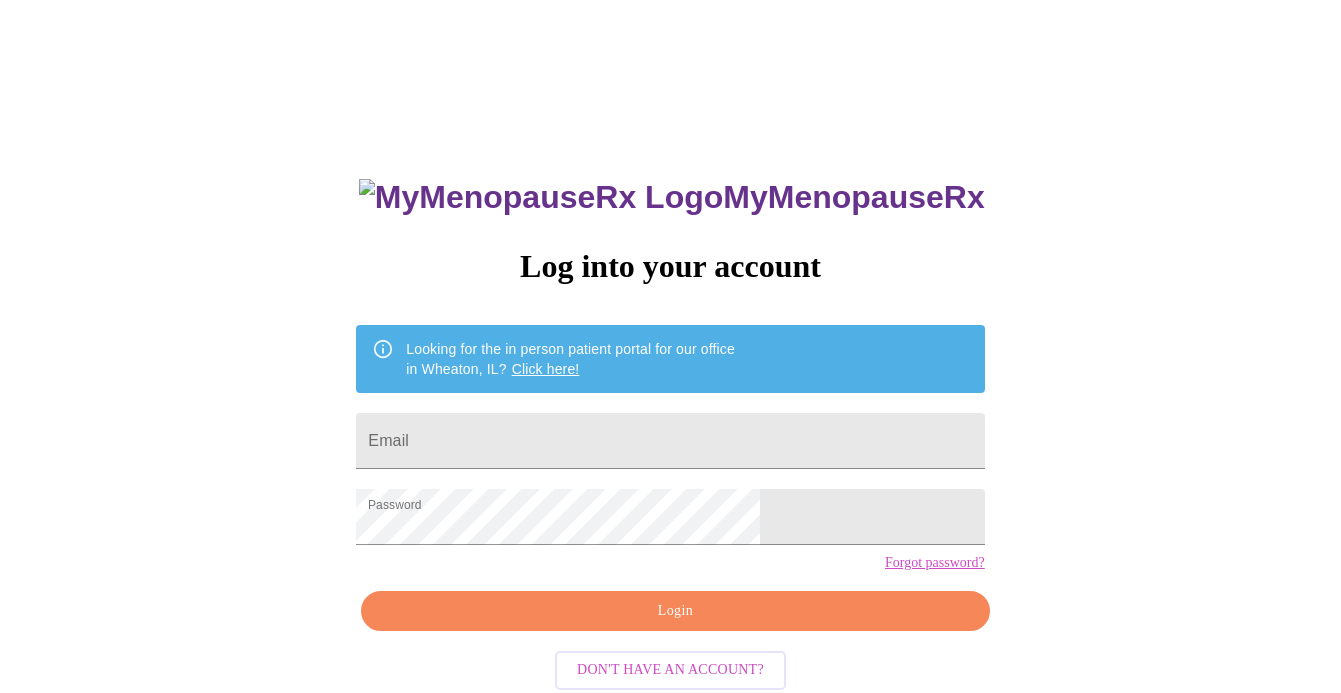 scroll, scrollTop: 0, scrollLeft: 0, axis: both 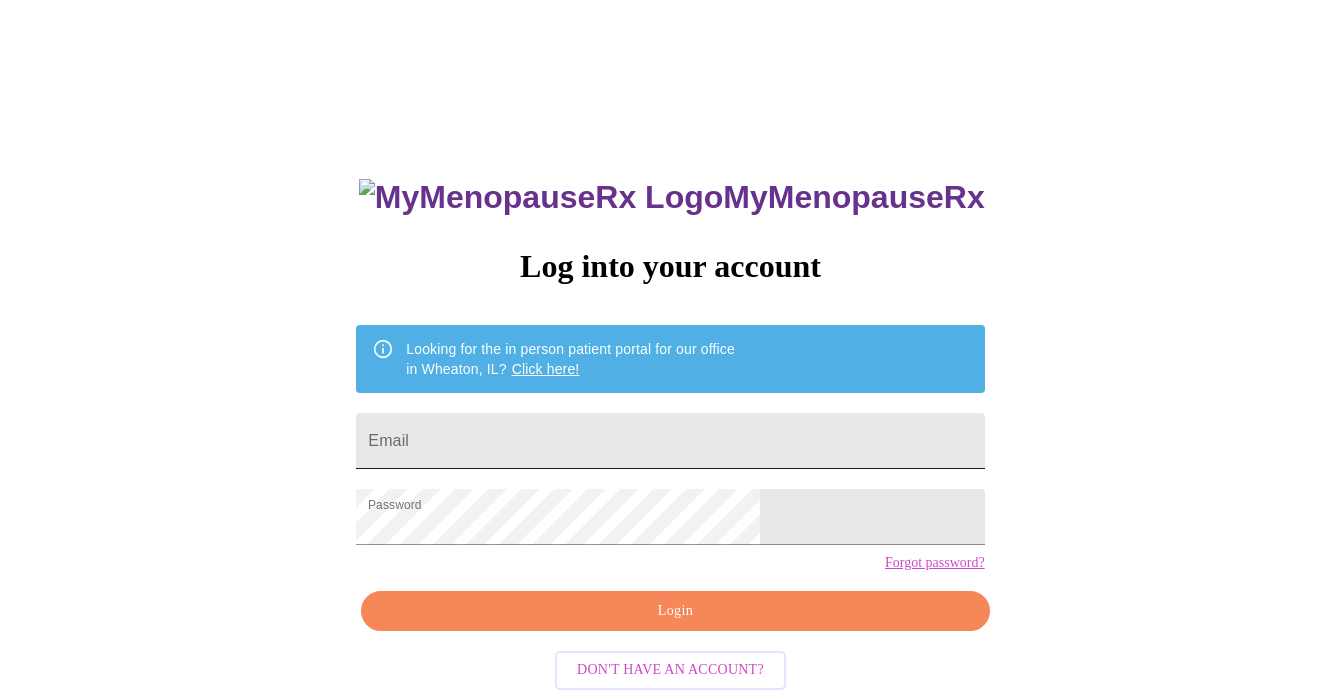 click on "Email" at bounding box center (670, 441) 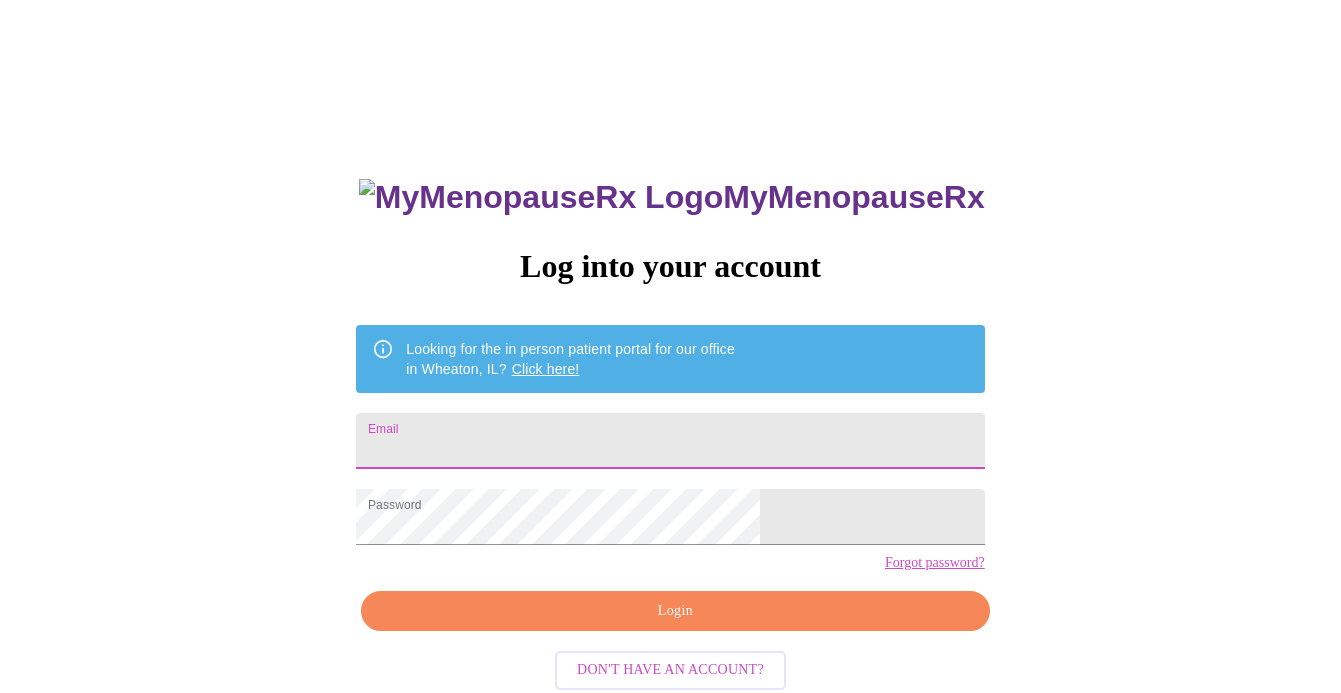 type on "[EMAIL]" 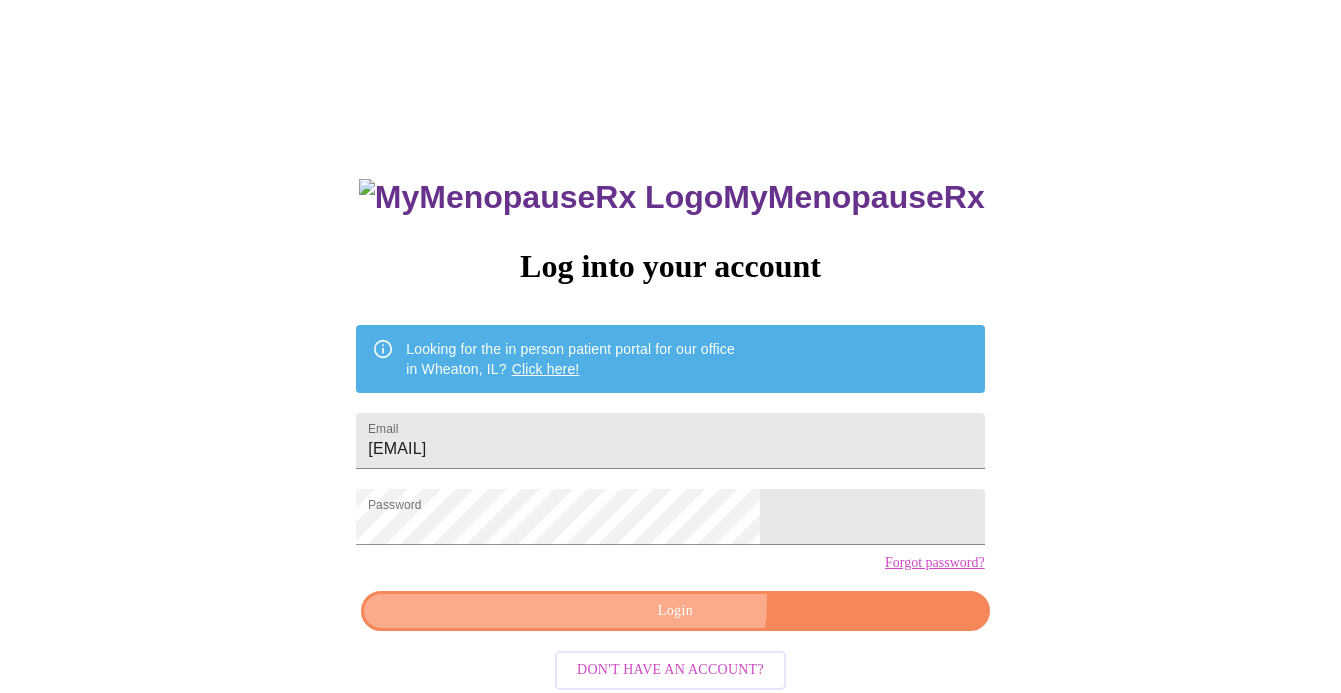 click on "Login" at bounding box center [675, 611] 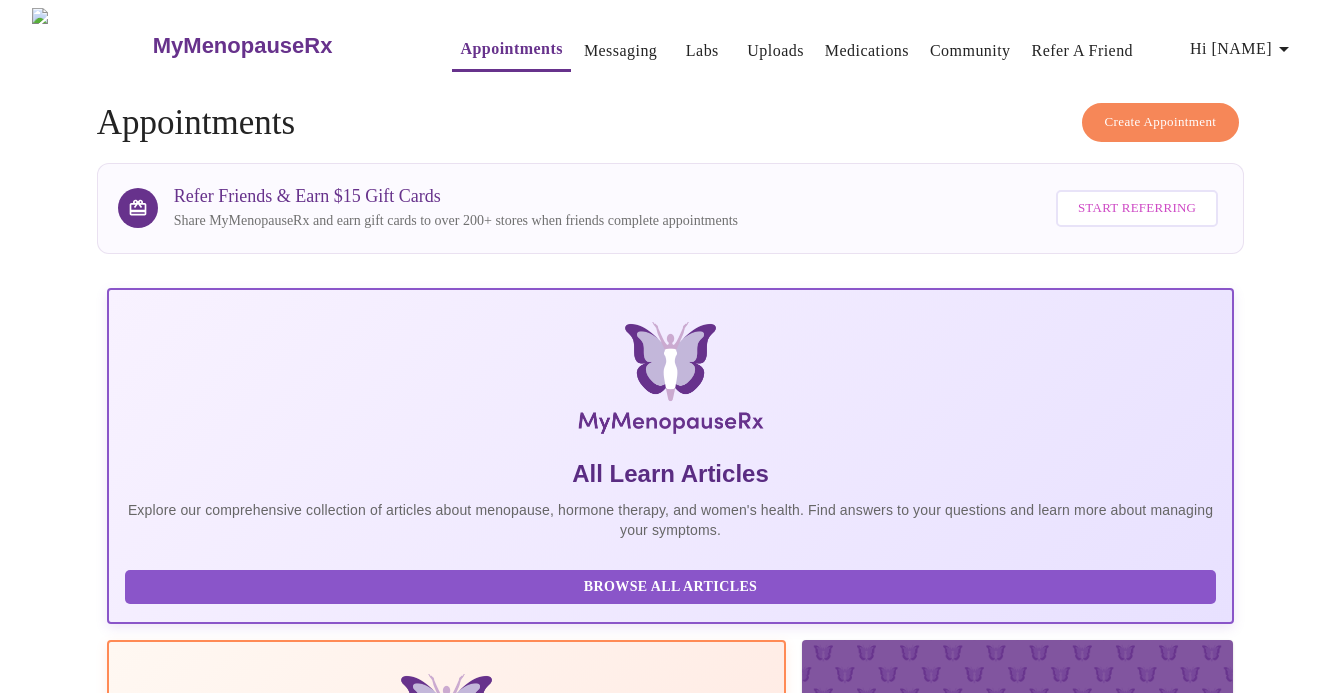 click on "Appointments" at bounding box center (511, 49) 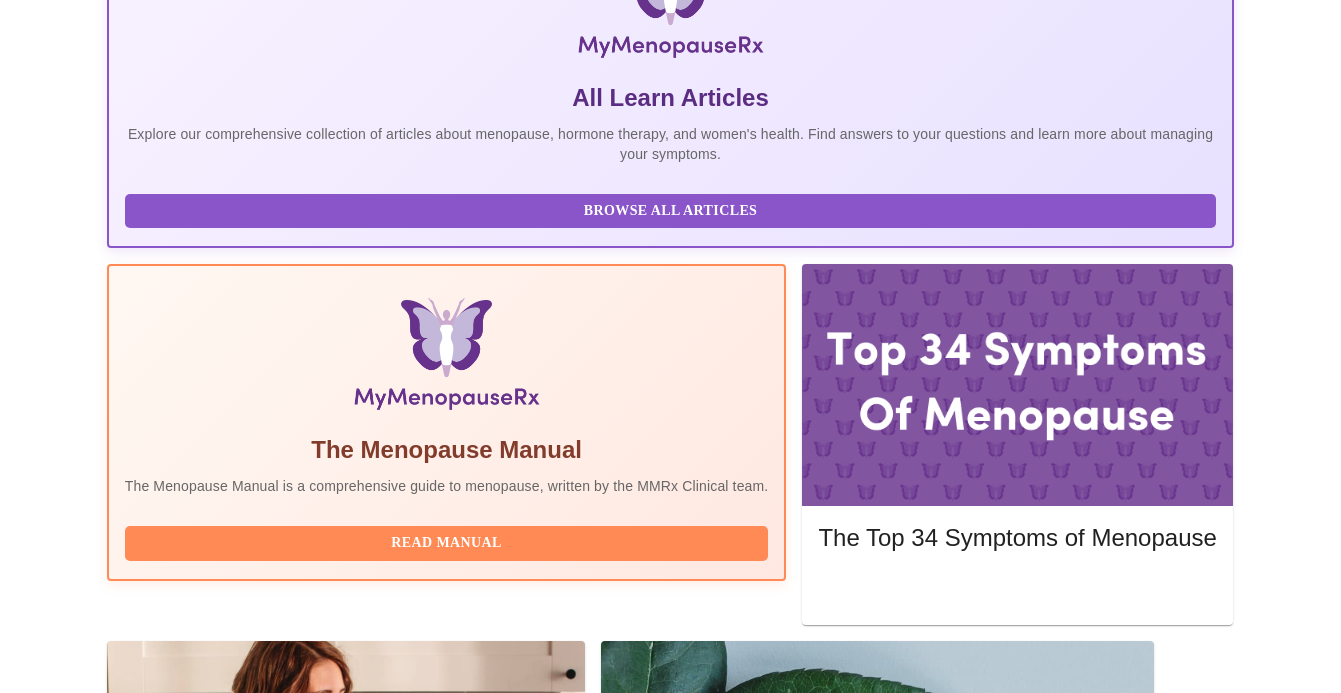 scroll, scrollTop: 624, scrollLeft: 0, axis: vertical 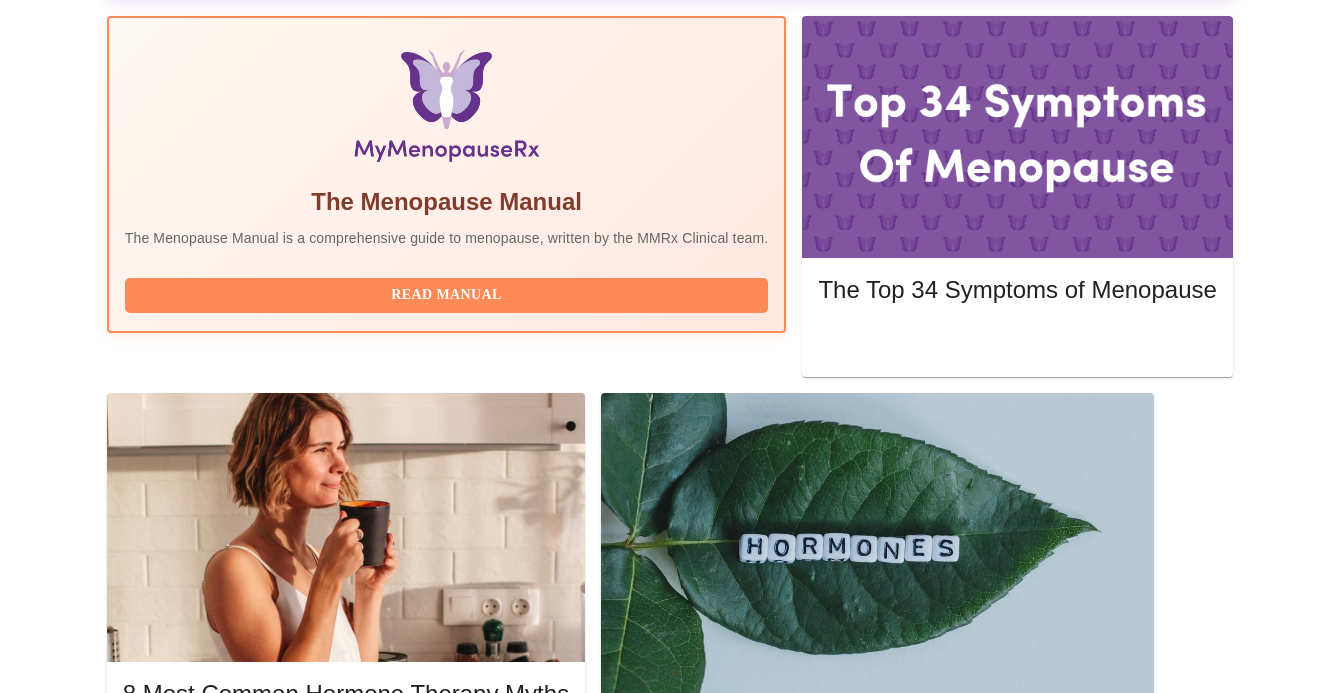 click on "Reschedule" at bounding box center [1154, 1599] 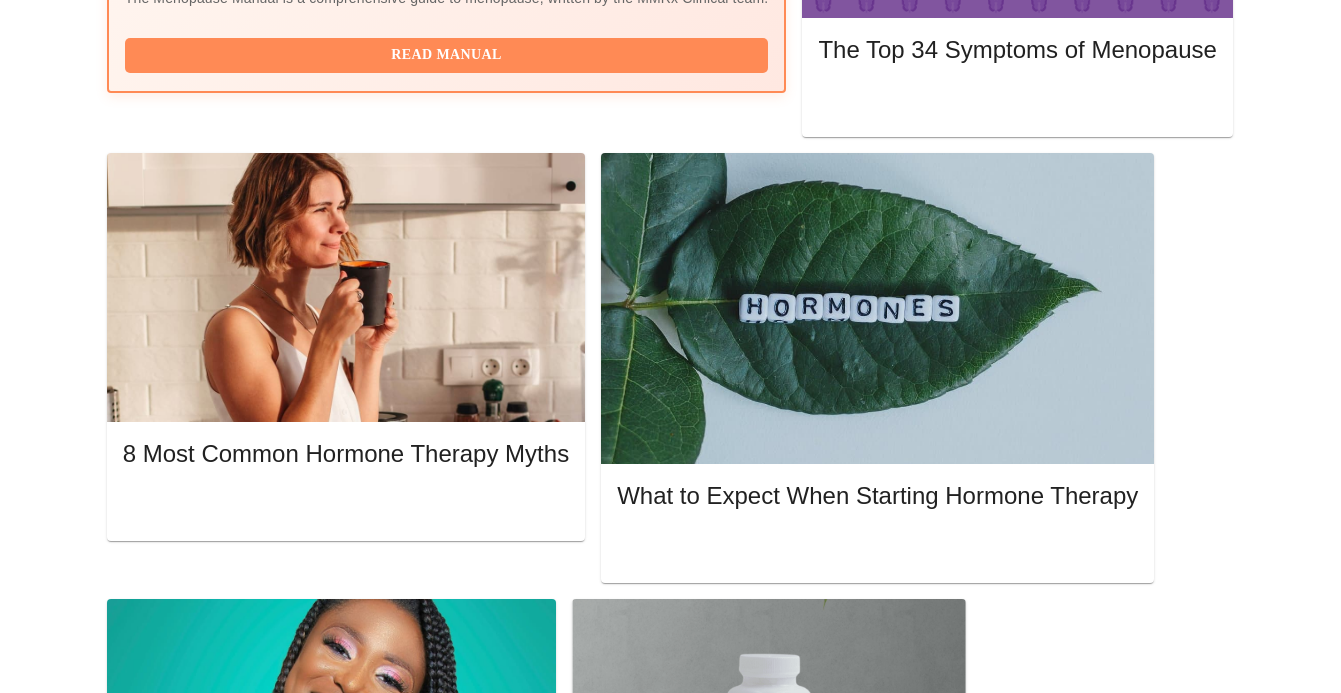 scroll, scrollTop: 896, scrollLeft: 0, axis: vertical 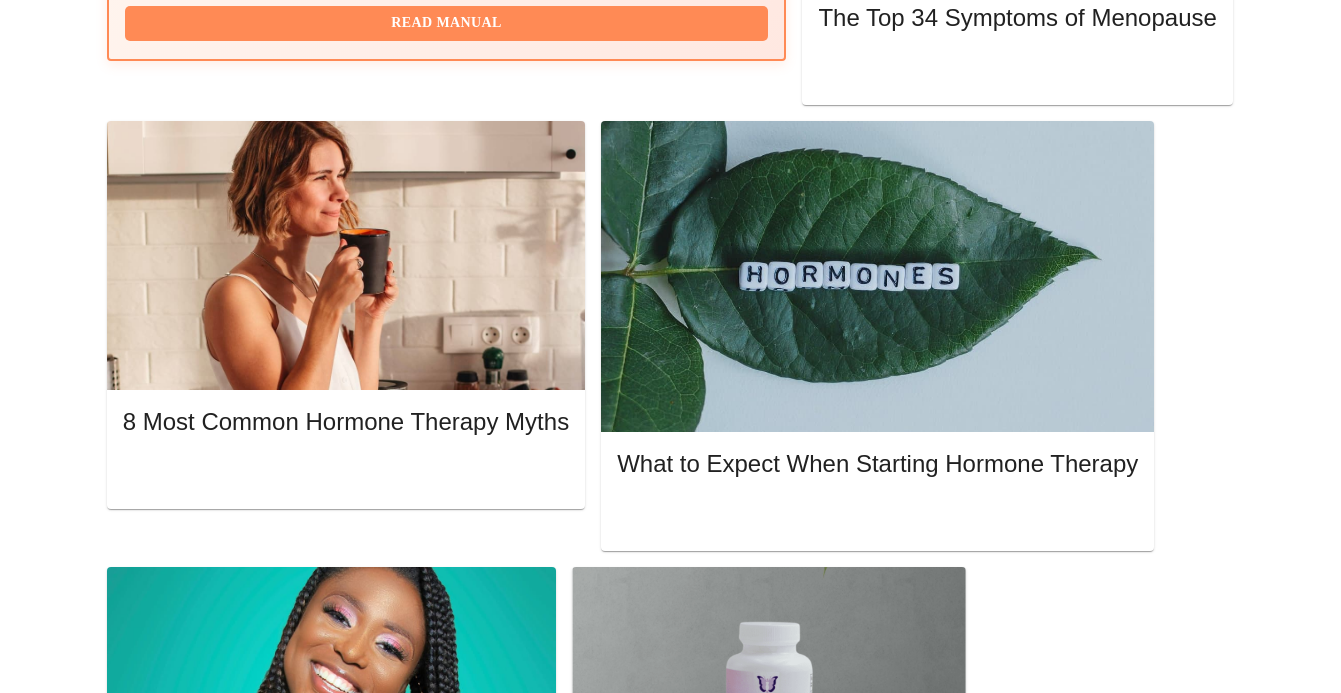 click on "Complete Pre-Assessment" at bounding box center (1098, 1676) 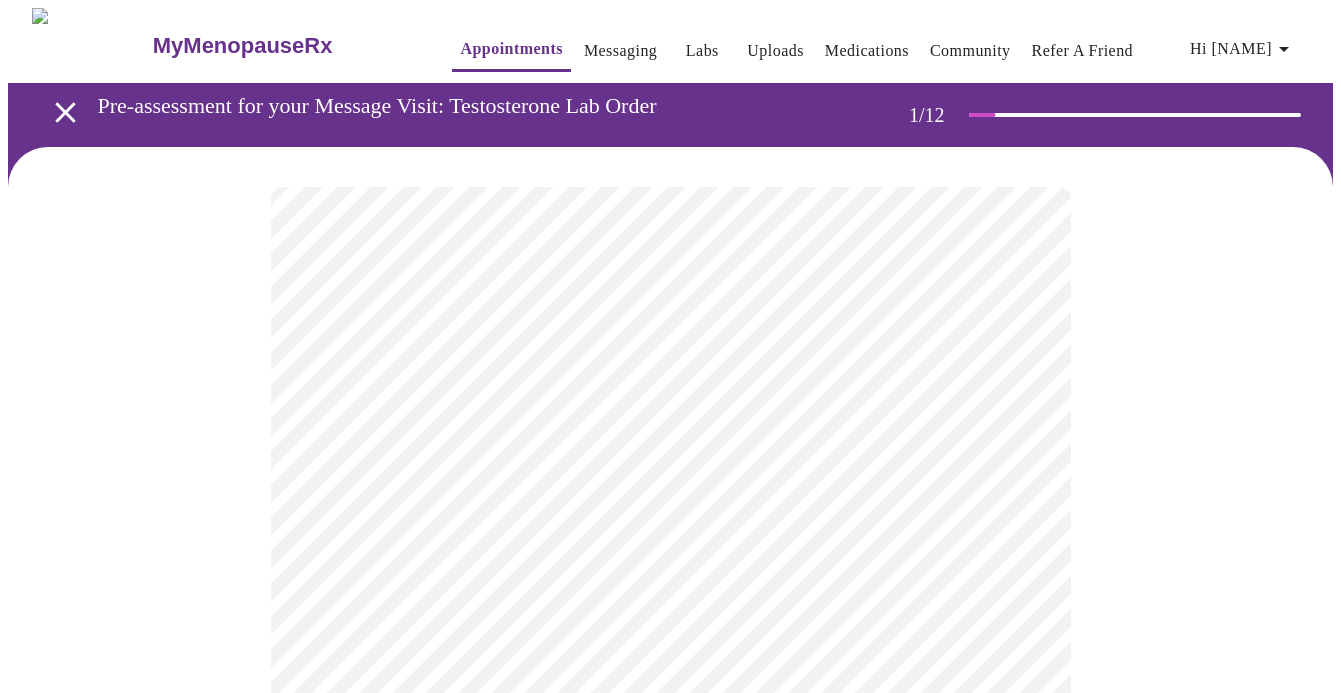 click on "MyMenopauseRx Appointments Messaging Labs Uploads Medications Community Refer a Friend Hi [NAME]   Pre-assessment for your Message Visit: Testosterone Lab Order 1  /  12 Settings Billing Invoices Log out" at bounding box center (670, 921) 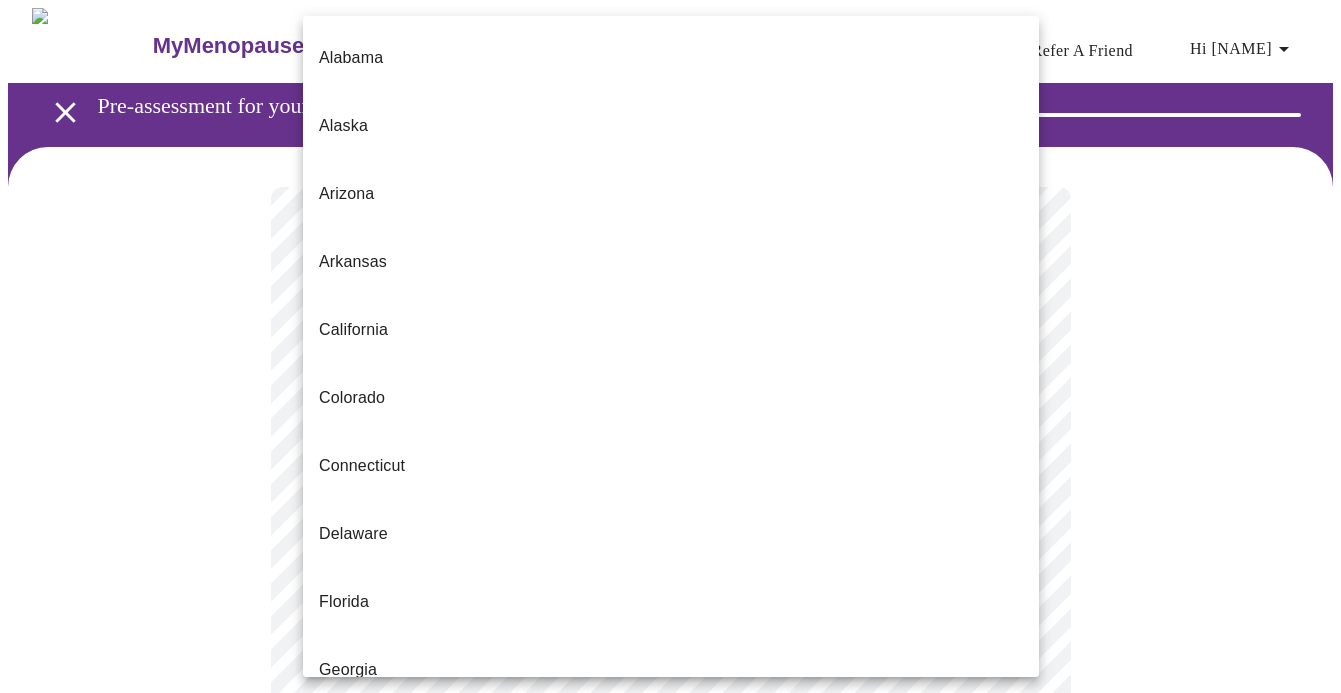 click on "Florida" at bounding box center (671, 602) 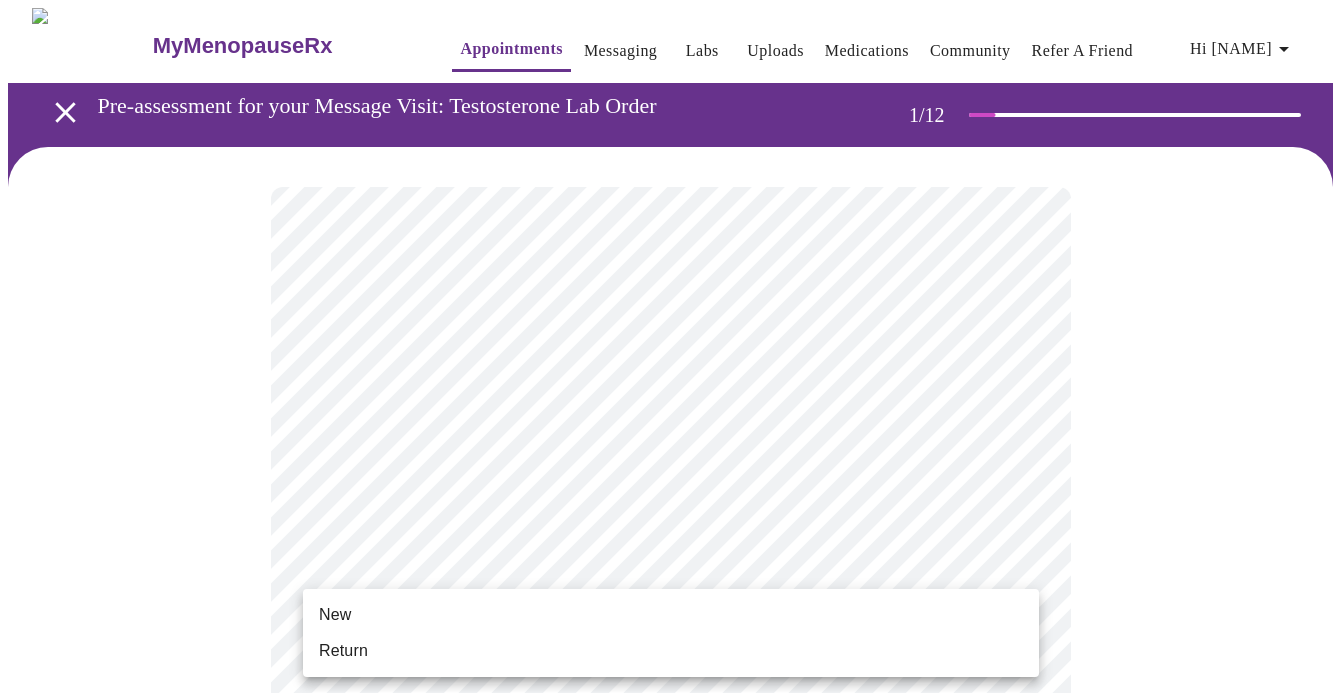 click on "MyMenopauseRx Appointments Messaging Labs Uploads Medications Community Refer a Friend Hi [NAME]   Pre-assessment for your Message Visit: Testosterone Lab Order 1  /  12 Settings Billing Invoices Log out New Return" at bounding box center [670, 915] 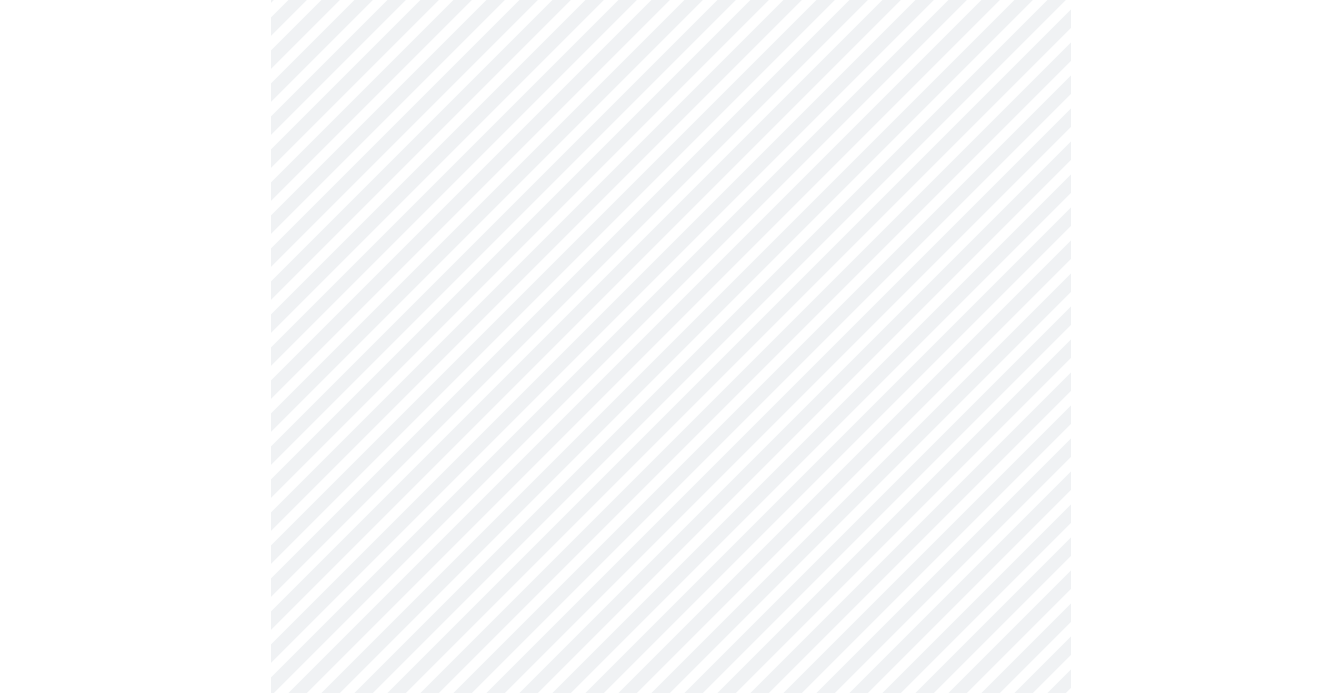 scroll, scrollTop: 0, scrollLeft: 0, axis: both 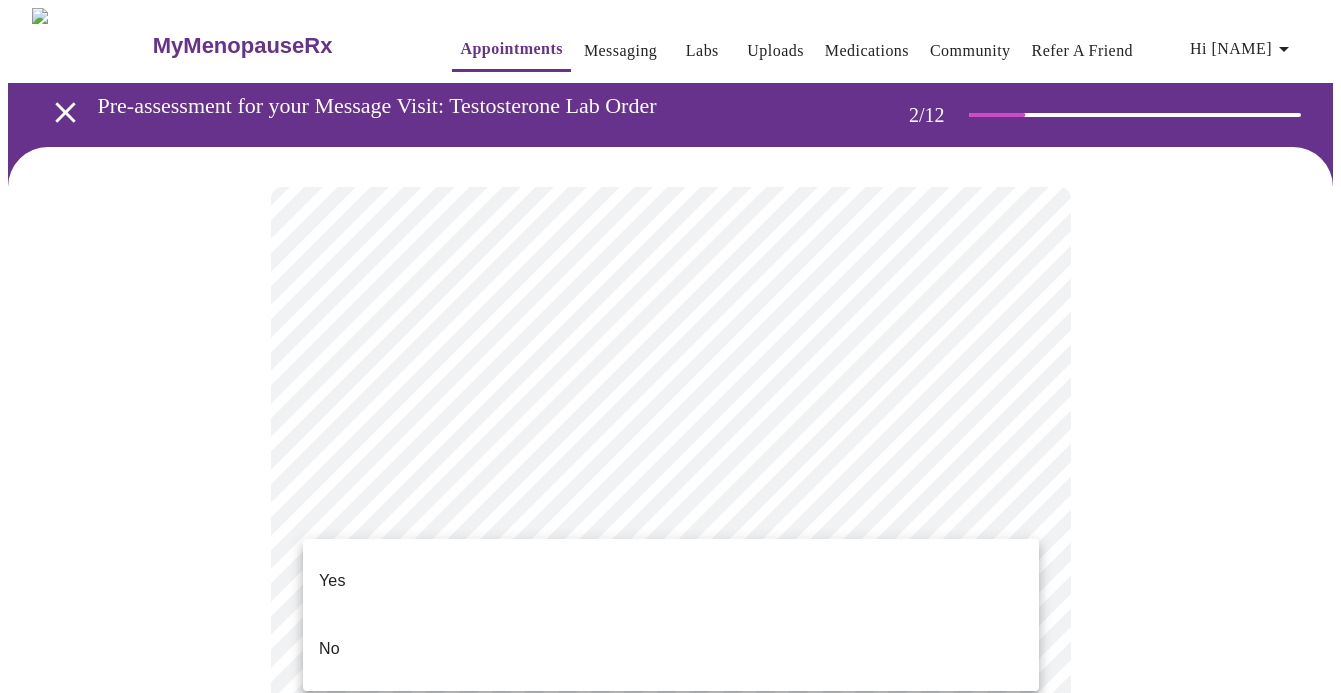 click on "MyMenopauseRx Appointments Messaging Labs Uploads Medications Community Refer a Friend Hi [NAME]   Pre-assessment for your Message Visit: Testosterone Lab Order 2  /  12 Settings Billing Invoices Log out Yes
No" at bounding box center [670, 1394] 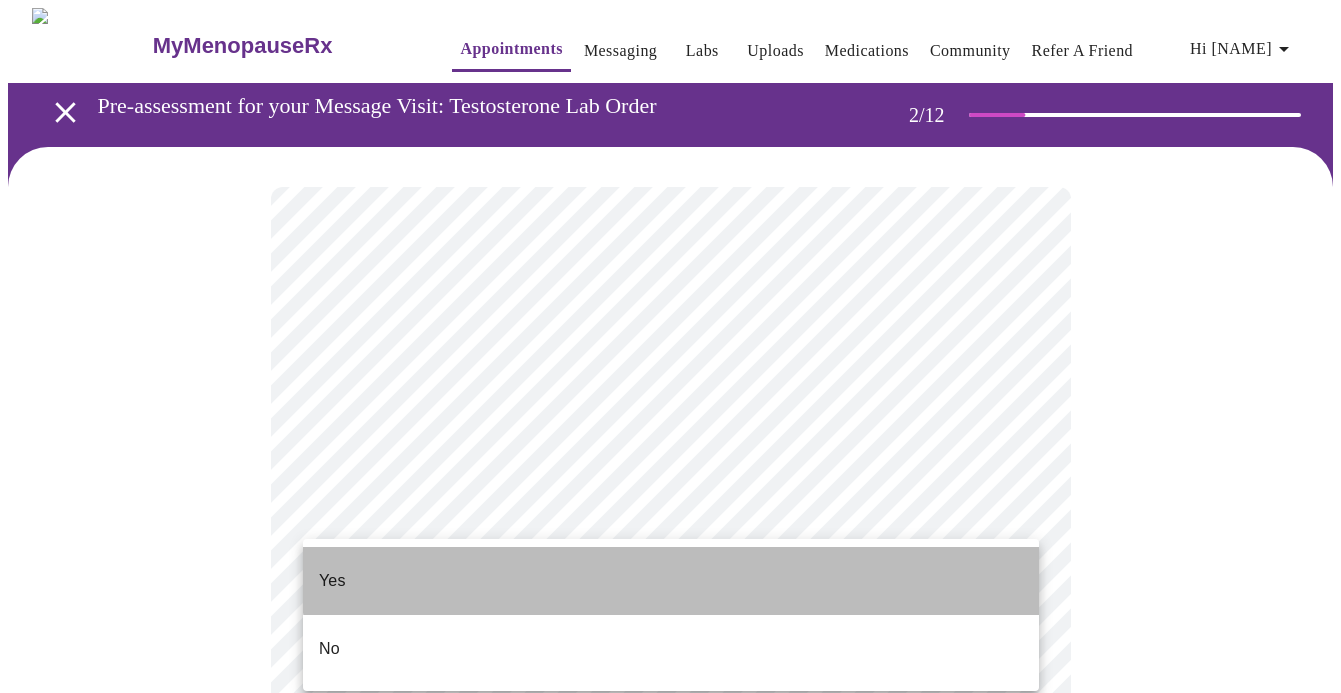 click on "Yes" at bounding box center [671, 581] 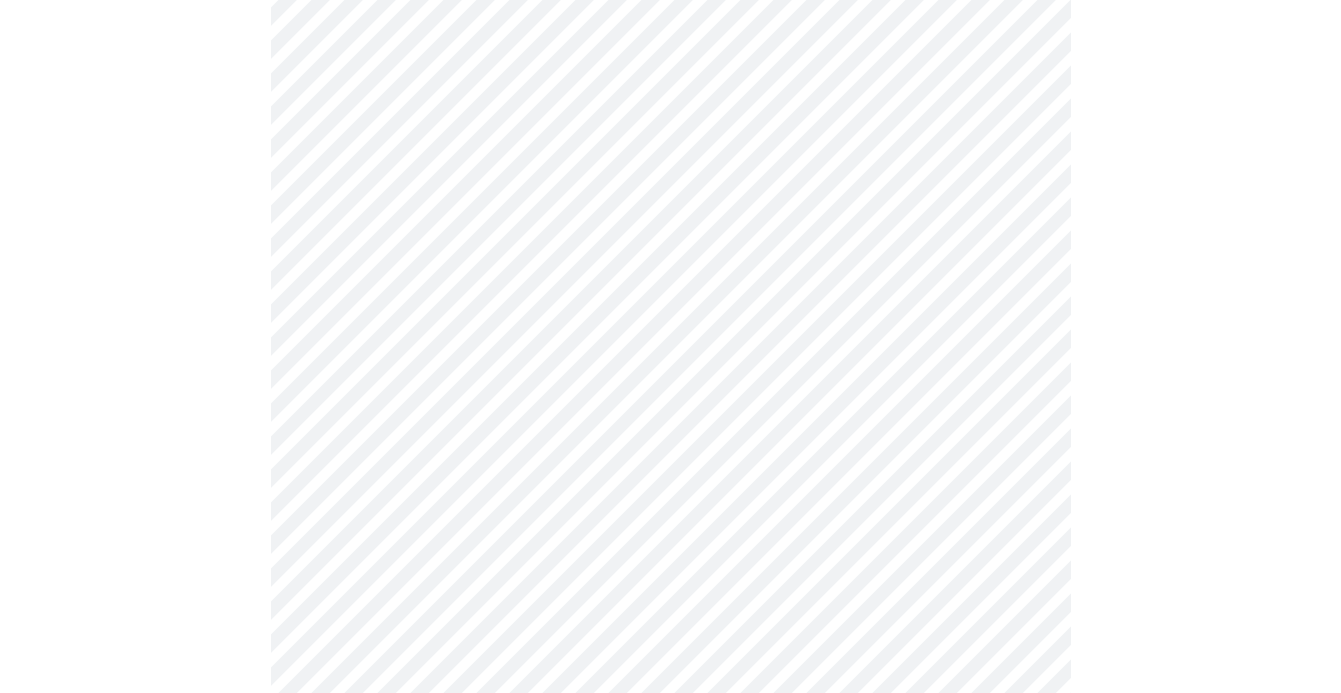 scroll, scrollTop: 972, scrollLeft: 0, axis: vertical 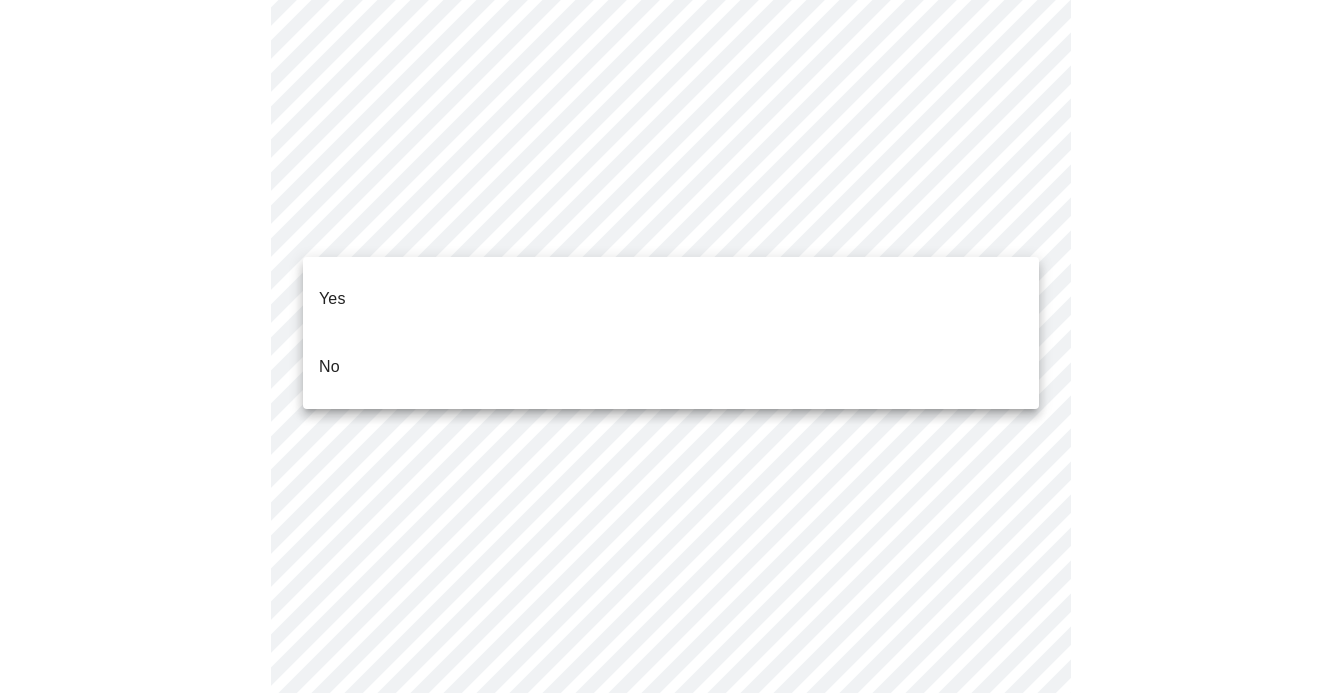 click on "MyMenopauseRx Appointments Messaging Labs Uploads Medications Community Refer a Friend Hi [NAME]   Pre-assessment for your Message Visit: Testosterone Lab Order 2  /  12 Settings Billing Invoices Log out Yes
No" at bounding box center (670, 416) 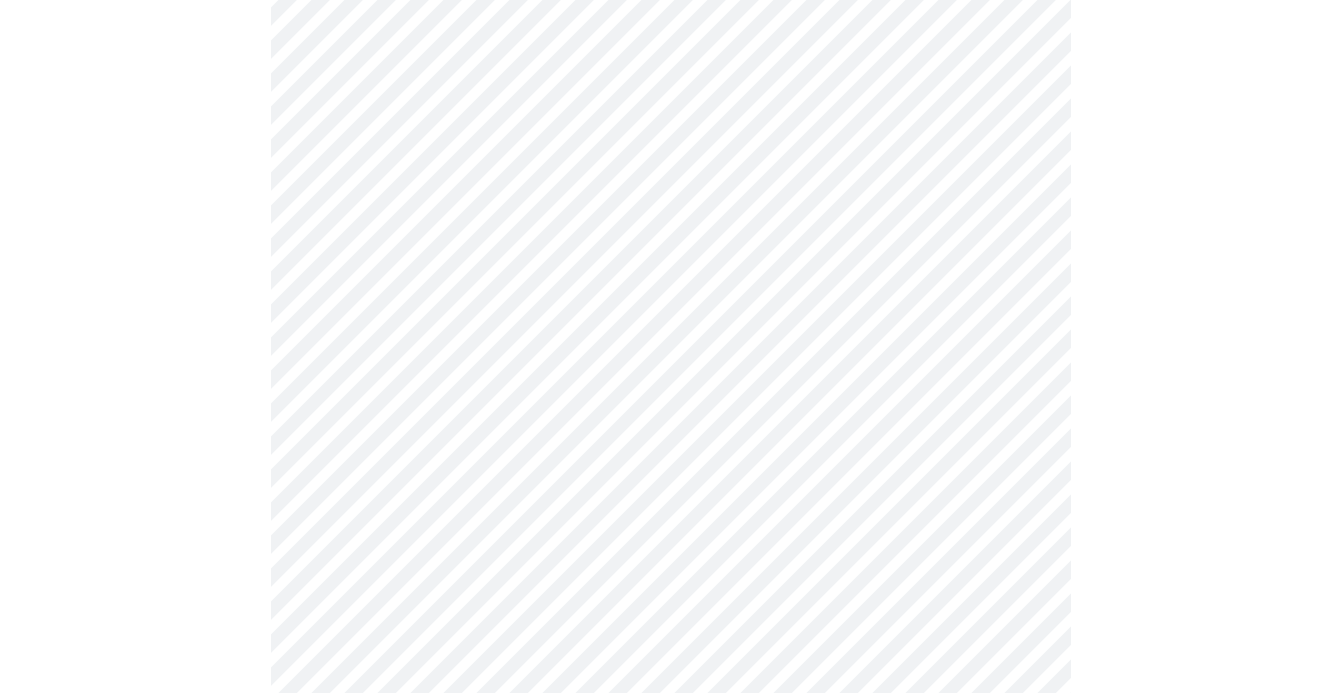 click on "MyMenopauseRx Appointments Messaging Labs Uploads Medications Community Refer a Friend Hi [NAME]   Pre-assessment for your Message Visit: Testosterone Lab Order 2  /  12 Settings Billing Invoices Log out" at bounding box center (670, 411) 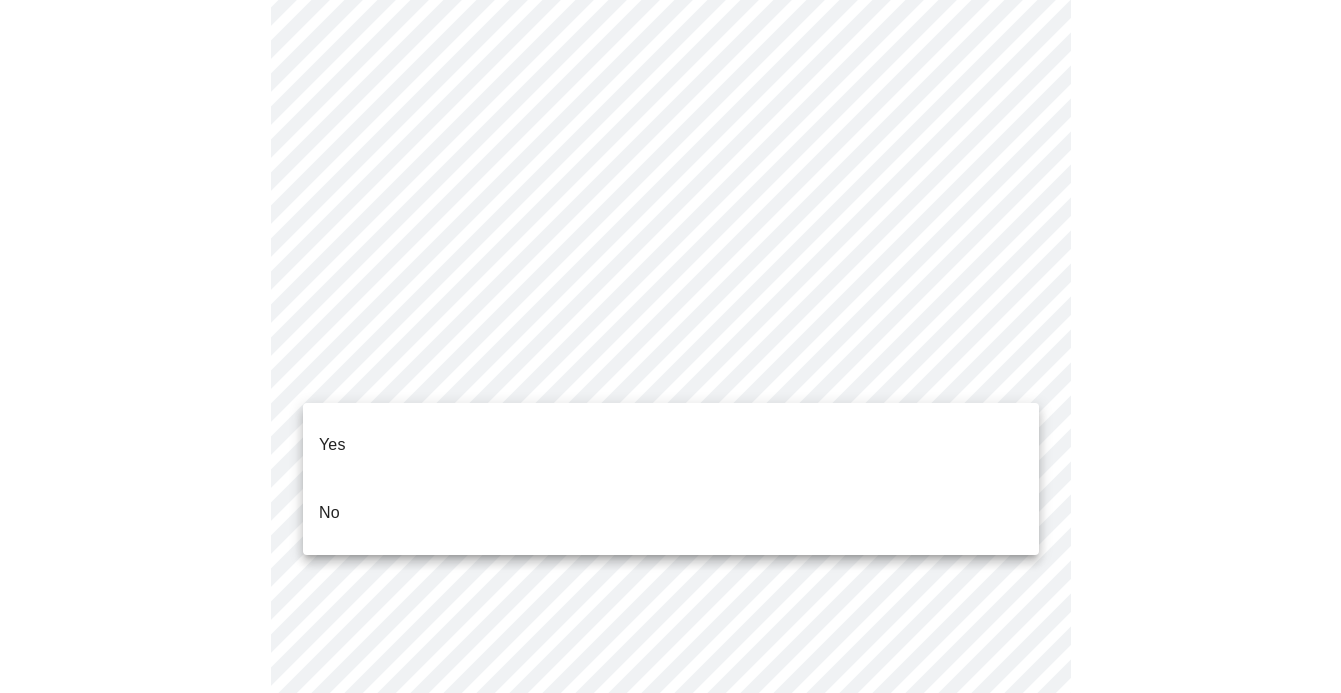 click on "Yes" at bounding box center [671, 445] 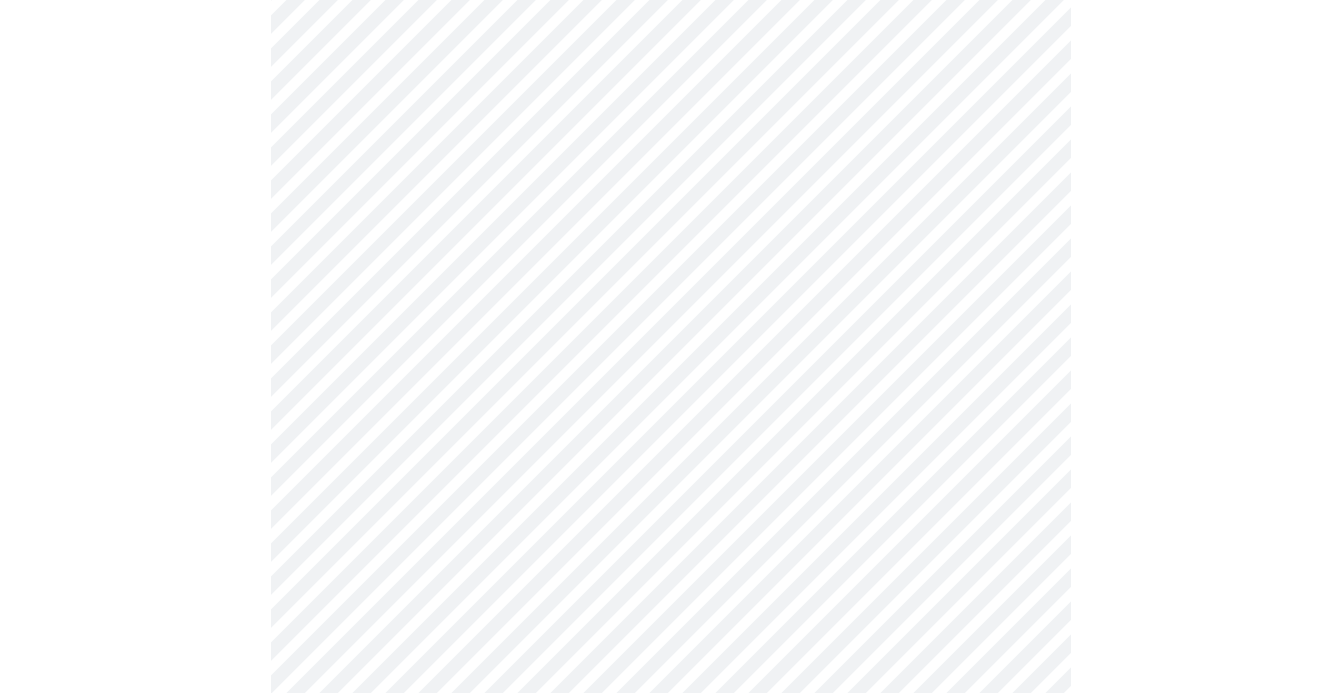 scroll, scrollTop: 1102, scrollLeft: 0, axis: vertical 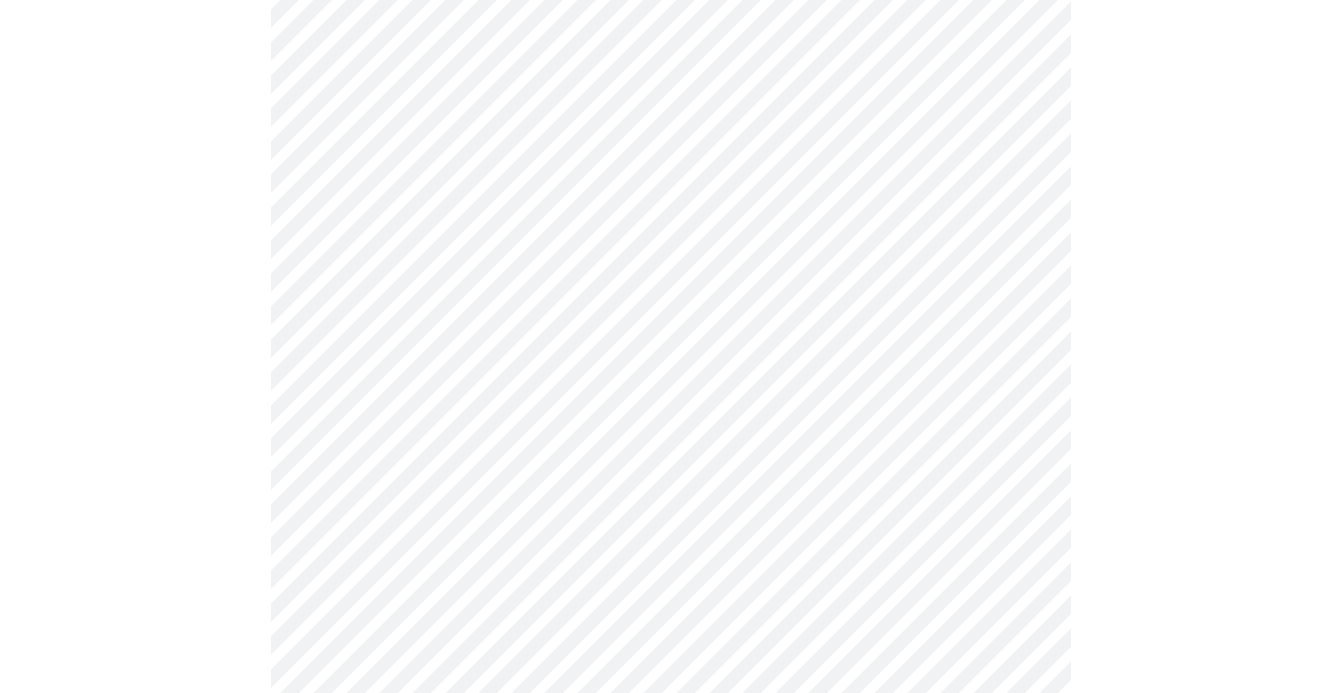 click on "MyMenopauseRx Appointments Messaging Labs Uploads Medications Community Refer a Friend Hi [NAME]   Pre-assessment for your Message Visit: Testosterone Lab Order 2  /  12 Settings Billing Invoices Log out" at bounding box center (670, 275) 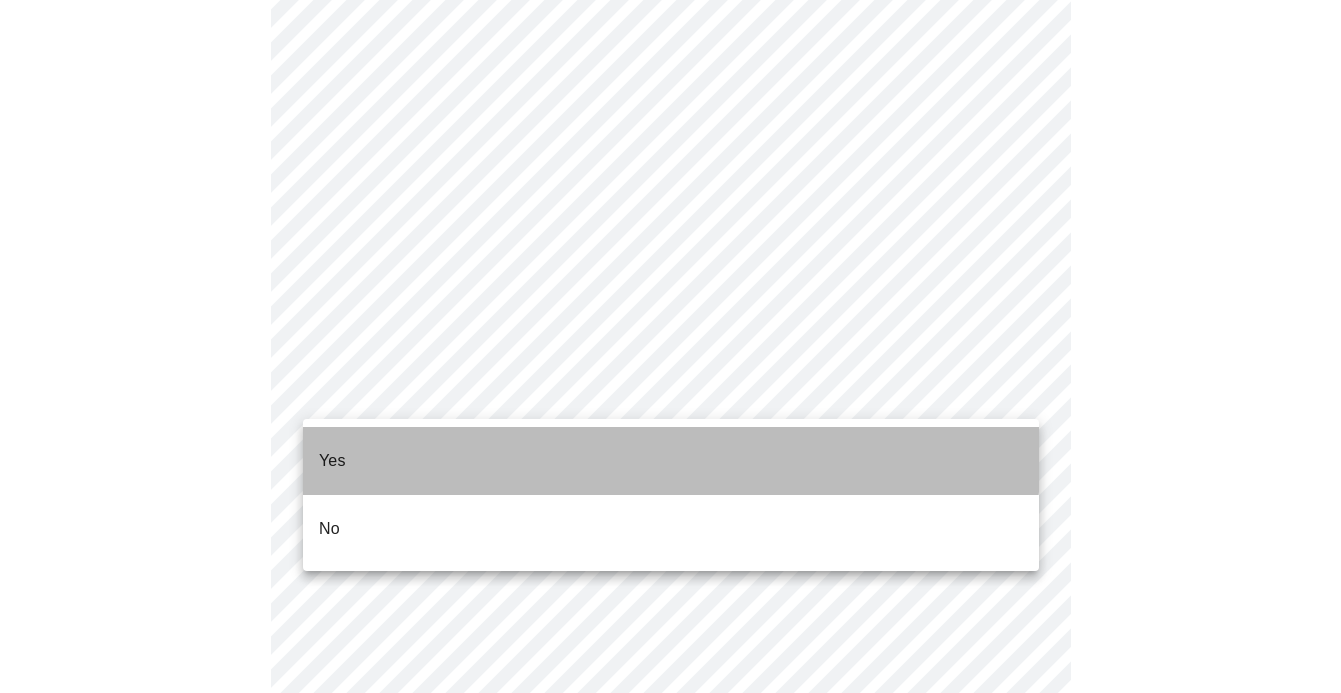 click on "Yes" at bounding box center [671, 461] 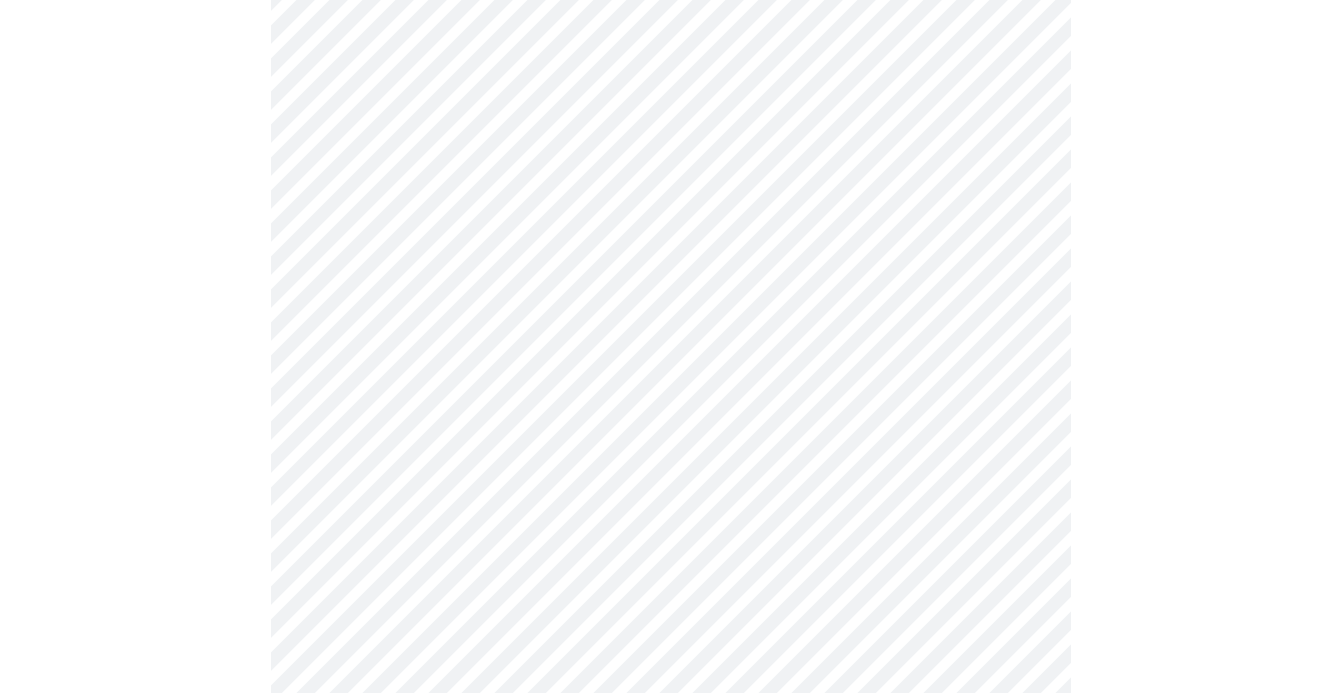 scroll, scrollTop: 1258, scrollLeft: 0, axis: vertical 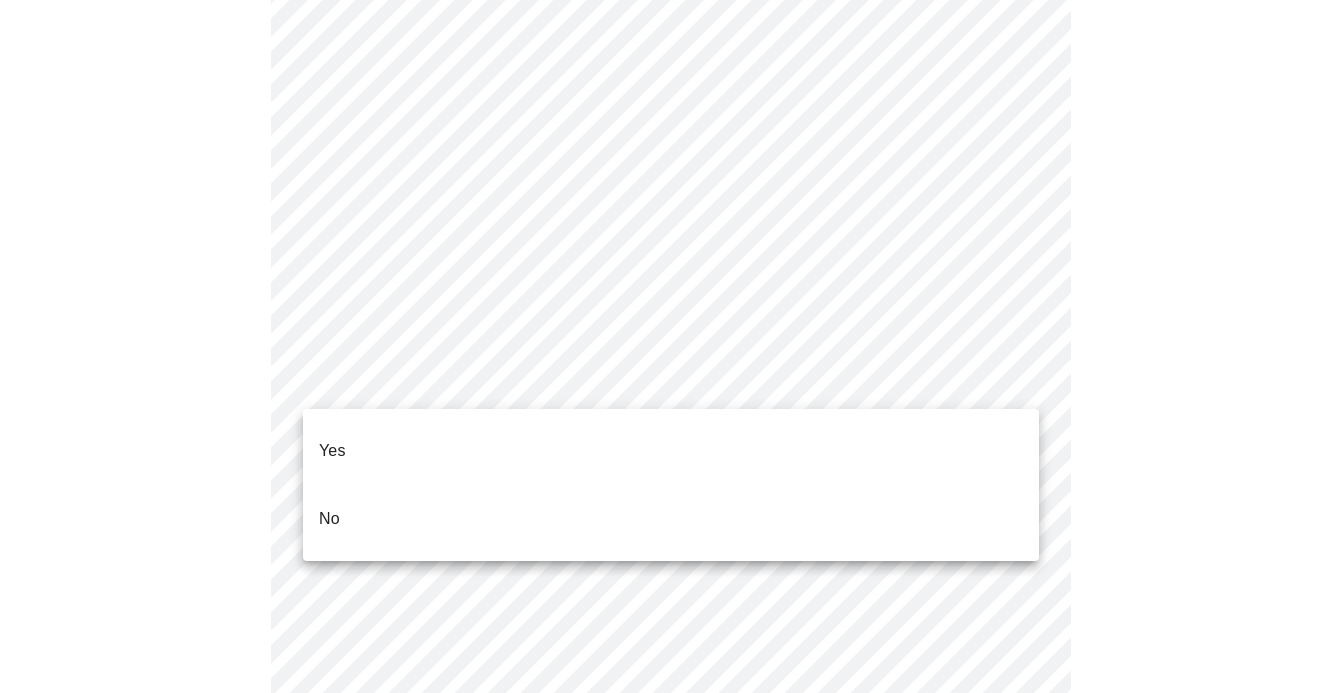 click on "MyMenopauseRx Appointments Messaging Labs Uploads Medications Community Refer a Friend Hi [NAME]   Pre-assessment for your Message Visit: Testosterone Lab Order 2  /  12 Settings Billing Invoices Log out Yes
No" at bounding box center [670, 113] 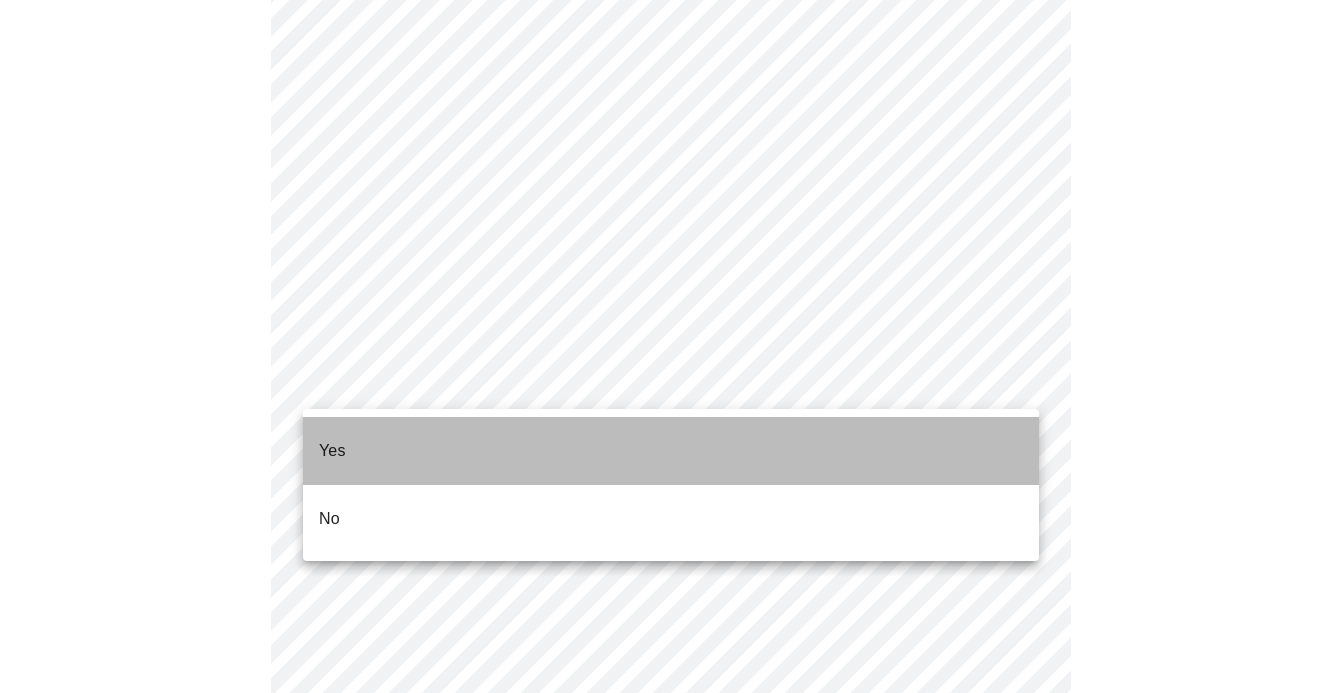drag, startPoint x: 416, startPoint y: 466, endPoint x: 413, endPoint y: 450, distance: 16.27882 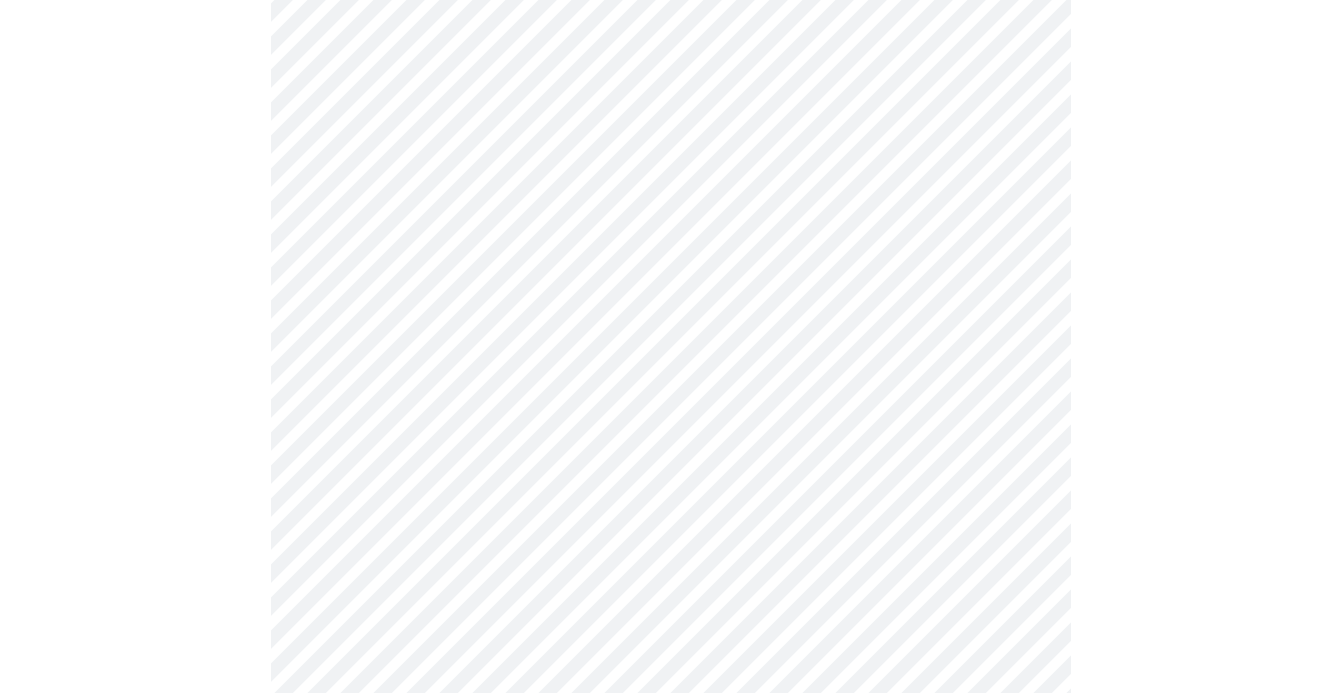 scroll, scrollTop: 1985, scrollLeft: 0, axis: vertical 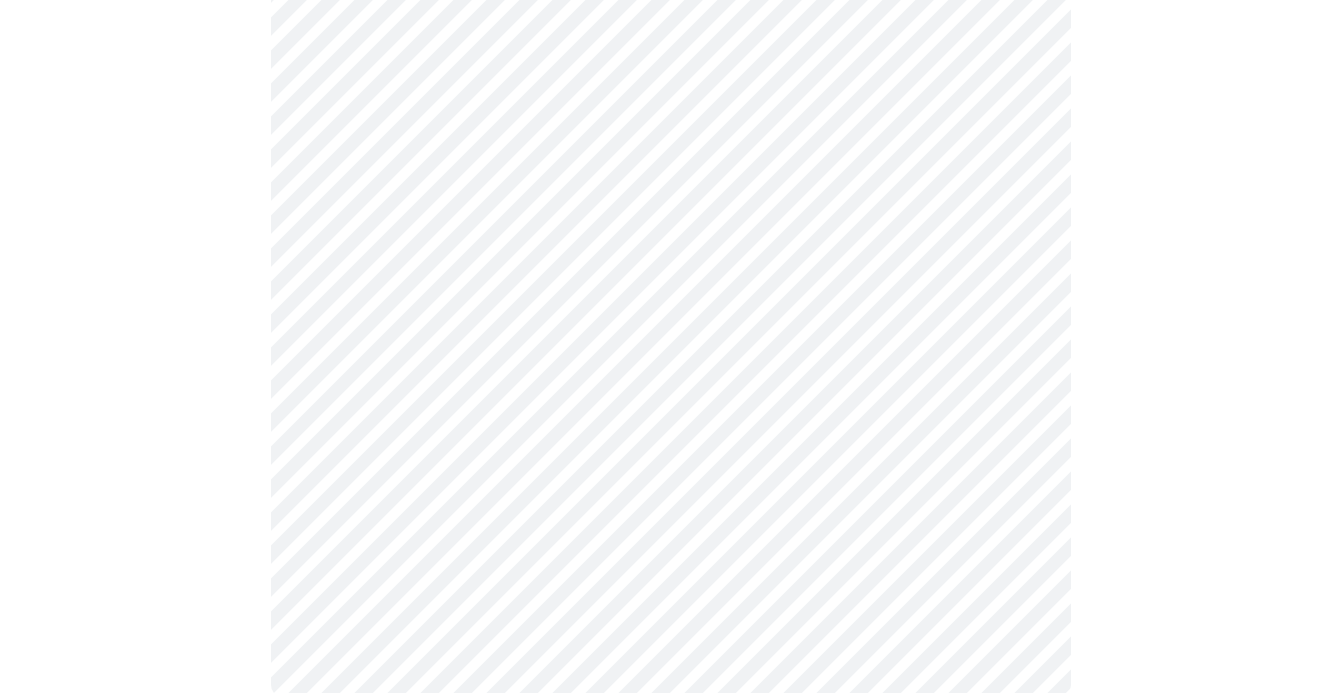click on "MyMenopauseRx Appointments Messaging Labs Uploads Medications Community Refer a Friend Hi [NAME]   Pre-assessment for your Message Visit: Testosterone Lab Order 2  /  12 Settings Billing Invoices Log out" at bounding box center [670, -620] 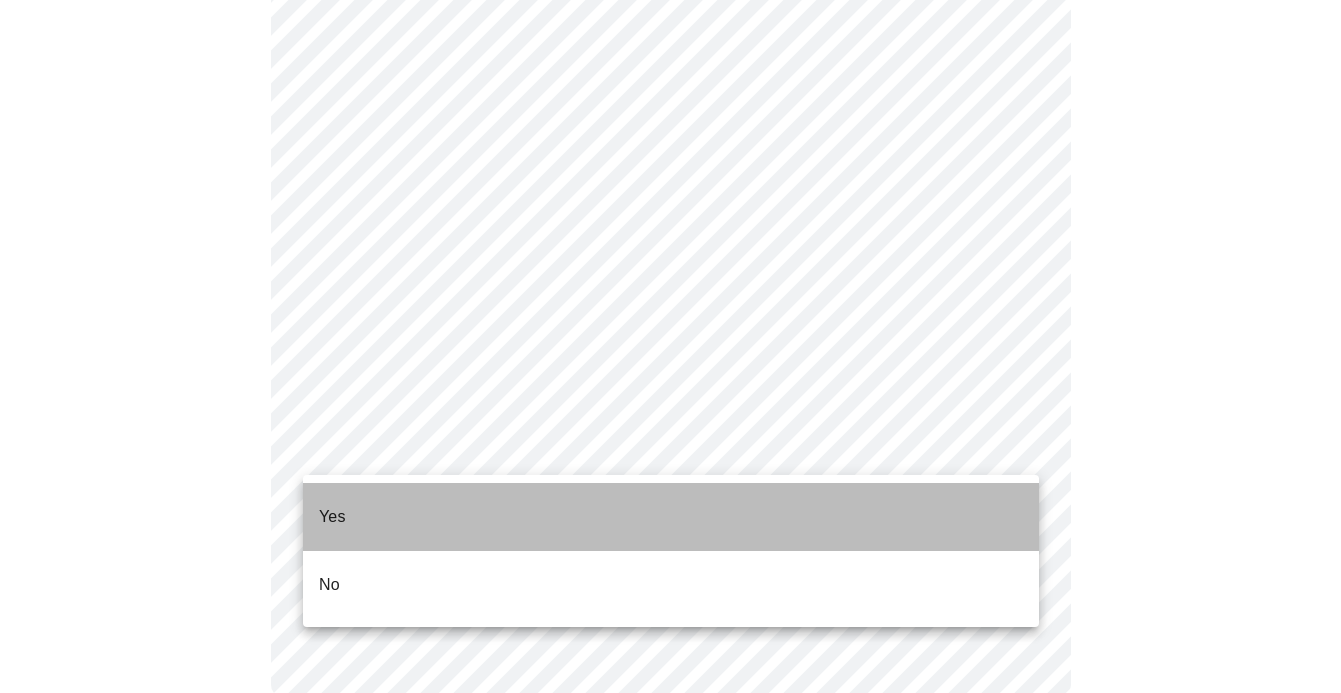 click on "Yes" at bounding box center [332, 517] 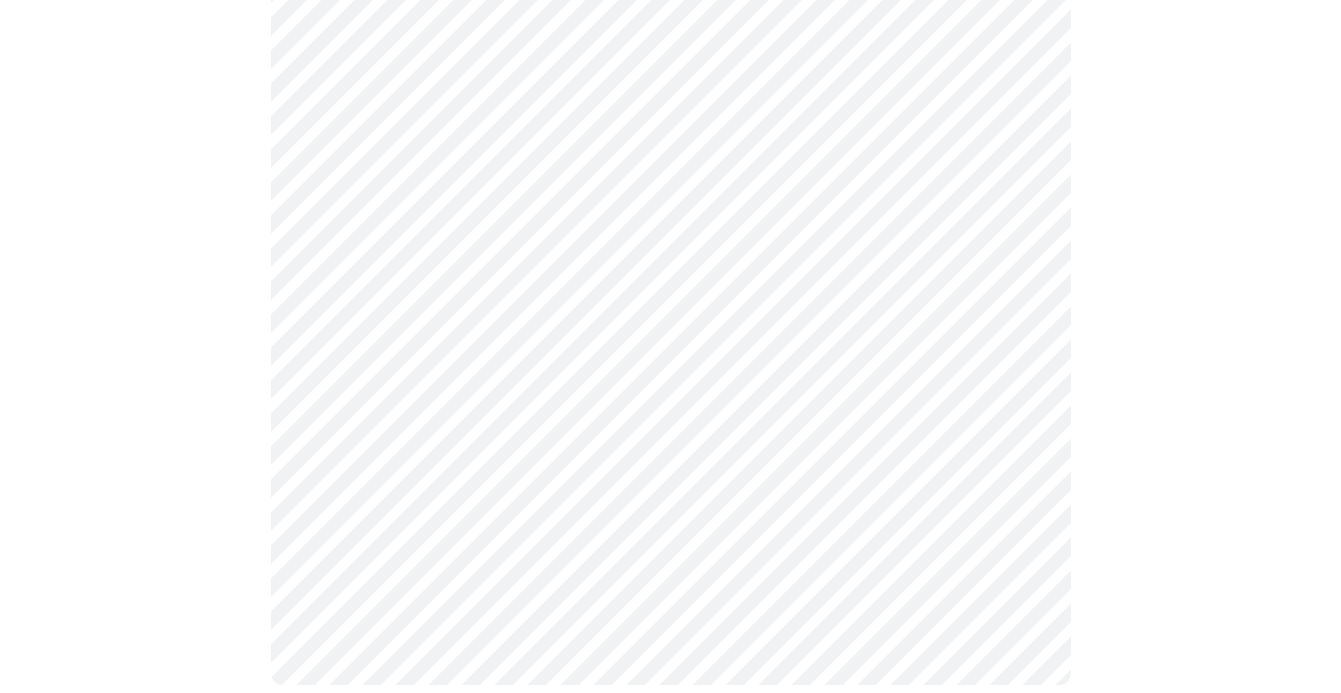 scroll, scrollTop: 0, scrollLeft: 0, axis: both 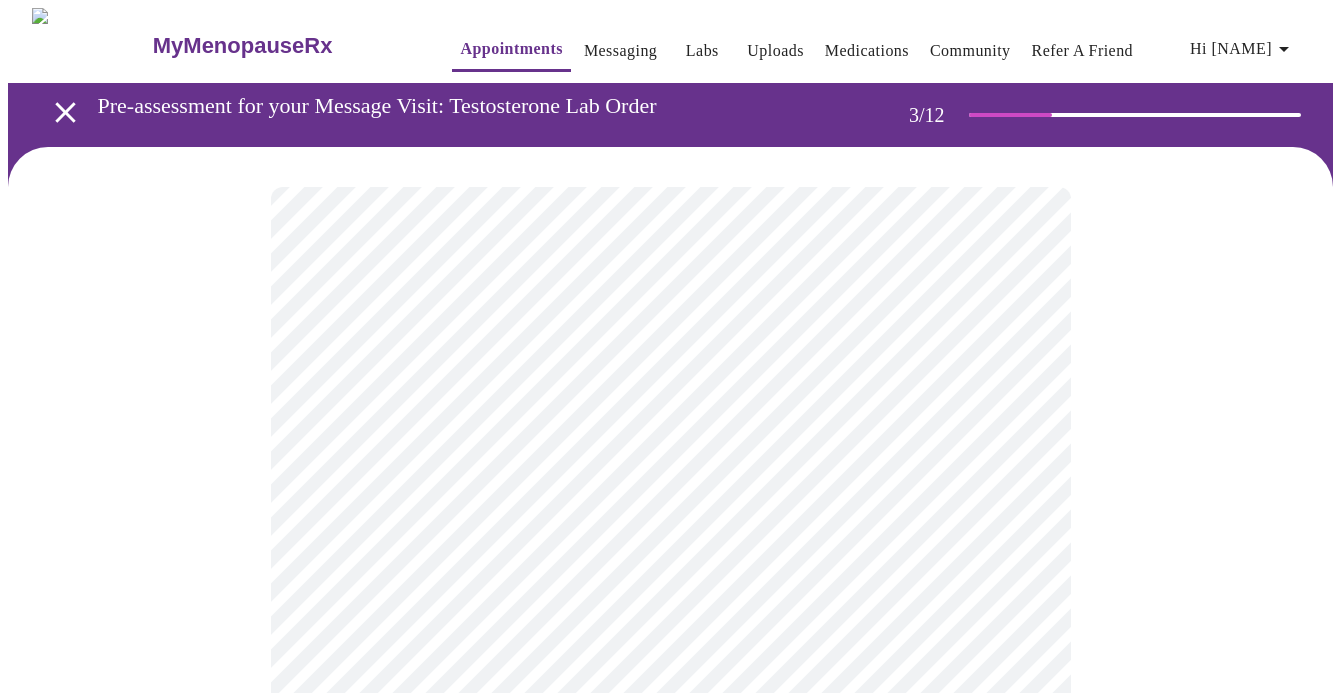 click on "MyMenopauseRx Appointments Messaging Labs Uploads Medications Community Refer a Friend Hi [NAME]   Pre-assessment for your Message Visit: Testosterone Lab Order 3  /  12 Settings Billing Invoices Log out" at bounding box center [670, 1359] 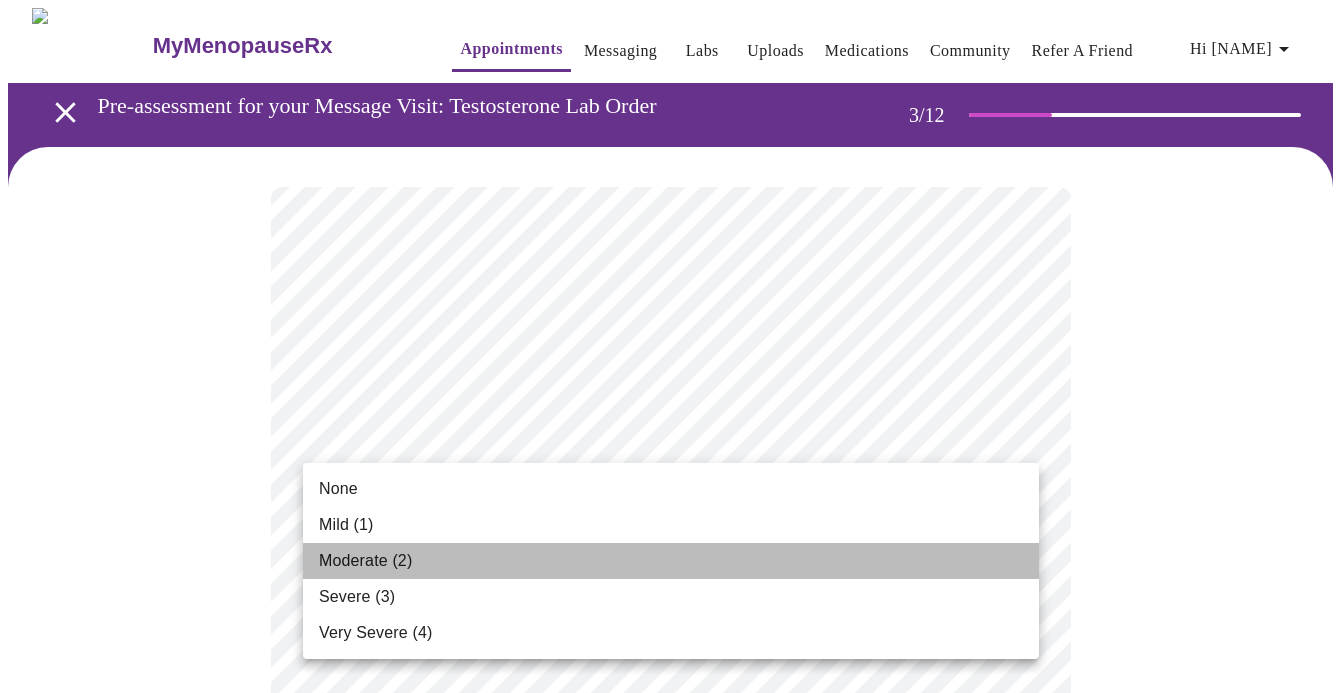 click on "Moderate (2)" at bounding box center (671, 561) 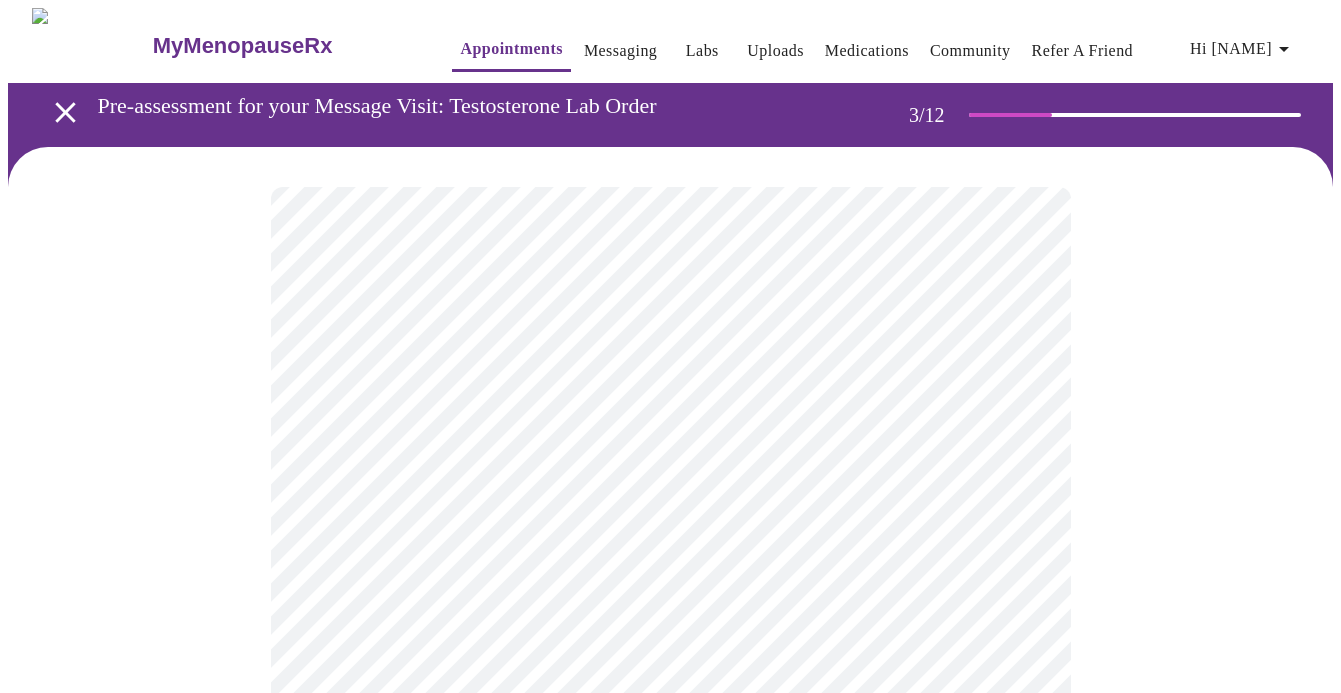 click on "MyMenopauseRx Appointments Messaging Labs Uploads Medications Community Refer a Friend Hi [NAME]   Pre-assessment for your Message Visit: Testosterone Lab Order 3  /  12 Settings Billing Invoices Log out" at bounding box center [670, 1324] 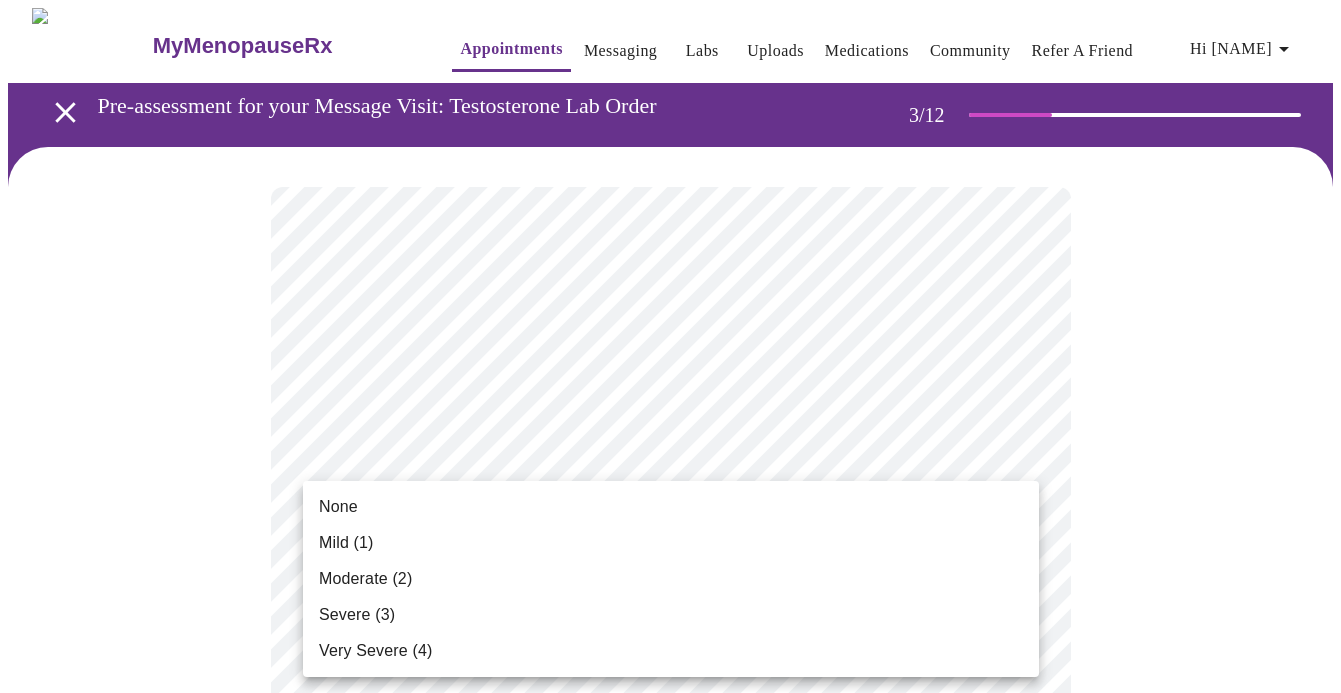 drag, startPoint x: 647, startPoint y: 545, endPoint x: 647, endPoint y: 567, distance: 22 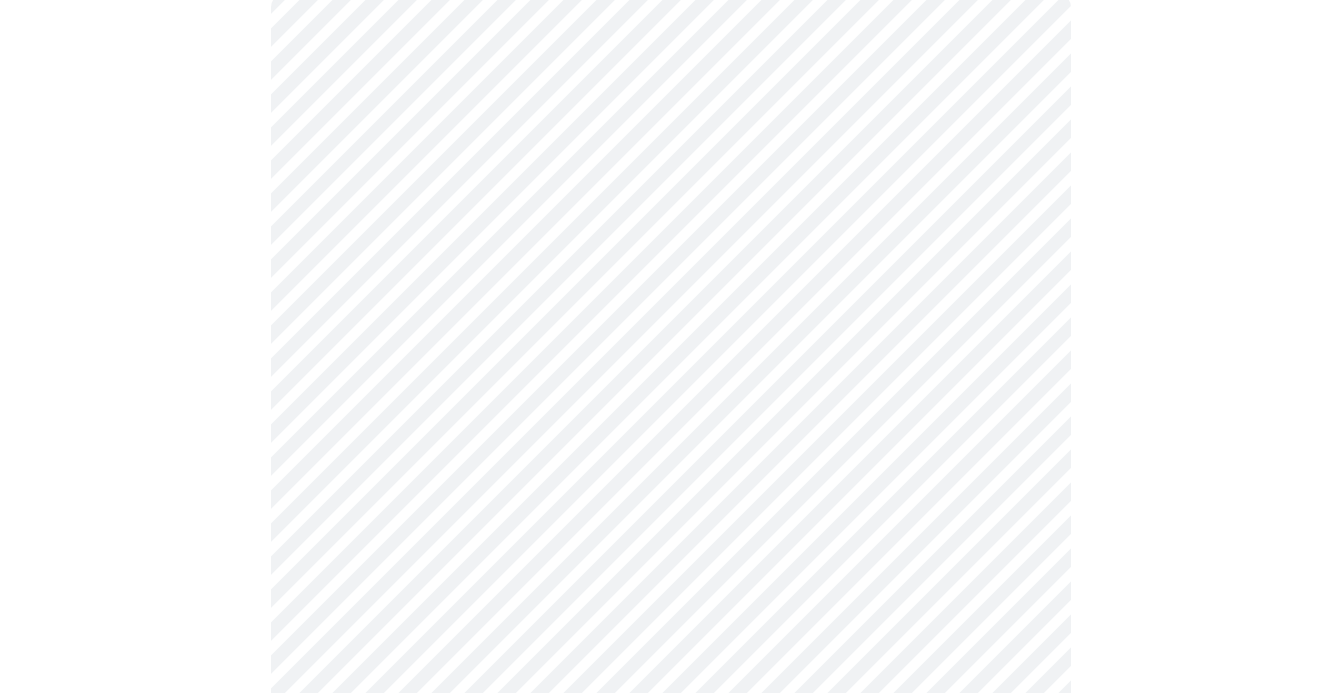 scroll, scrollTop: 193, scrollLeft: 0, axis: vertical 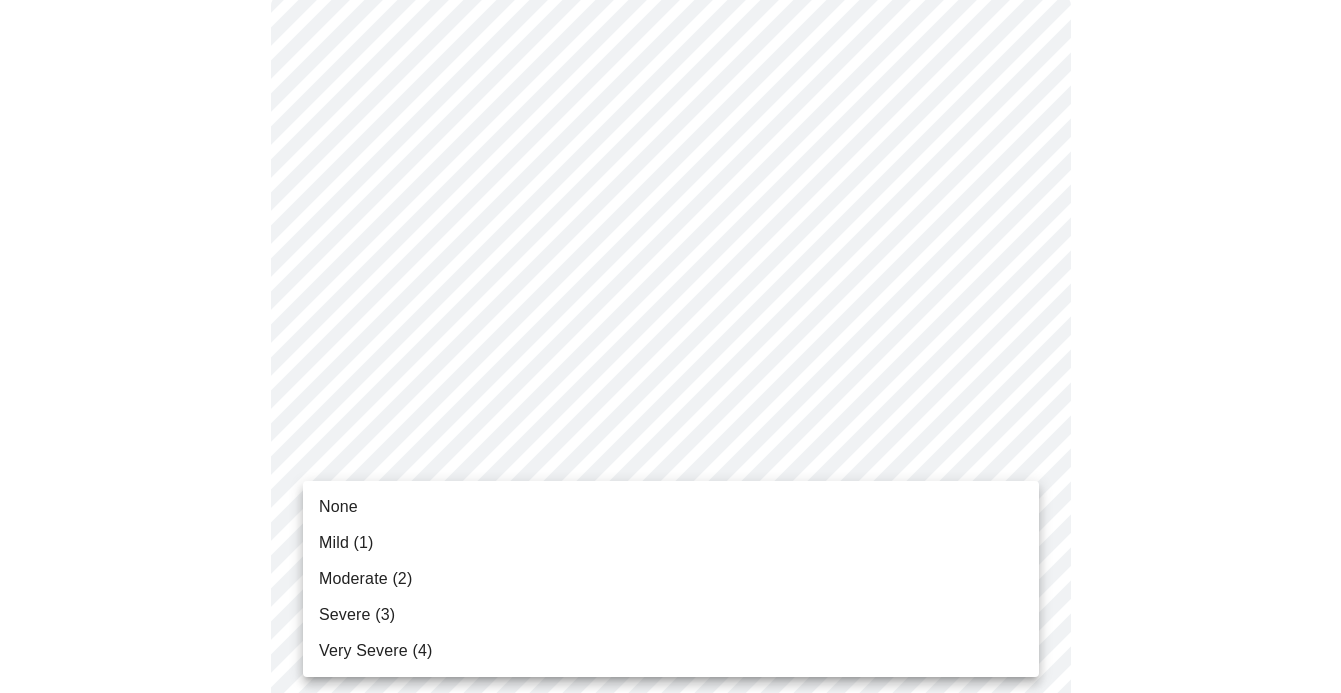 click on "MyMenopauseRx Appointments Messaging Labs Uploads Medications Community Refer a Friend Hi [NAME]   Pre-assessment for your Message Visit: Testosterone Lab Order 3  /  12 Settings Billing Invoices Log out None Mild (1) Moderate (2) Severe (3) Very Severe (4)" at bounding box center [670, 1117] 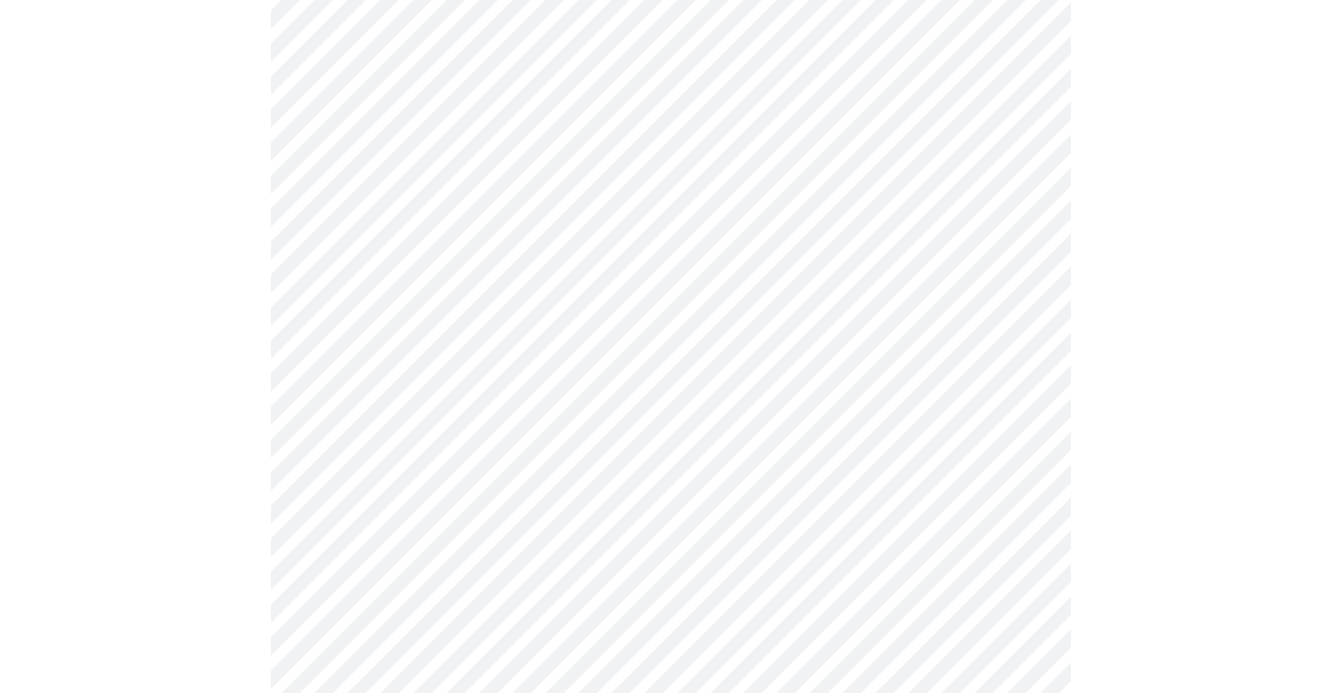 scroll, scrollTop: 353, scrollLeft: 0, axis: vertical 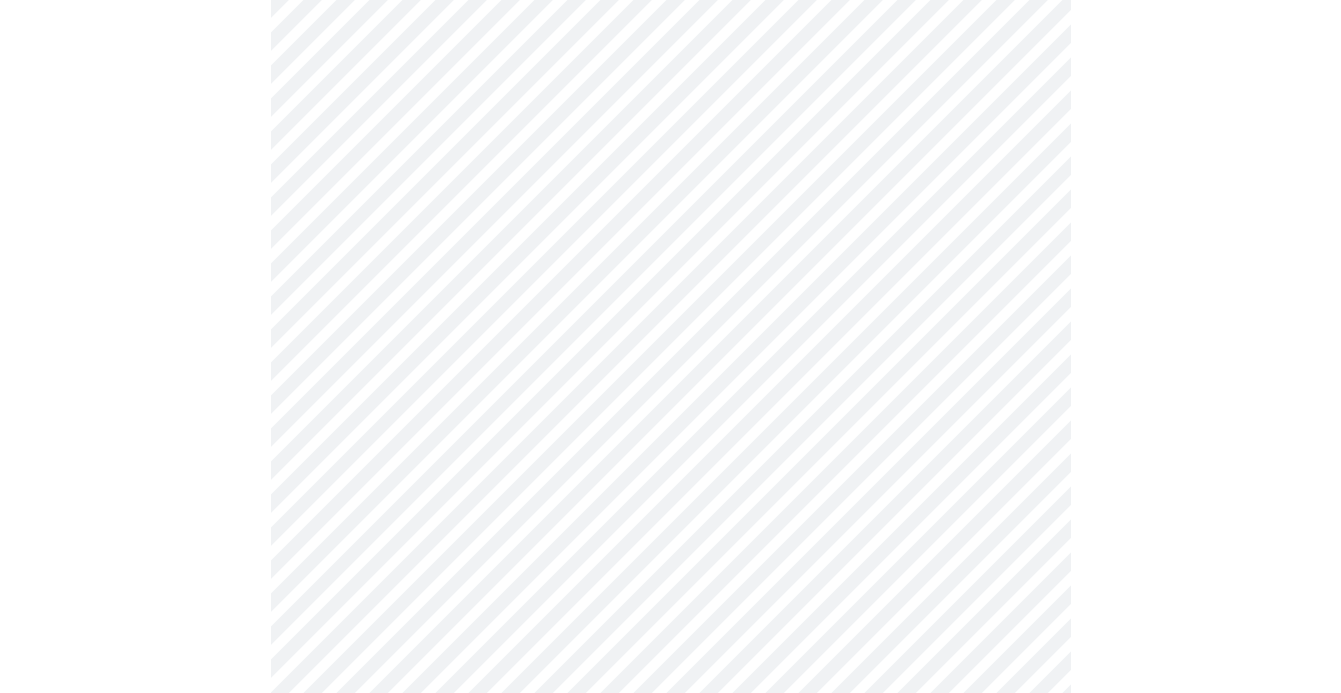 click on "MyMenopauseRx Appointments Messaging Labs Uploads Medications Community Refer a Friend Hi [NAME]   Pre-assessment for your Message Visit: Testosterone Lab Order 3  /  12 Settings Billing Invoices Log out" at bounding box center (670, 943) 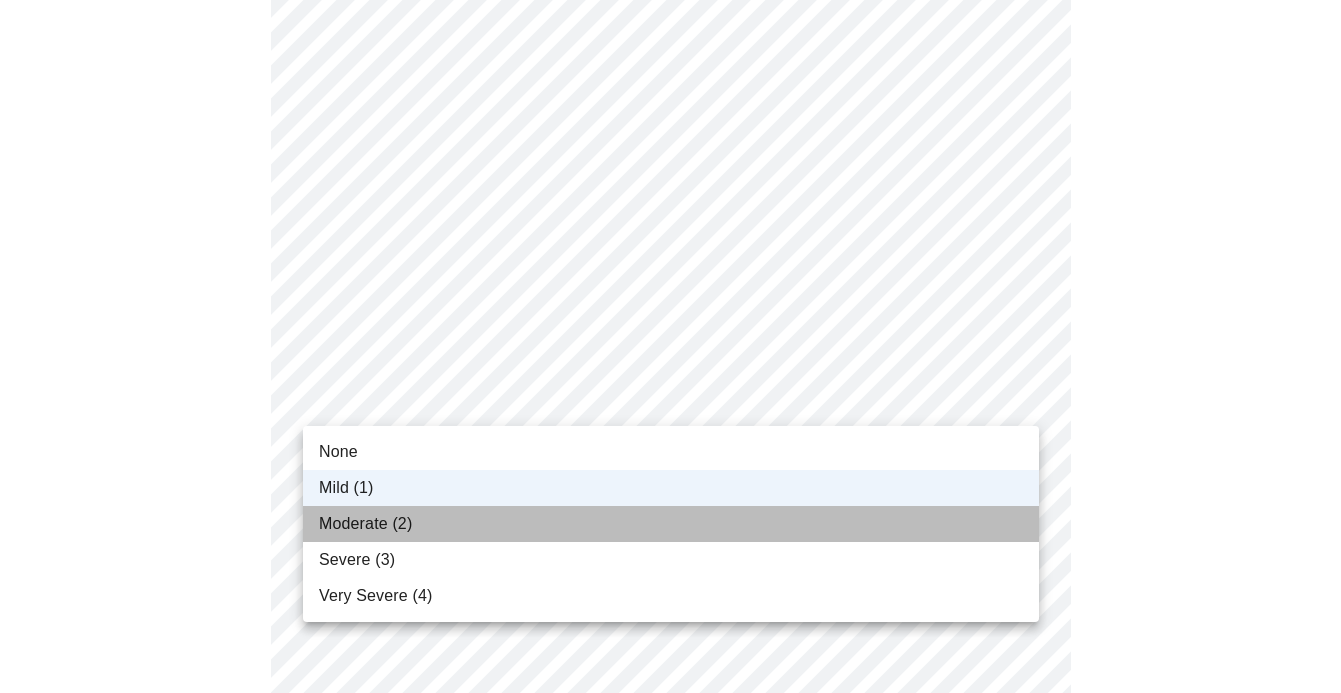 click on "Moderate (2)" at bounding box center [671, 524] 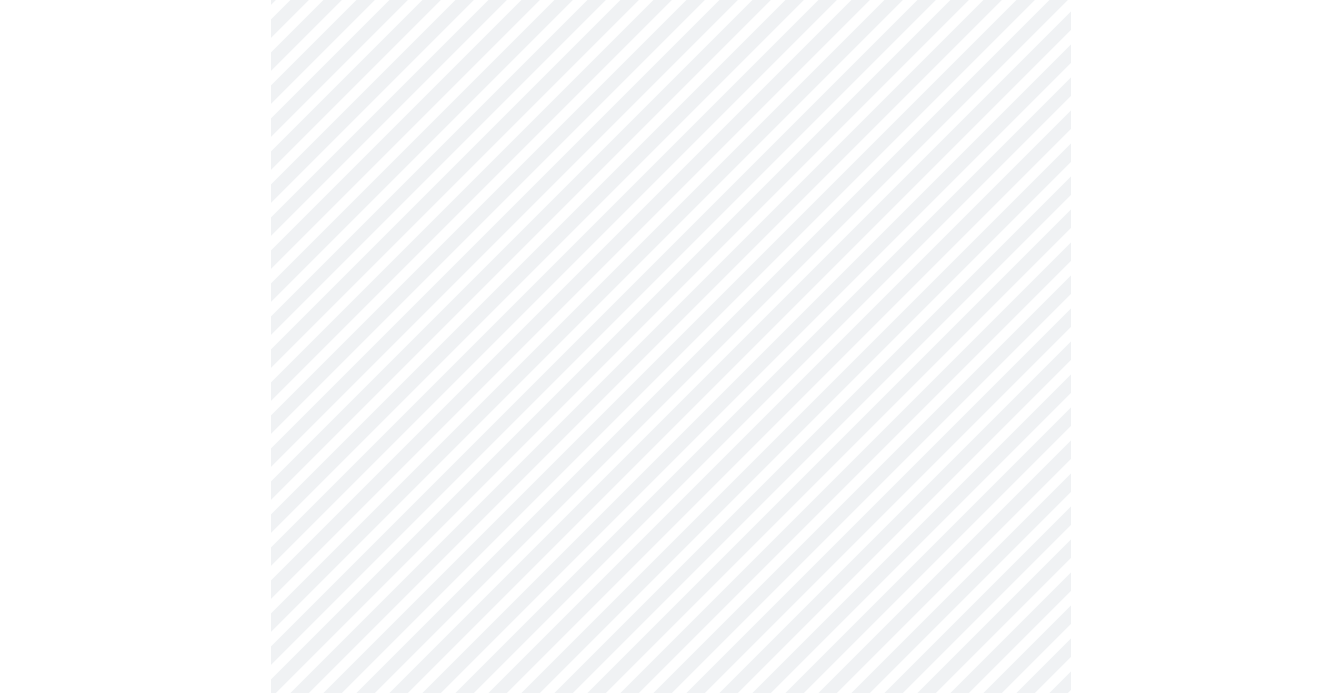 scroll, scrollTop: 400, scrollLeft: 0, axis: vertical 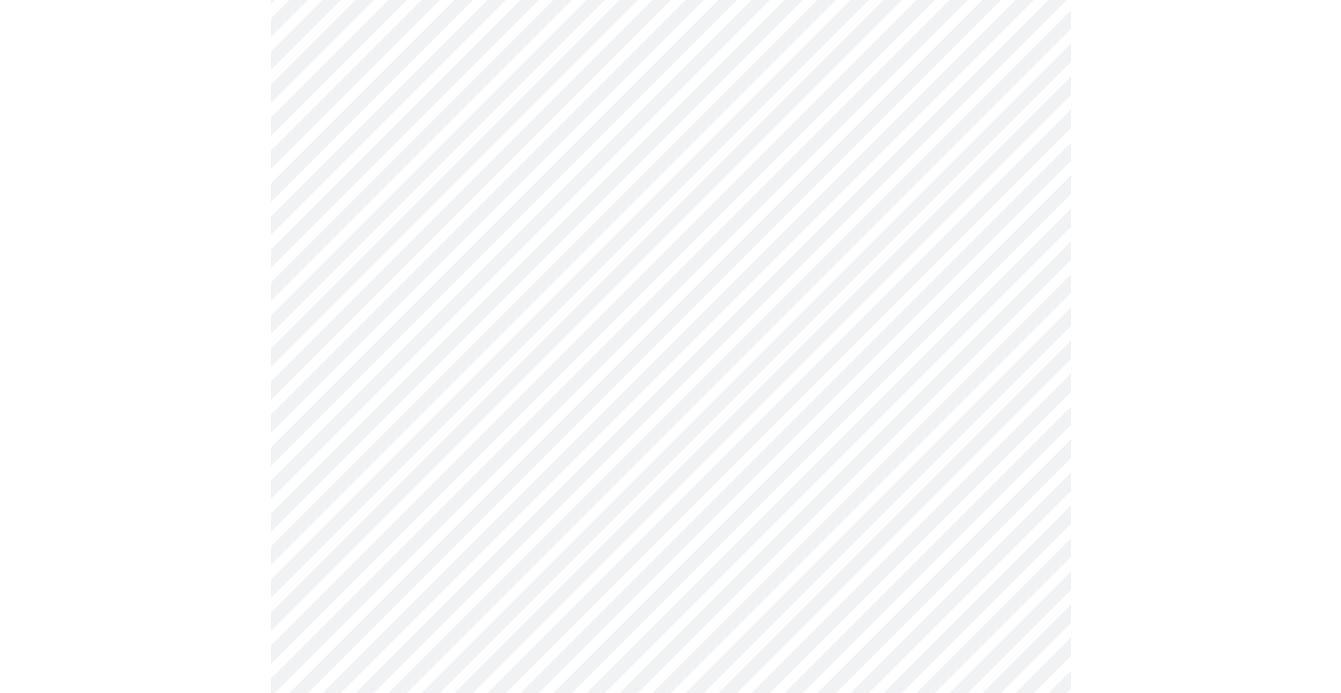 click on "MyMenopauseRx Appointments Messaging Labs Uploads Medications Community Refer a Friend Hi [NAME]   Pre-assessment for your Message Visit: Testosterone Lab Order 3  /  12 Settings Billing Invoices Log out" at bounding box center (670, 896) 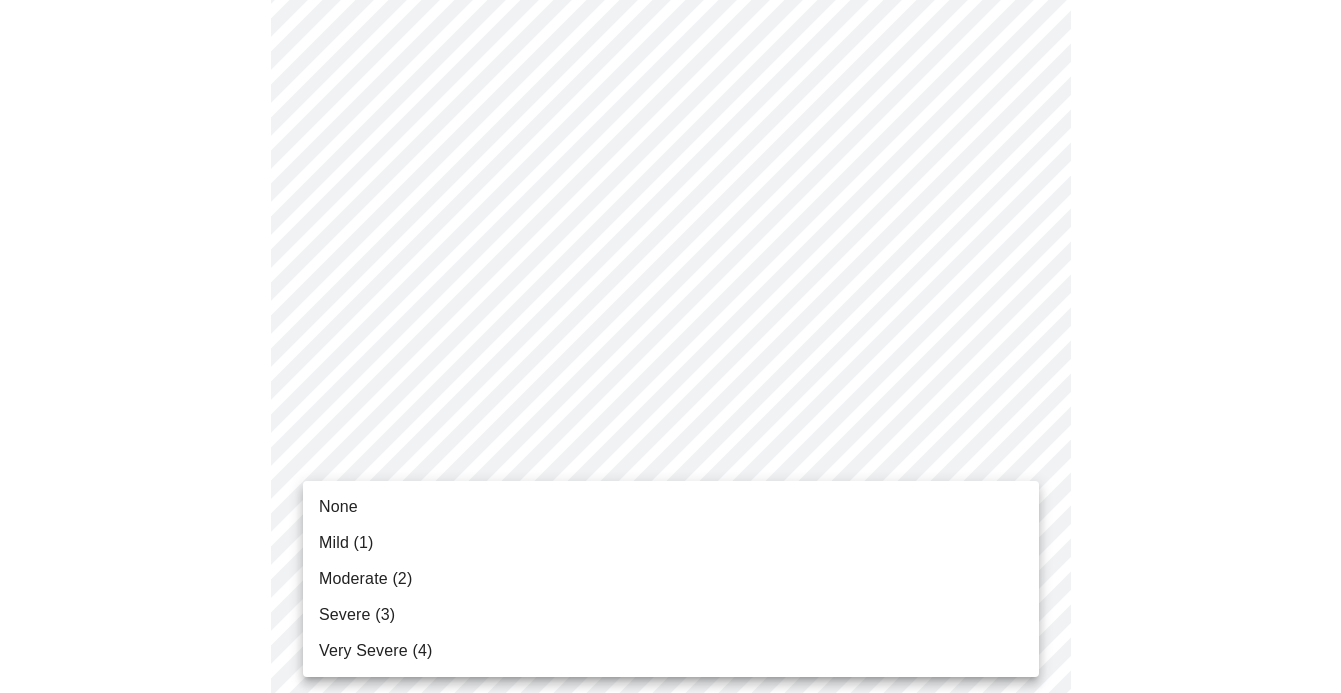 click on "Severe (3)" at bounding box center [671, 615] 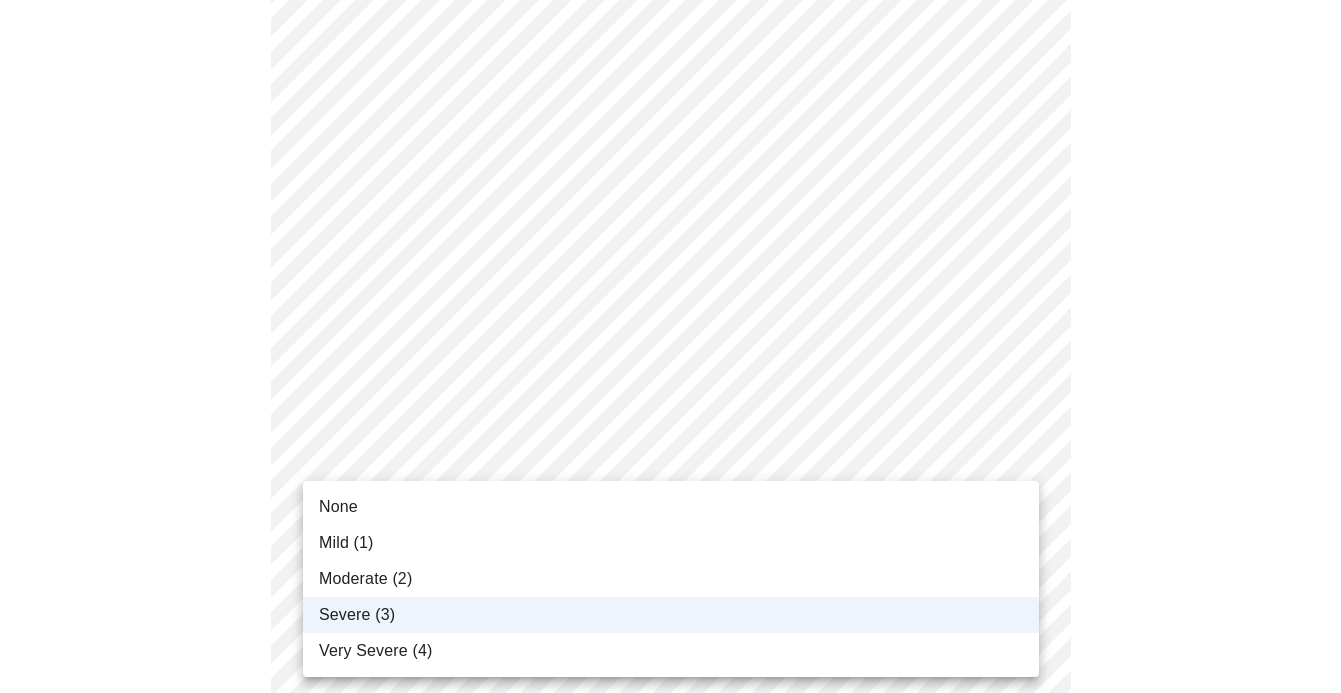 click on "MyMenopauseRx Appointments Messaging Labs Uploads Medications Community Refer a Friend Hi [NAME]   Pre-assessment for your Message Visit: Testosterone Lab Order 3  /  12 Settings Billing Invoices Log out None Mild (1) Moderate (2) Severe (3) Very Severe (4)" at bounding box center [670, 868] 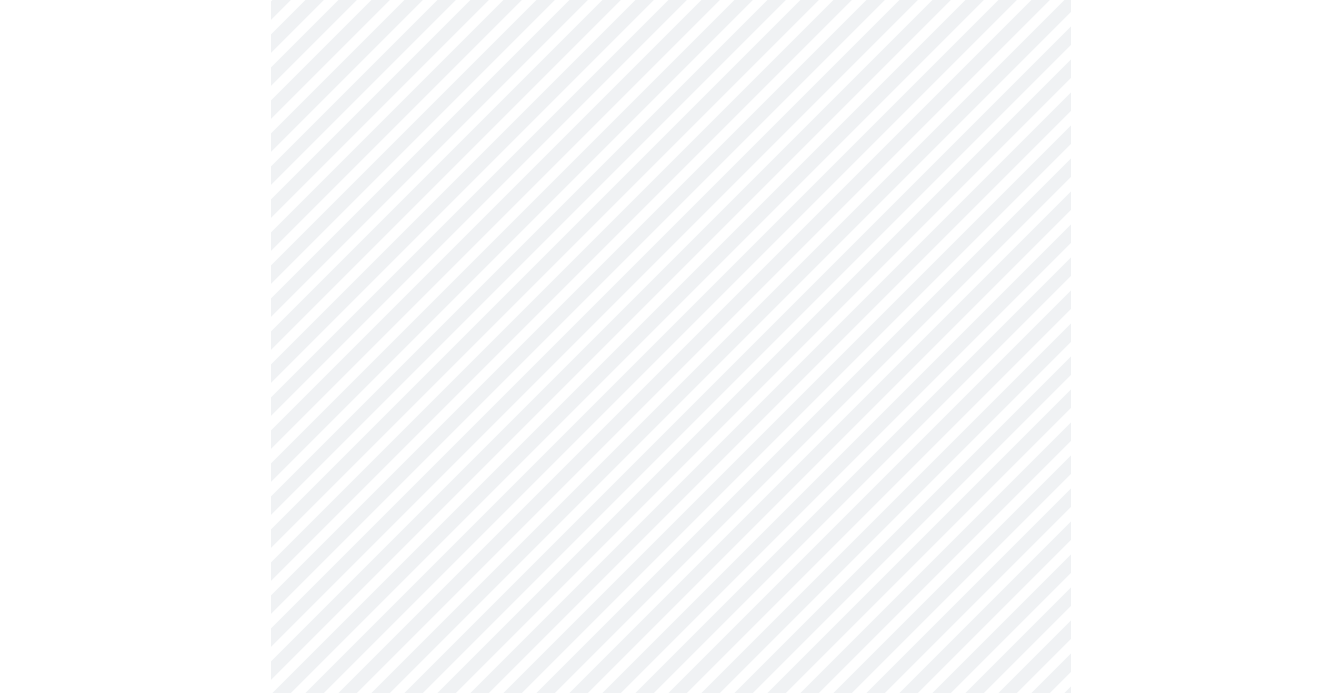 scroll, scrollTop: 718, scrollLeft: 0, axis: vertical 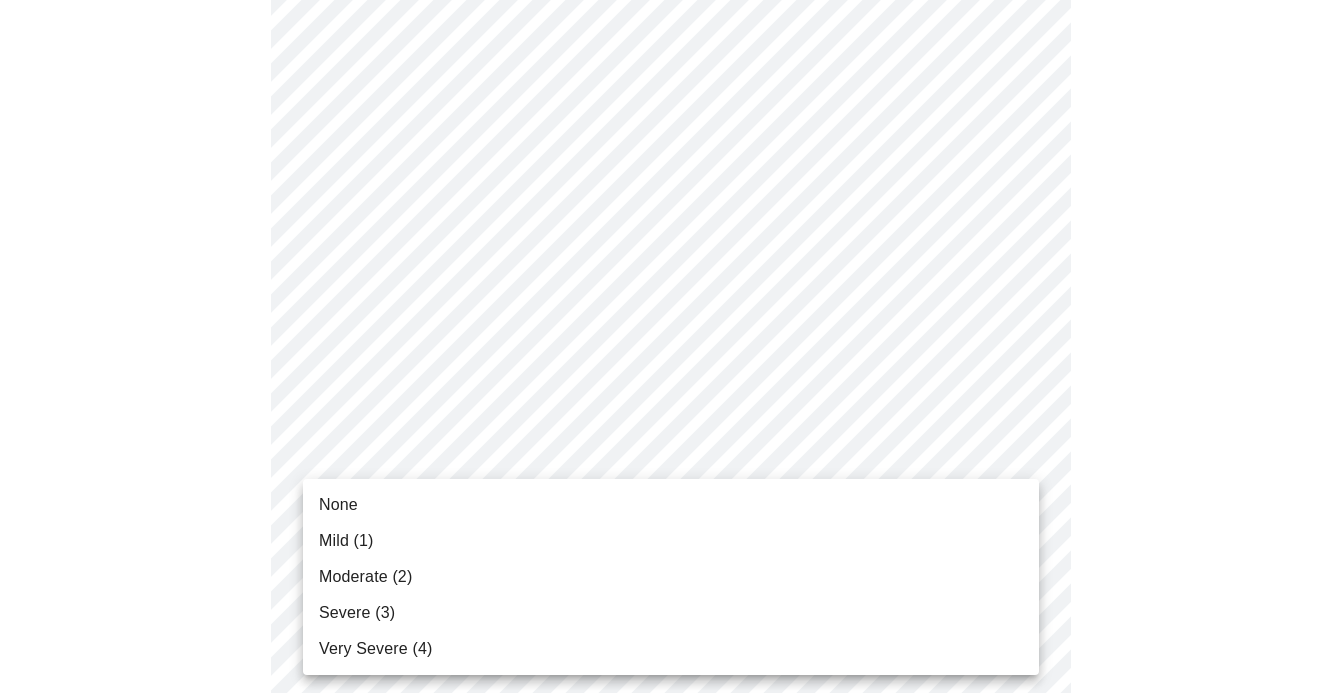 click on "MyMenopauseRx Appointments Messaging Labs Uploads Medications Community Refer a Friend Hi [NAME]   Pre-assessment for your Message Visit: Testosterone Lab Order 3  /  12 Settings Billing Invoices Log out None Mild (1) Moderate (2) Severe (3) Very Severe (4)" at bounding box center (670, 550) 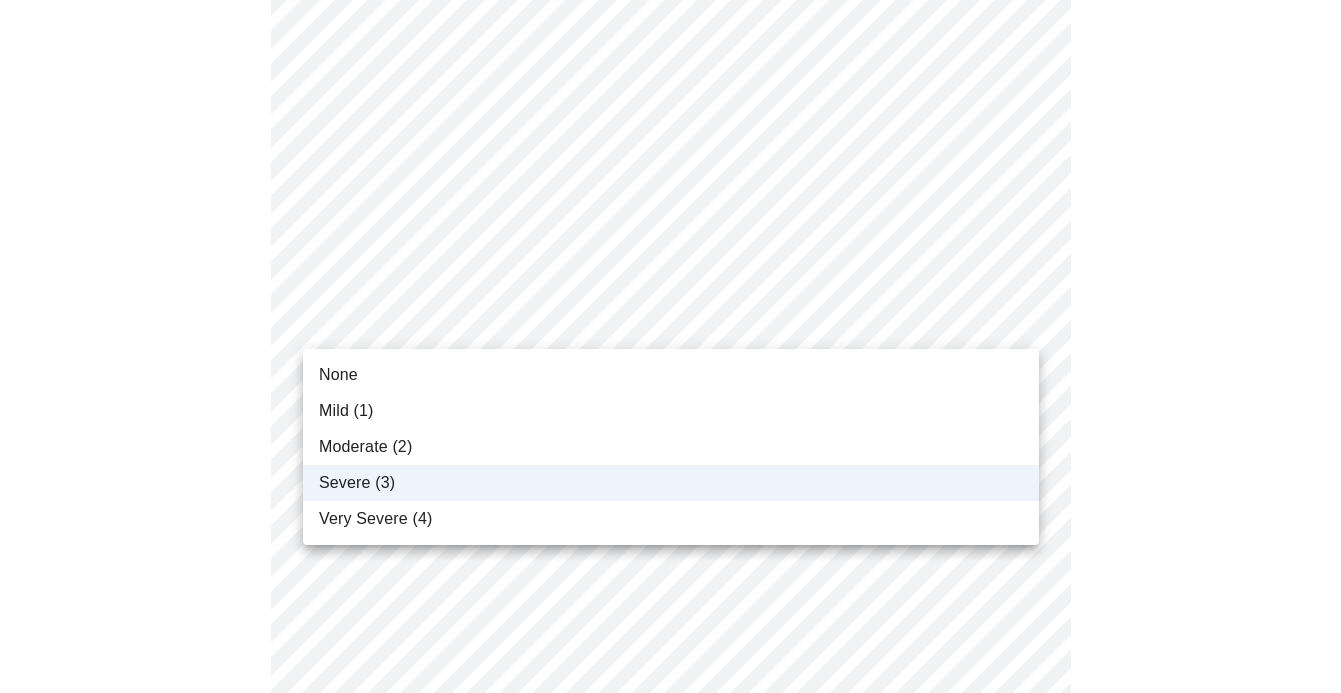 click on "MyMenopauseRx Appointments Messaging Labs Uploads Medications Community Refer a Friend Hi [NAME]   Pre-assessment for your Message Visit: Testosterone Lab Order 3  /  12 Settings Billing Invoices Log out None Mild (1) Moderate (2) Severe (3) Very Severe (4)" at bounding box center [670, 550] 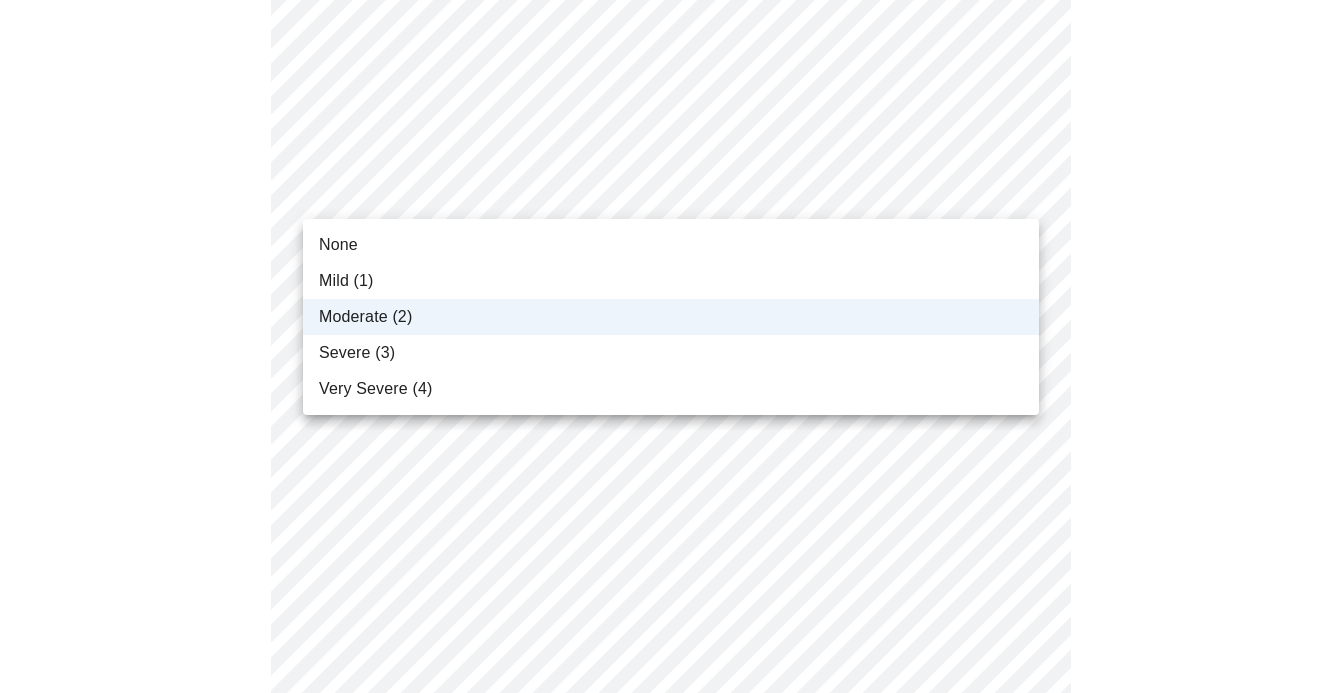 click on "MyMenopauseRx Appointments Messaging Labs Uploads Medications Community Refer a Friend Hi [NAME]   Pre-assessment for your Message Visit: Testosterone Lab Order 3  /  12 Settings Billing Invoices Log out None Mild (1) Moderate (2) Severe (3) Very Severe (4)" at bounding box center [670, 550] 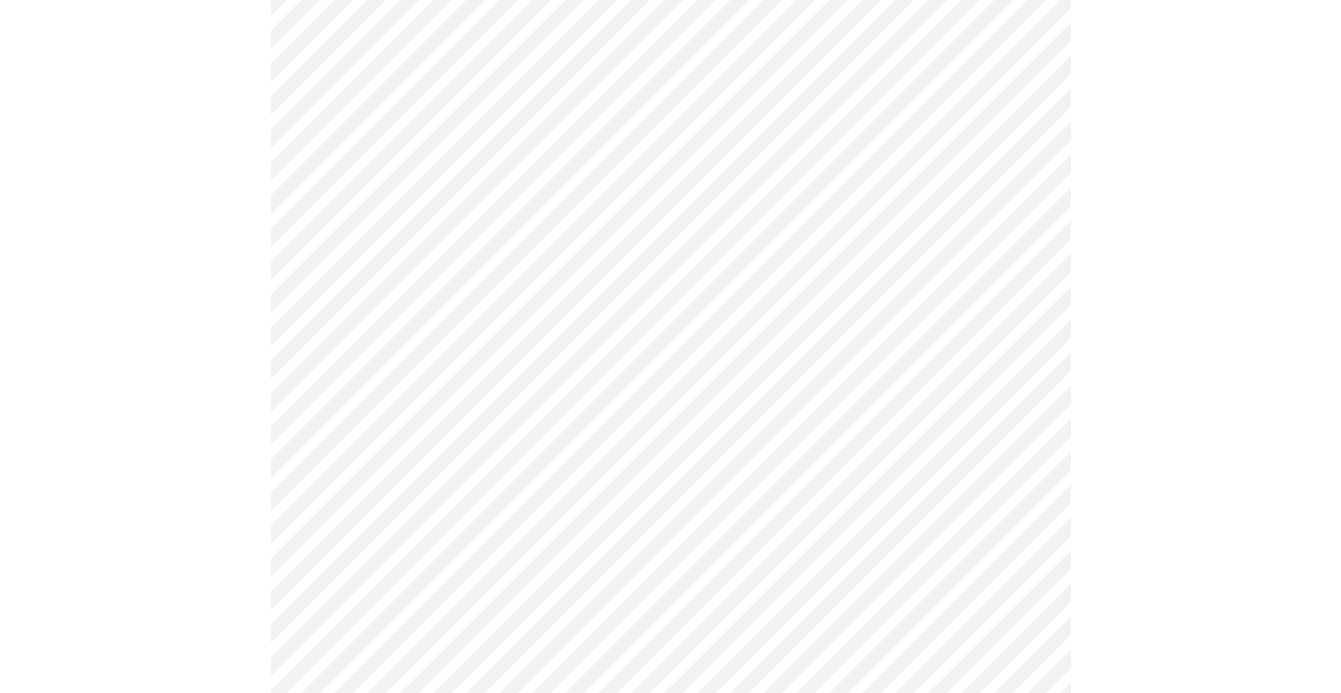 click on "MyMenopauseRx Appointments Messaging Labs Uploads Medications Community Refer a Friend Hi [NAME]   Pre-assessment for your Message Visit: Testosterone Lab Order 3  /  12 Settings Billing Invoices Log out" at bounding box center [670, 550] 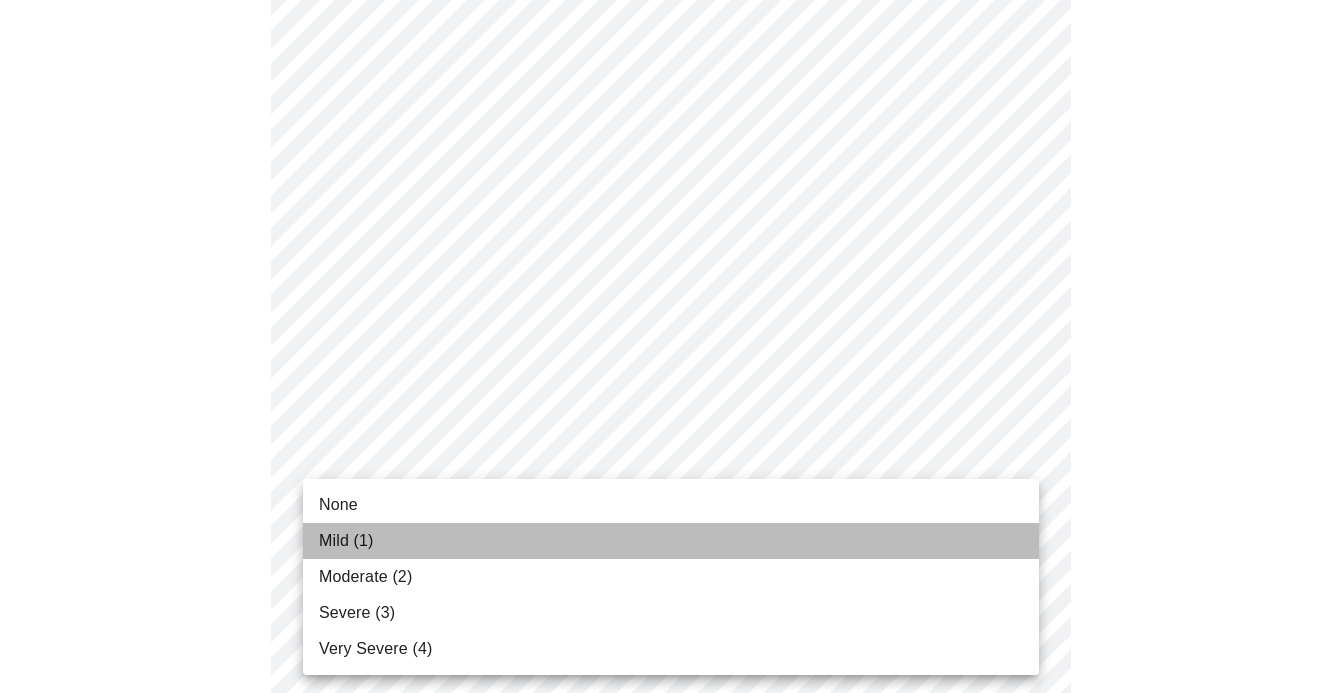click on "Mild (1)" at bounding box center (346, 541) 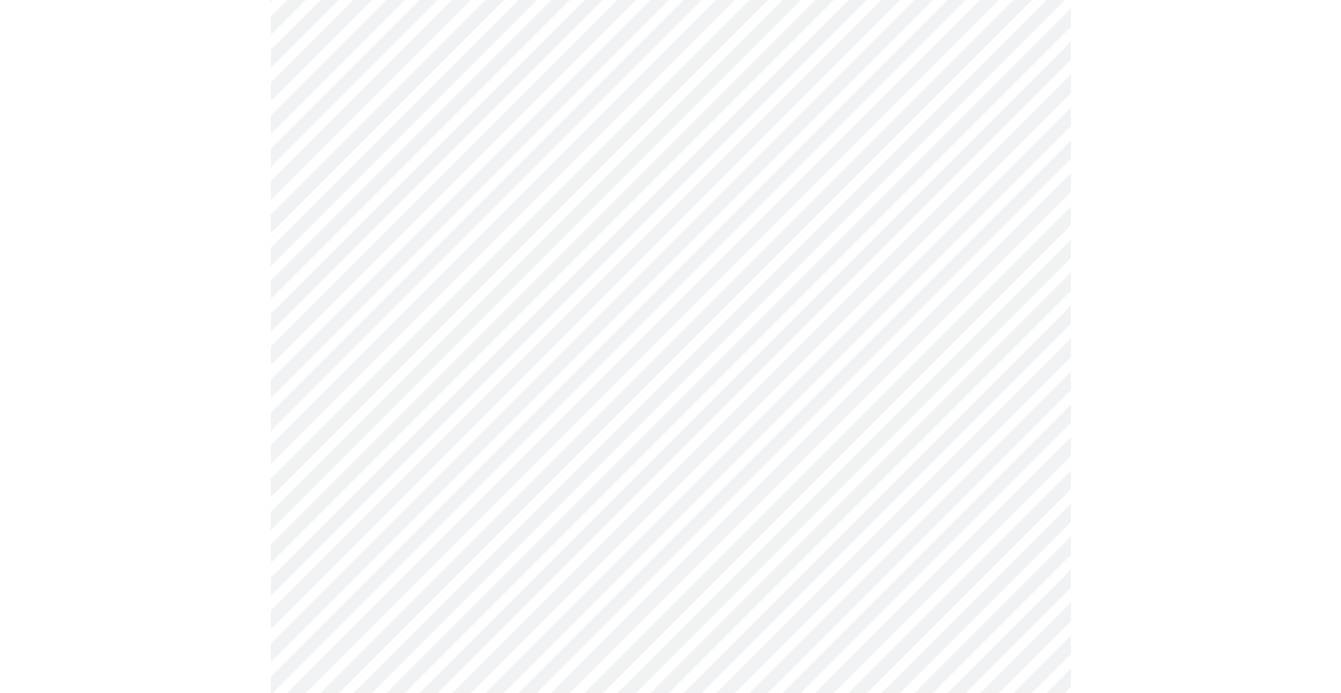 scroll, scrollTop: 836, scrollLeft: 0, axis: vertical 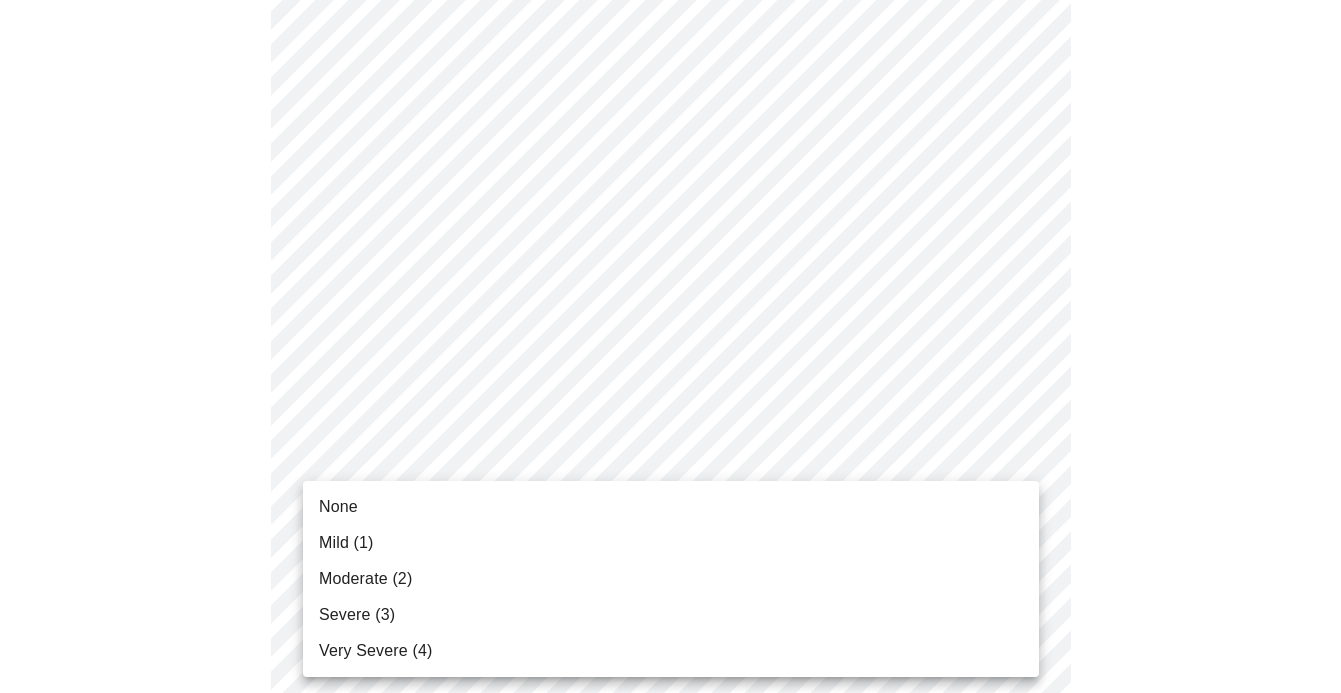 click on "MyMenopauseRx Appointments Messaging Labs Uploads Medications Community Refer a Friend Hi [NAME]   Pre-assessment for your Message Visit: Testosterone Lab Order 3  /  12 Settings Billing Invoices Log out None Mild (1) Moderate (2) Severe (3) Very Severe (4)" at bounding box center (670, 418) 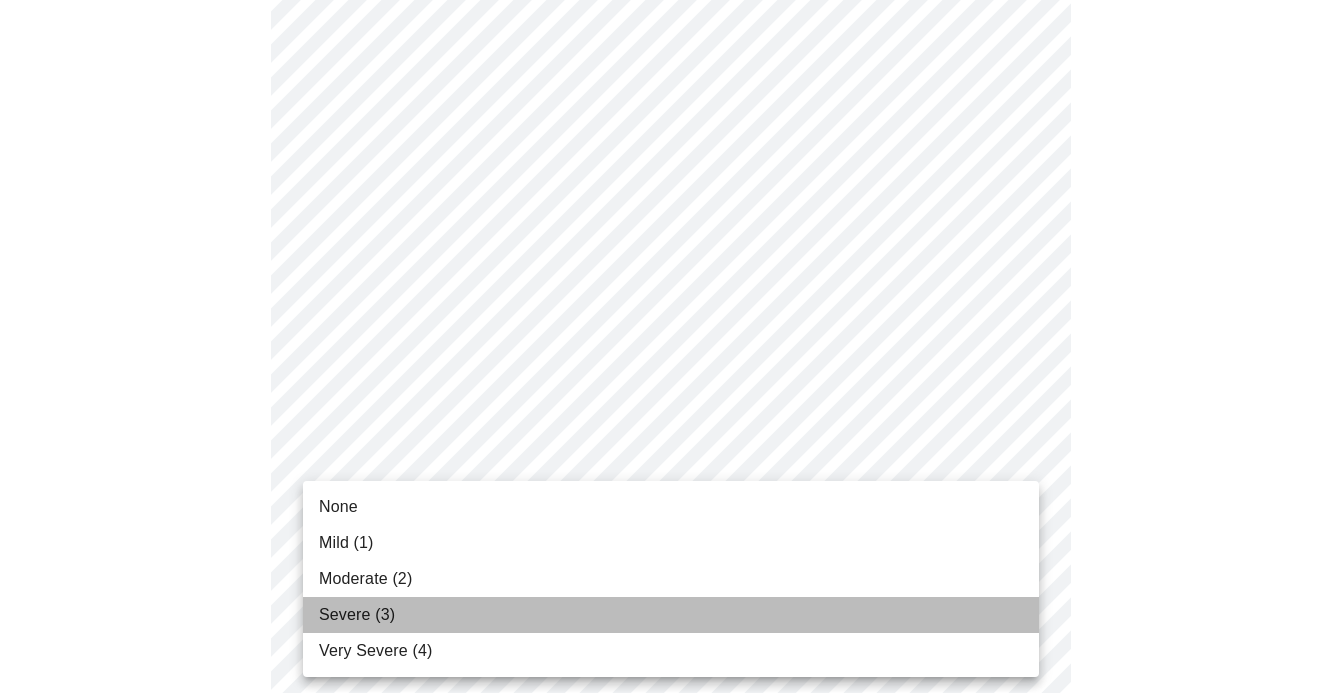 click on "Severe (3)" at bounding box center (357, 615) 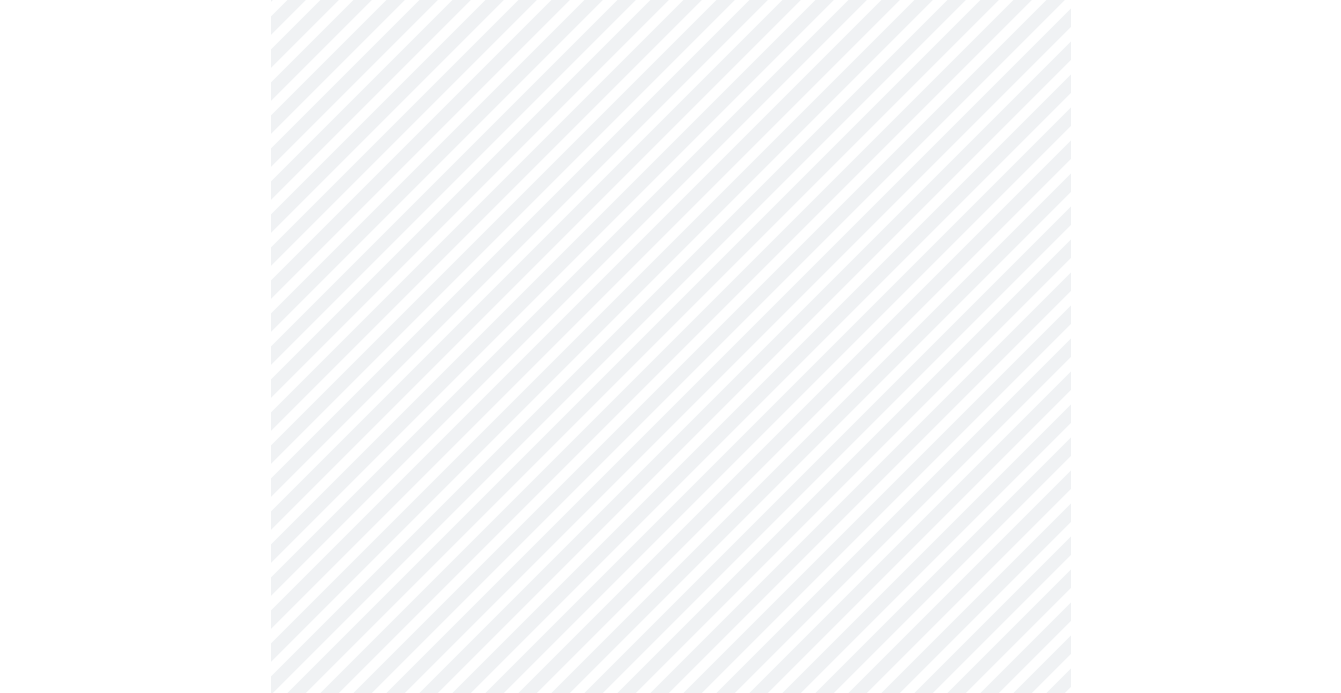 scroll, scrollTop: 931, scrollLeft: 0, axis: vertical 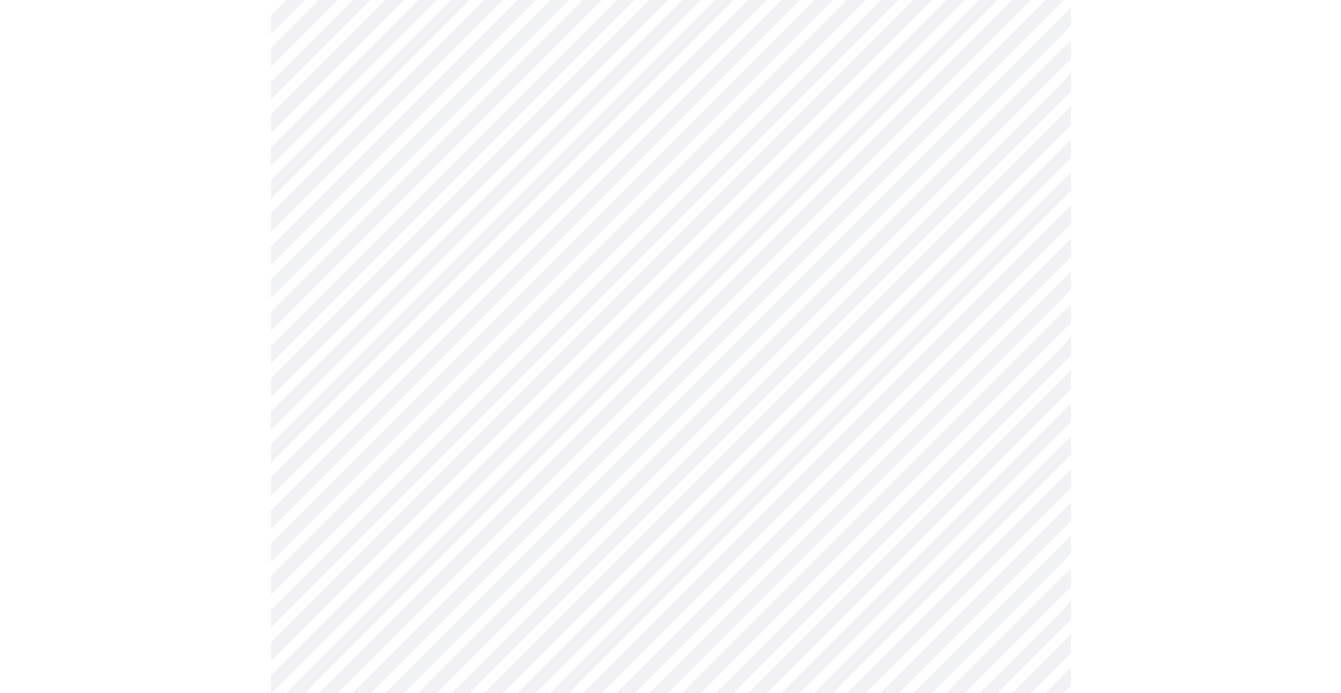 click on "MyMenopauseRx Appointments Messaging Labs Uploads Medications Community Refer a Friend Hi [NAME]   Pre-assessment for your Message Visit: Testosterone Lab Order 3  /  12 Settings Billing Invoices Log out" at bounding box center (670, 309) 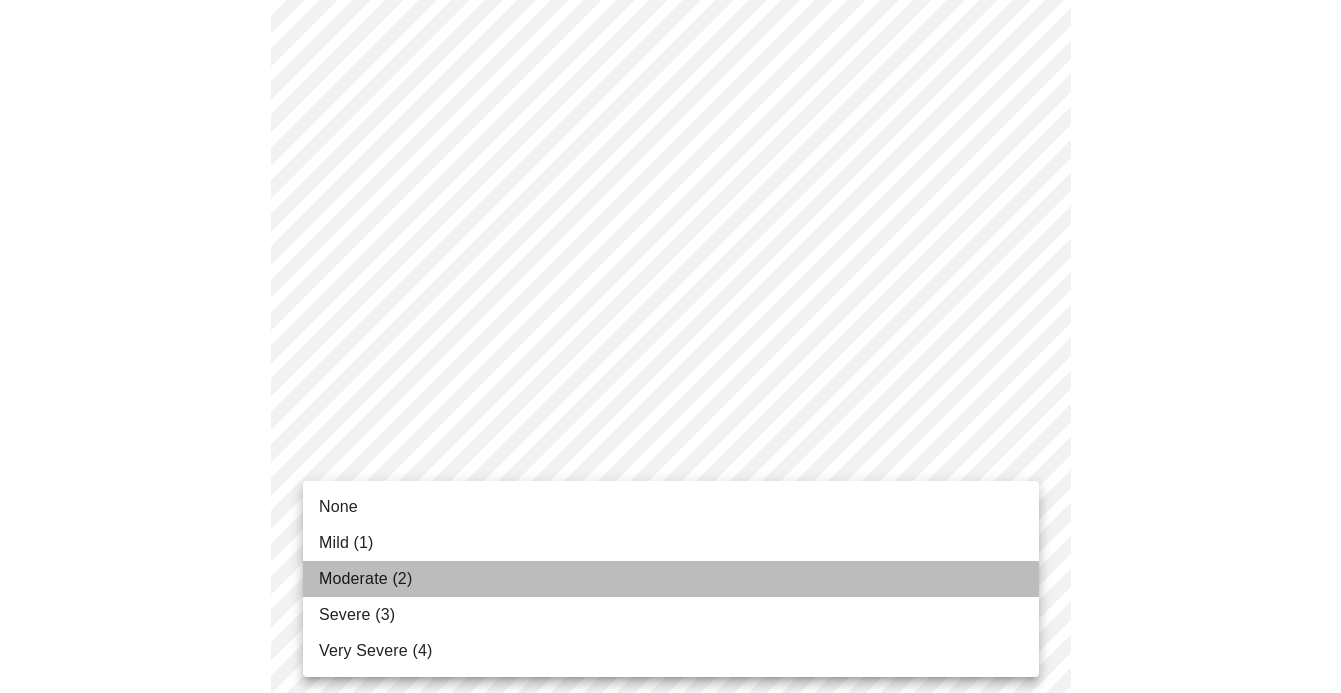 click on "Moderate (2)" at bounding box center [671, 579] 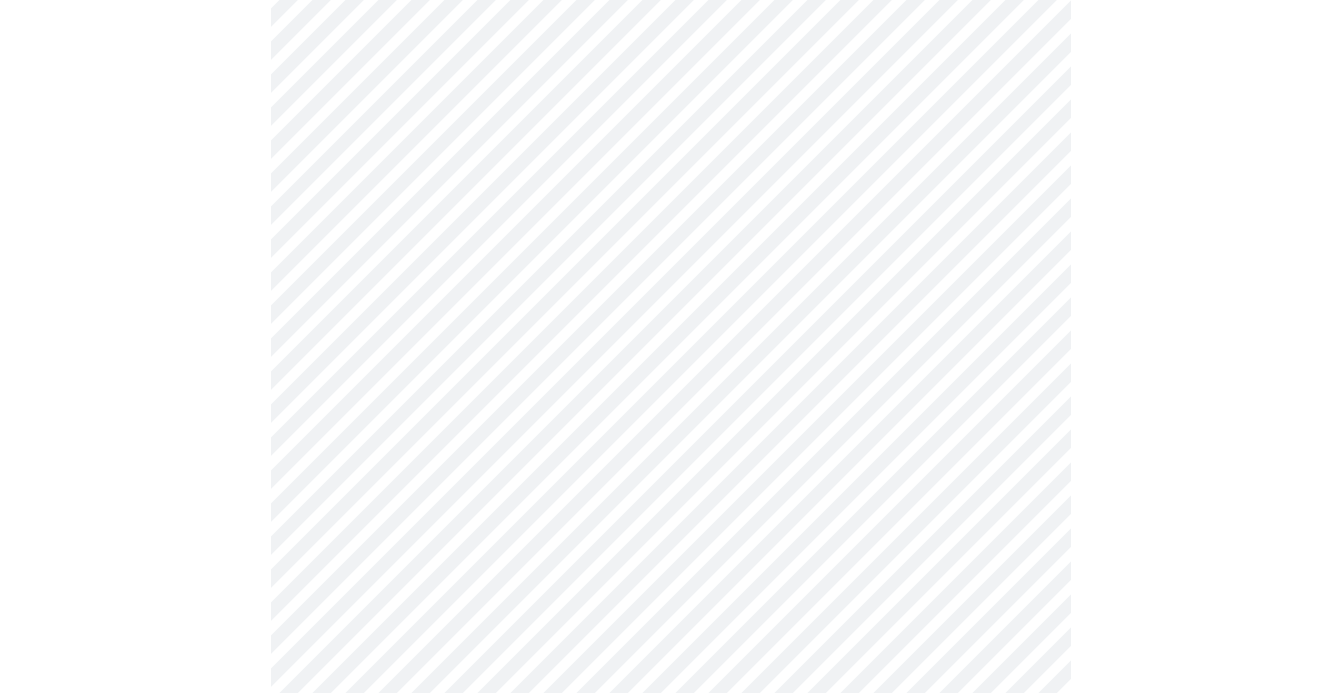 scroll, scrollTop: 1146, scrollLeft: 0, axis: vertical 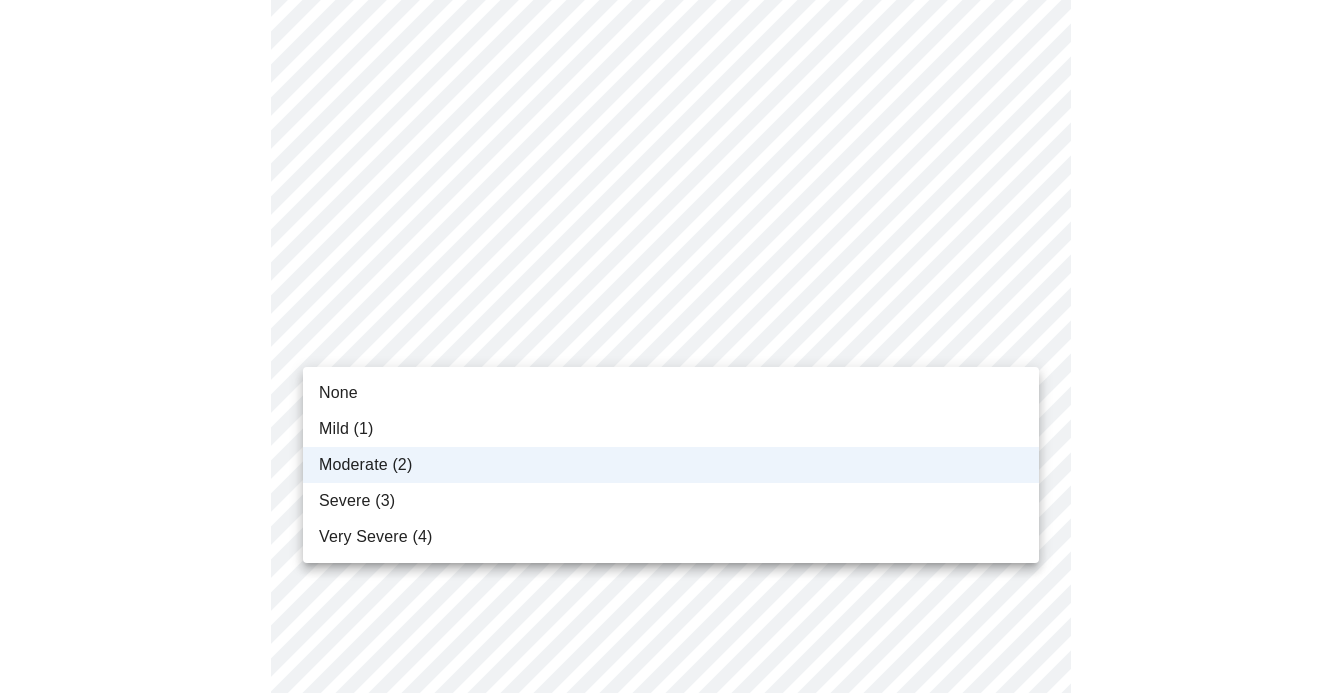 click on "MyMenopauseRx Appointments Messaging Labs Uploads Medications Community Refer a Friend Hi [NAME]   Pre-assessment for your Message Visit: Testosterone Lab Order 3  /  12 Settings Billing Invoices Log out None Mild (1) Moderate (2) Severe (3) Very Severe (4)" at bounding box center (670, 80) 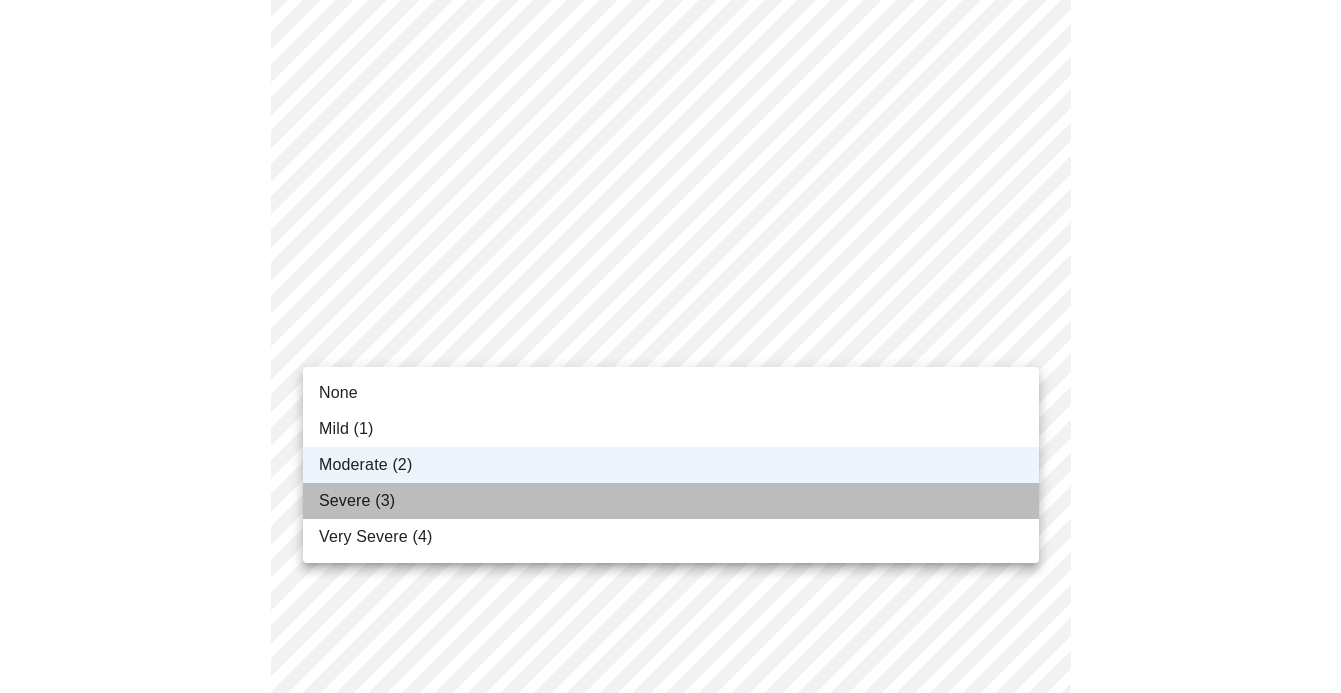 click on "Severe (3)" at bounding box center [357, 501] 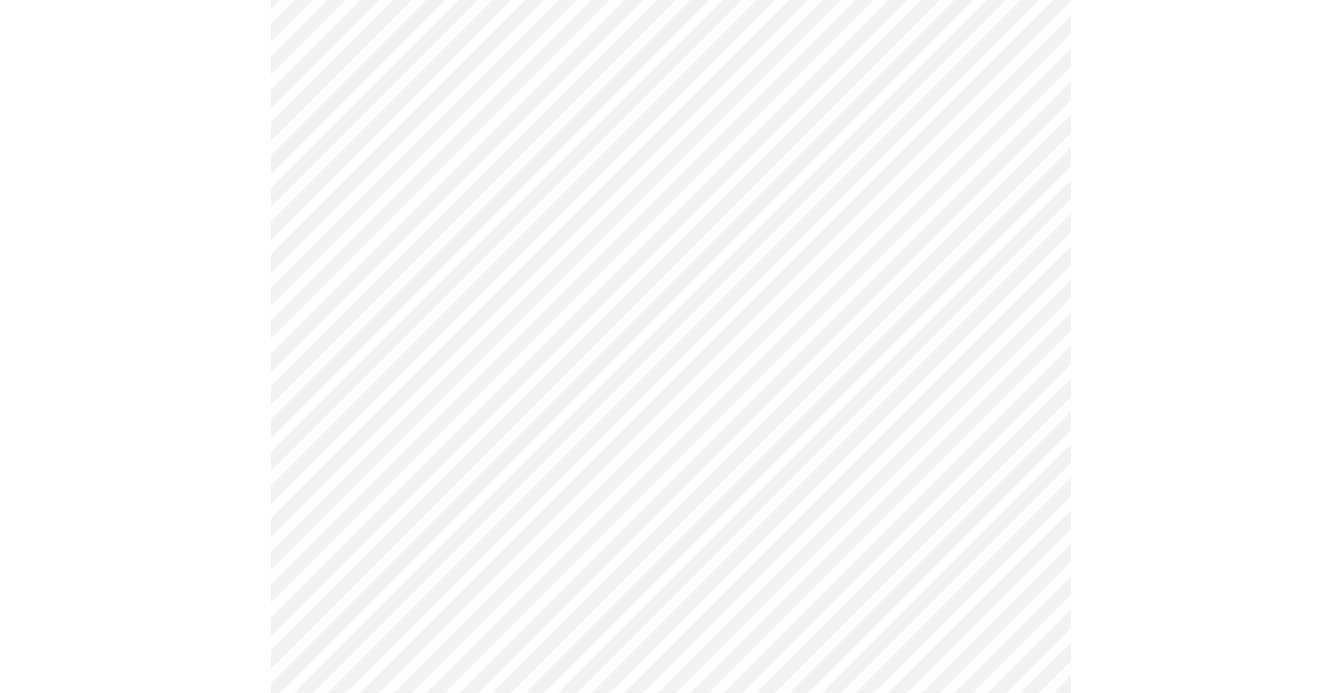 scroll, scrollTop: 1270, scrollLeft: 0, axis: vertical 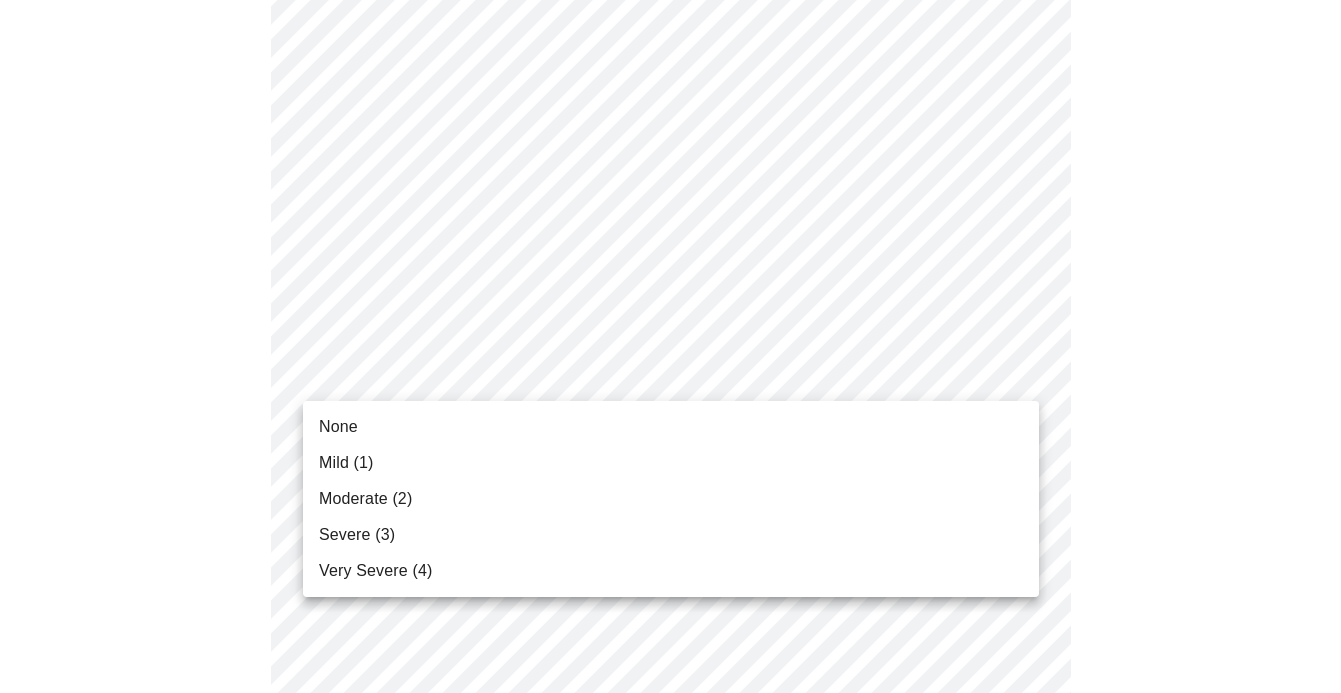 click on "MyMenopauseRx Appointments Messaging Labs Uploads Medications Community Refer a Friend Hi [NAME]   Pre-assessment for your Message Visit: Testosterone Lab Order 3  /  12 Settings Billing Invoices Log out None Mild (1) Moderate (2) Severe (3) Very Severe (4)" at bounding box center (670, -44) 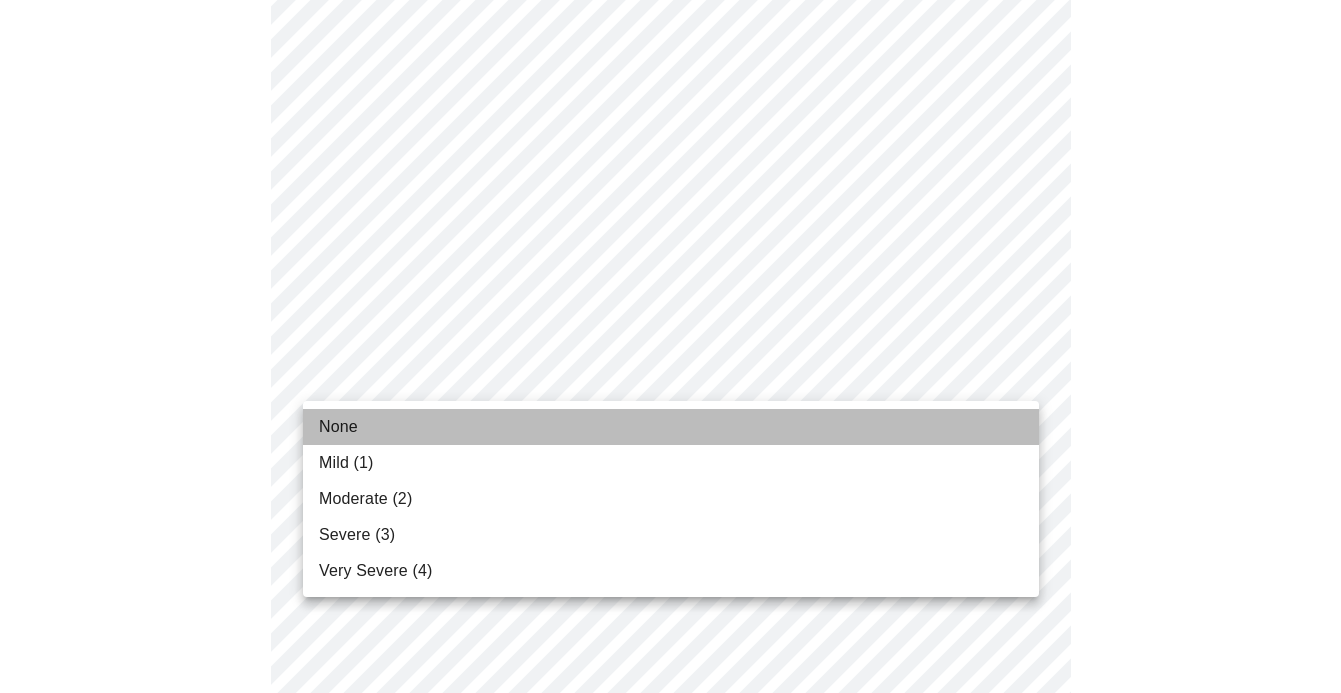 click on "None" at bounding box center [671, 427] 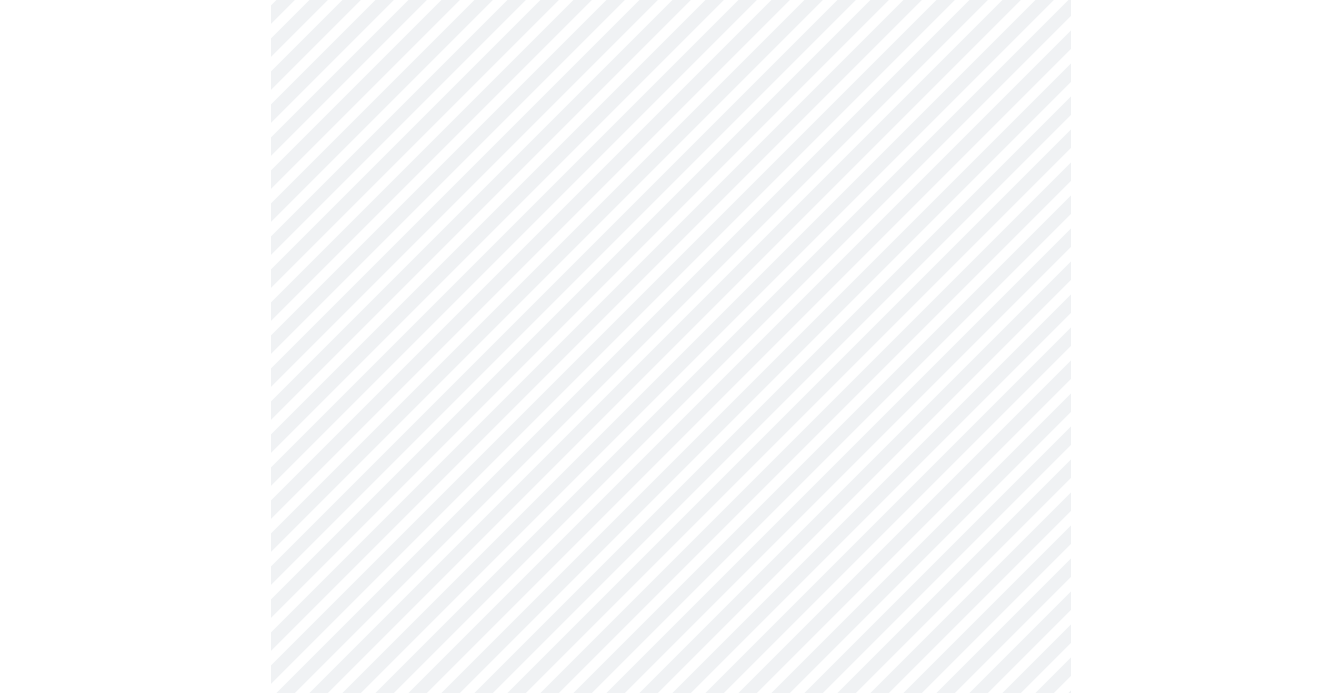 scroll, scrollTop: 1375, scrollLeft: 0, axis: vertical 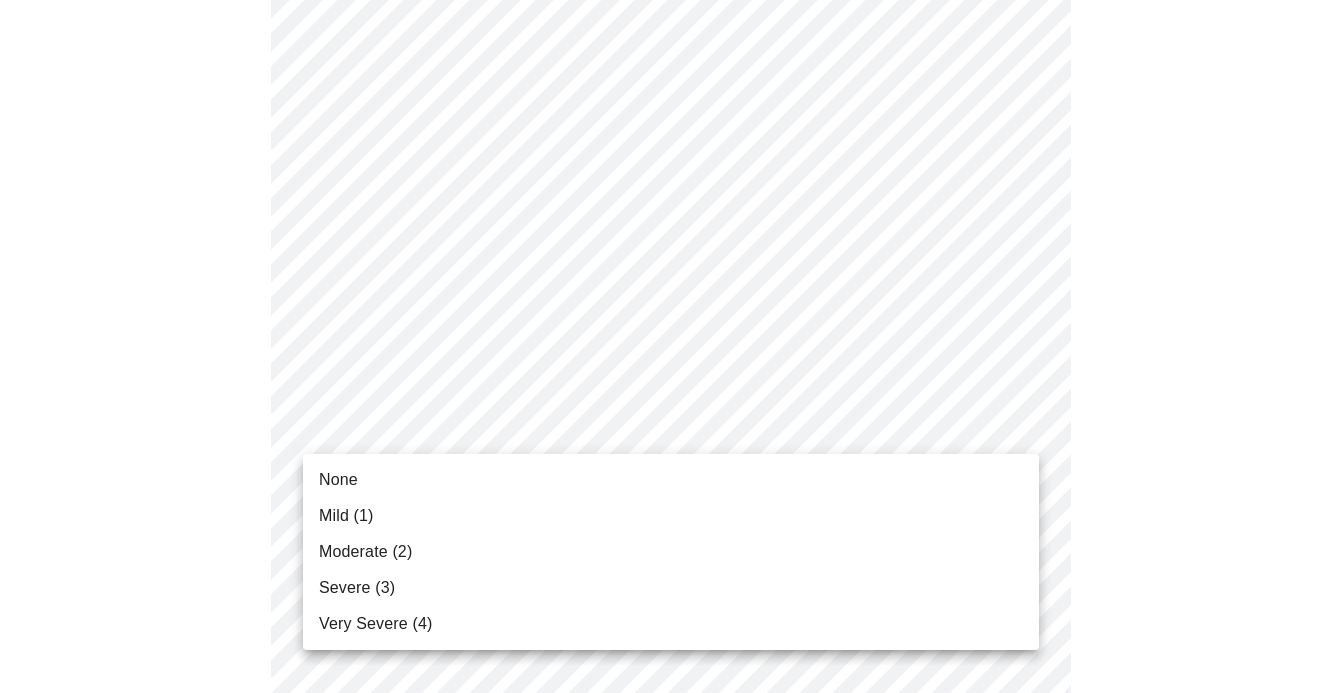 click on "MyMenopauseRx Appointments Messaging Labs Uploads Medications Community Refer a Friend Hi [NAME]   Pre-assessment for your Message Visit: Testosterone Lab Order 3  /  12 Settings Billing Invoices Log out None Mild (1) Moderate (2) Severe (3) Very Severe (4)" at bounding box center [670, -163] 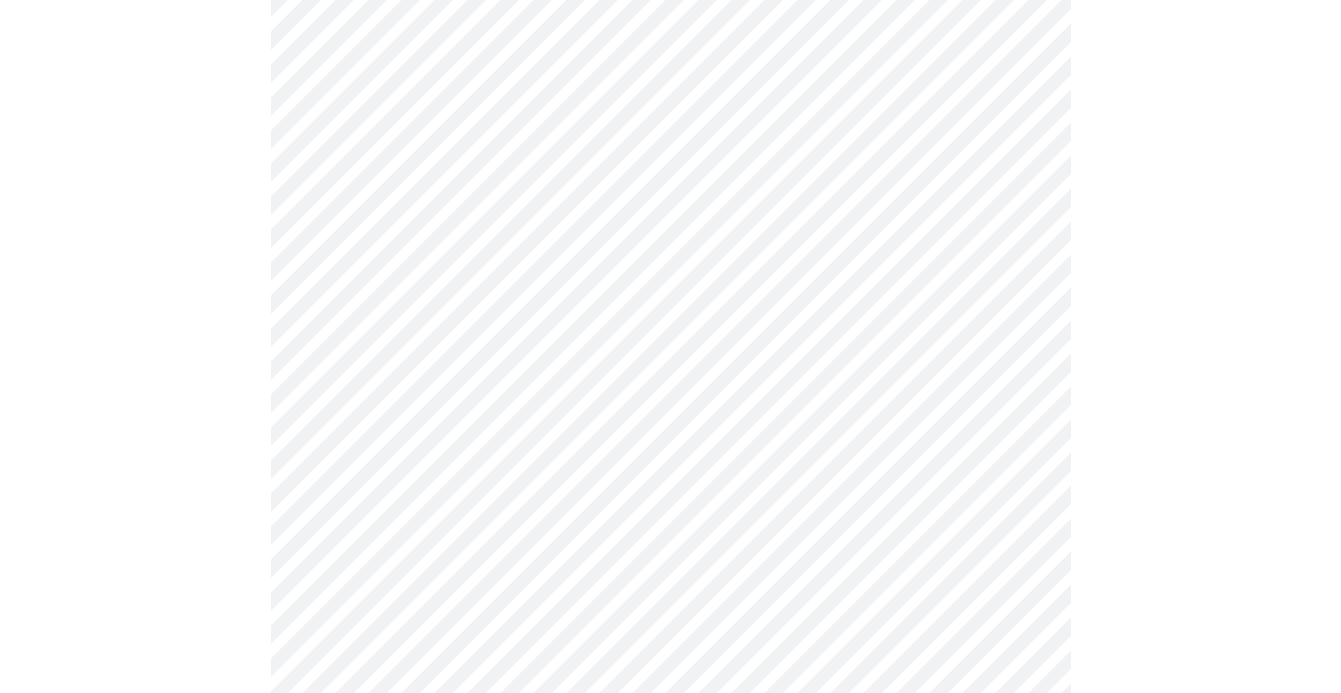 scroll, scrollTop: 1543, scrollLeft: 0, axis: vertical 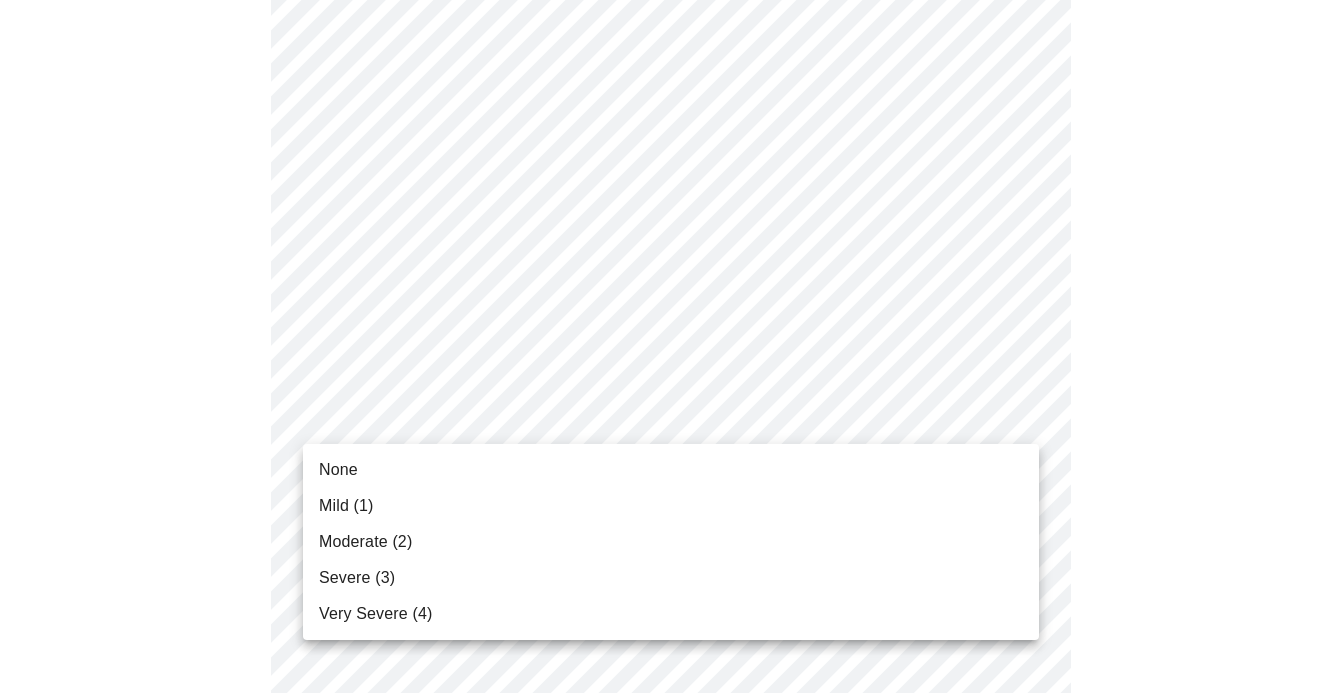 click on "MyMenopauseRx Appointments Messaging Labs Uploads Medications Community Refer a Friend Hi [NAME]   Pre-assessment for your Message Visit: Testosterone Lab Order 3  /  12 Settings Billing Invoices Log out None Mild (1) Moderate (2) Severe (3) Very Severe (4)" at bounding box center (670, -345) 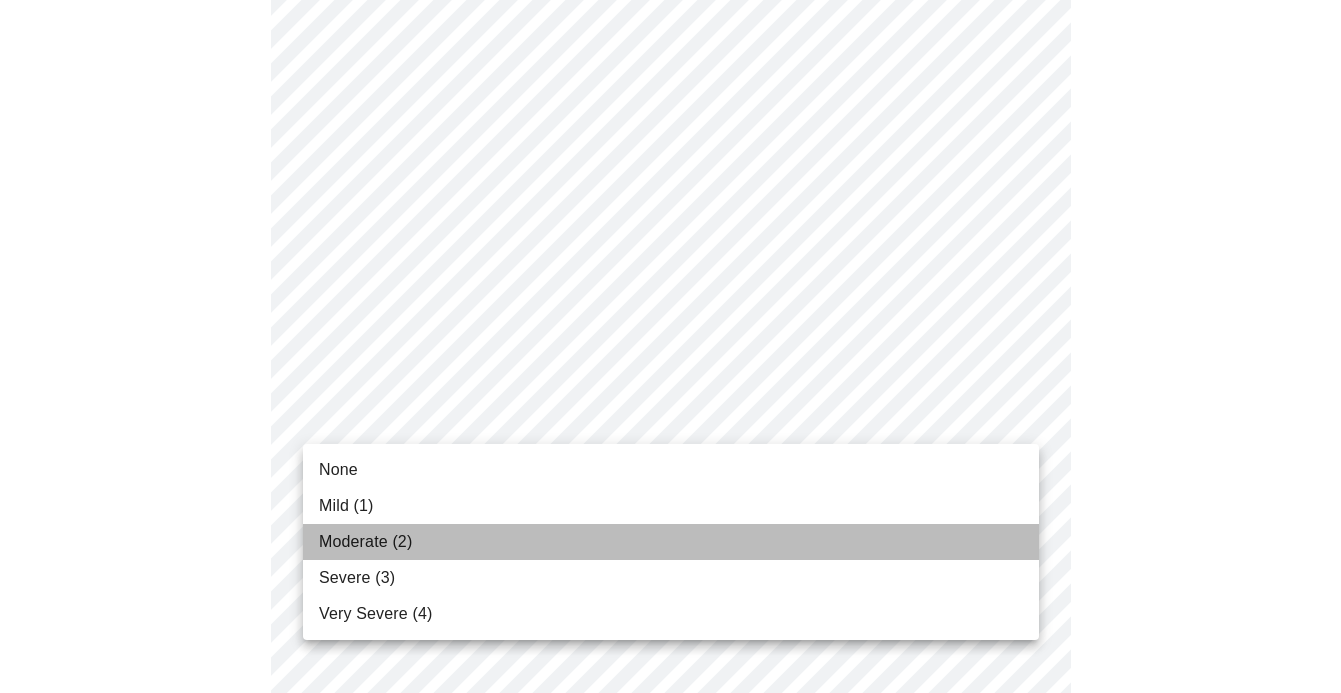 click on "Moderate (2)" at bounding box center (365, 542) 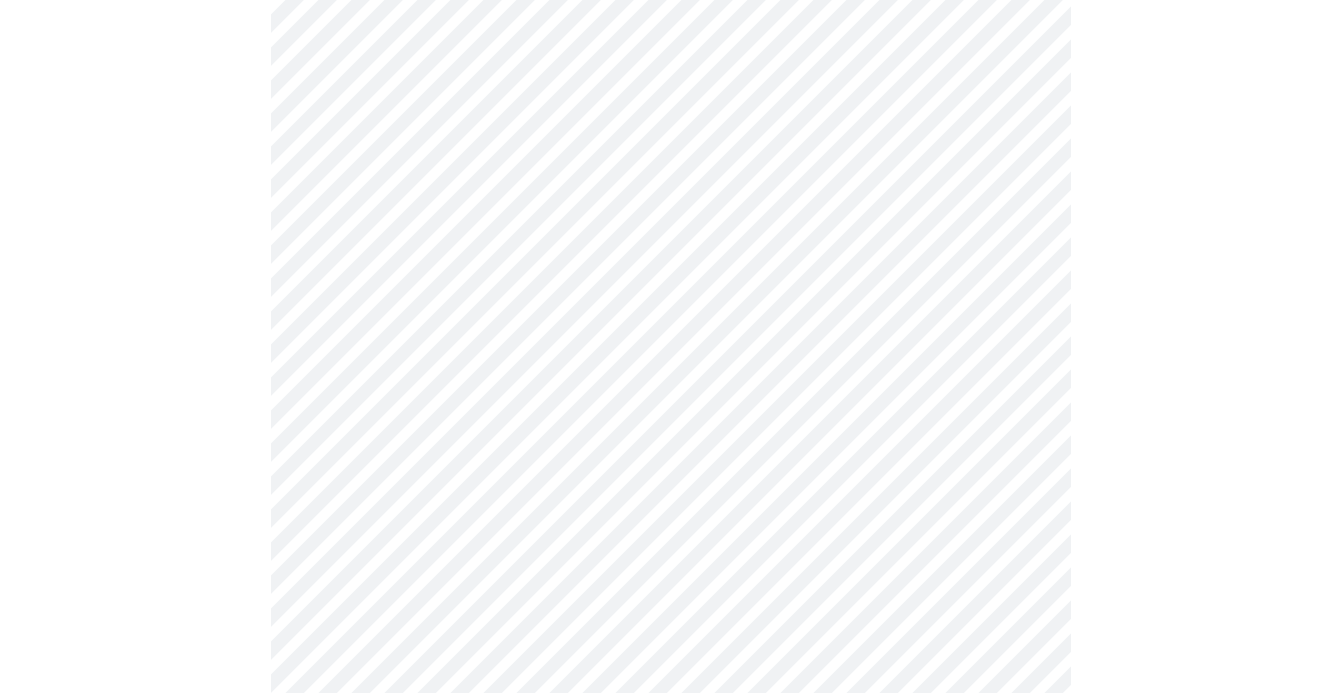 scroll, scrollTop: 438, scrollLeft: 0, axis: vertical 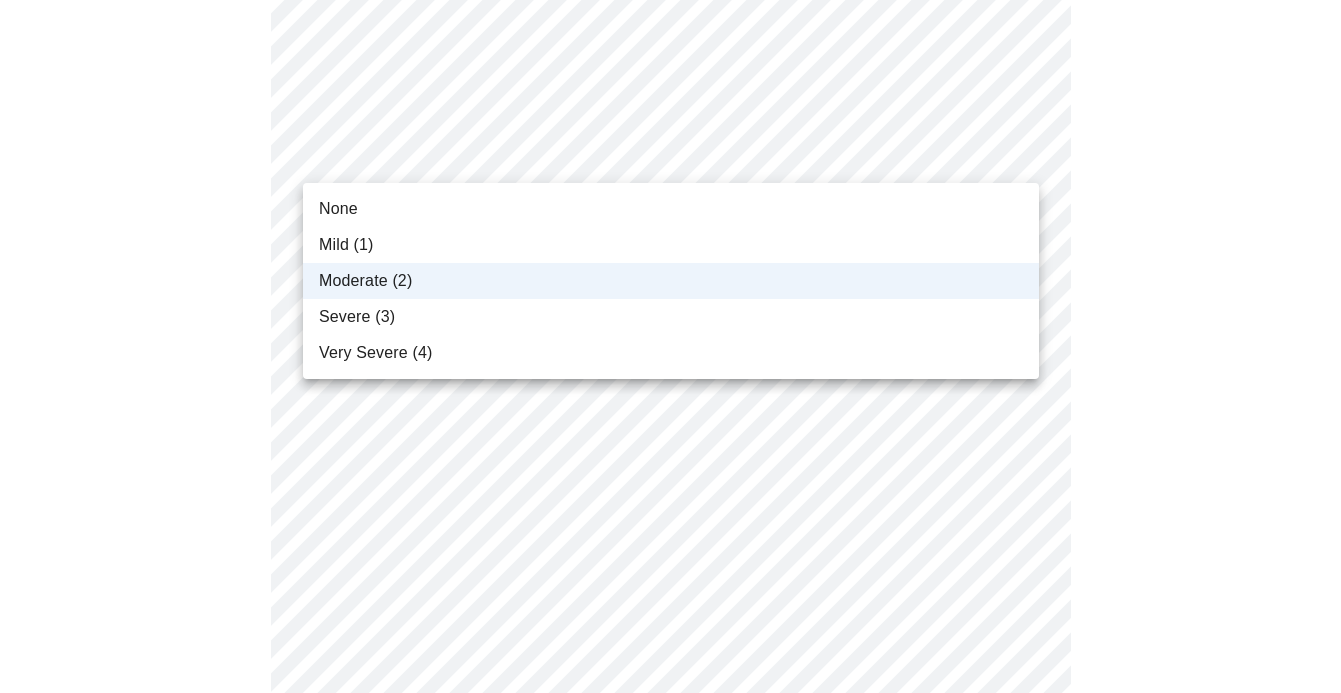click on "MyMenopauseRx Appointments Messaging Labs Uploads Medications Community Refer a Friend Hi [NAME]   Pre-assessment for your Message Visit: Testosterone Lab Order 3  /  12 Settings Billing Invoices Log out None Mild (1) Moderate (2) Severe (3) Very Severe (4)" at bounding box center [670, 746] 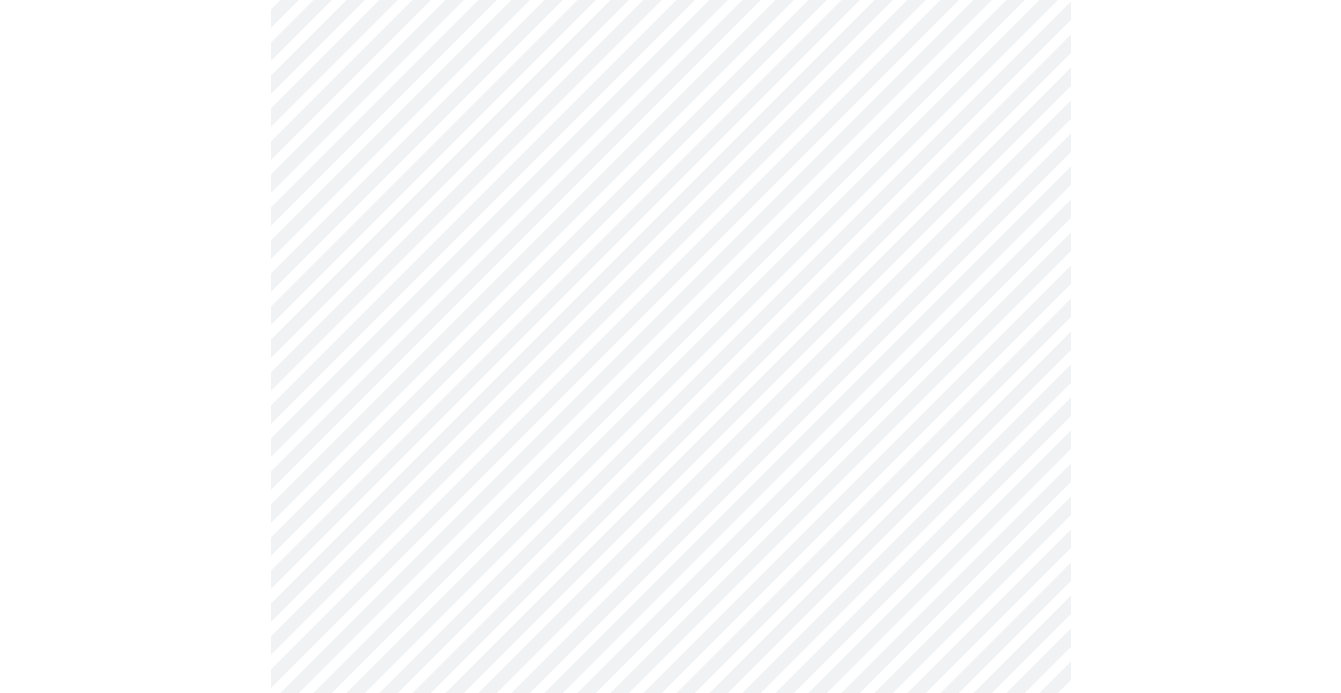 scroll, scrollTop: 817, scrollLeft: 0, axis: vertical 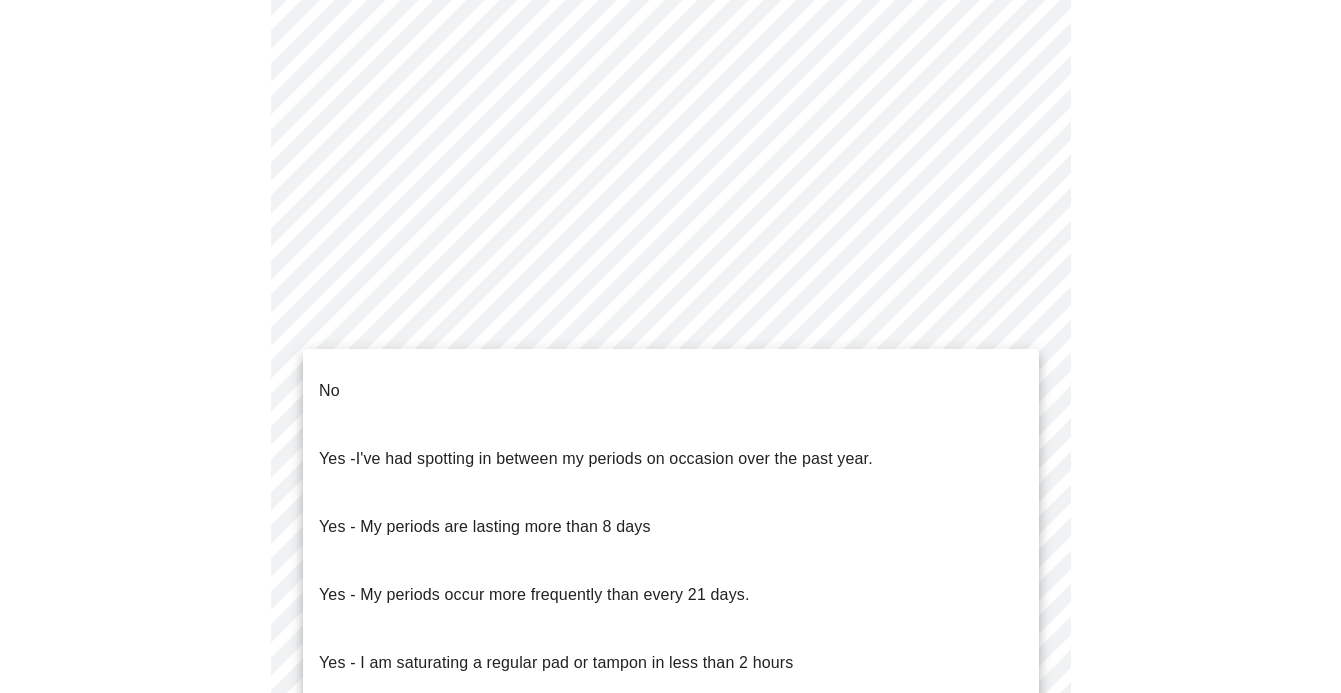 click on "MyMenopauseRx Appointments Messaging Labs Uploads Medications Community Refer a Friend Hi [NAME]   Pre-assessment for your Message Visit: Testosterone Lab Order 4  /  12 Settings Billing Invoices Log out No
Yes -  I've had spotting in between my periods on occasion over the past year.
Yes - My periods are lasting more than 8 days
Yes - My periods occur more frequently than every 21 days.
Yes - I am saturating a regular pad or tampon in less than 2 hours
Yes - I had bleeding or spotting (even a tinge) after going 12 months without a period" at bounding box center (670, 137) 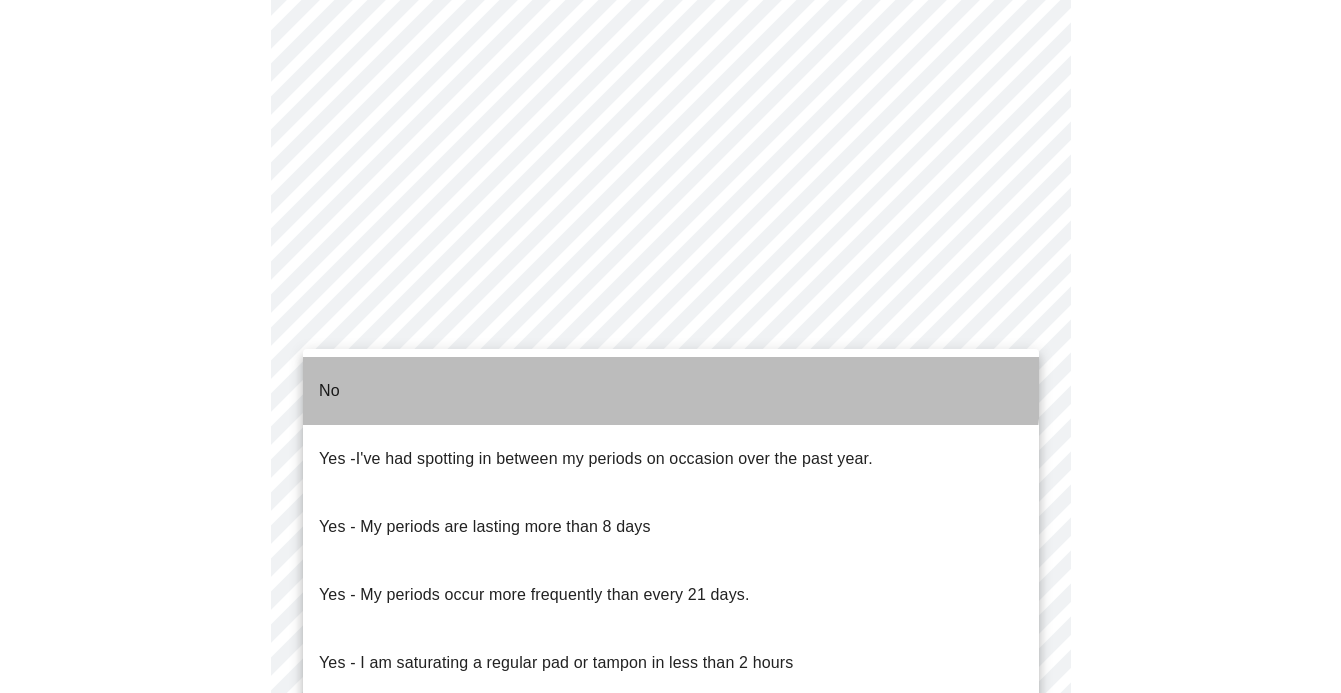 click on "No" at bounding box center [671, 391] 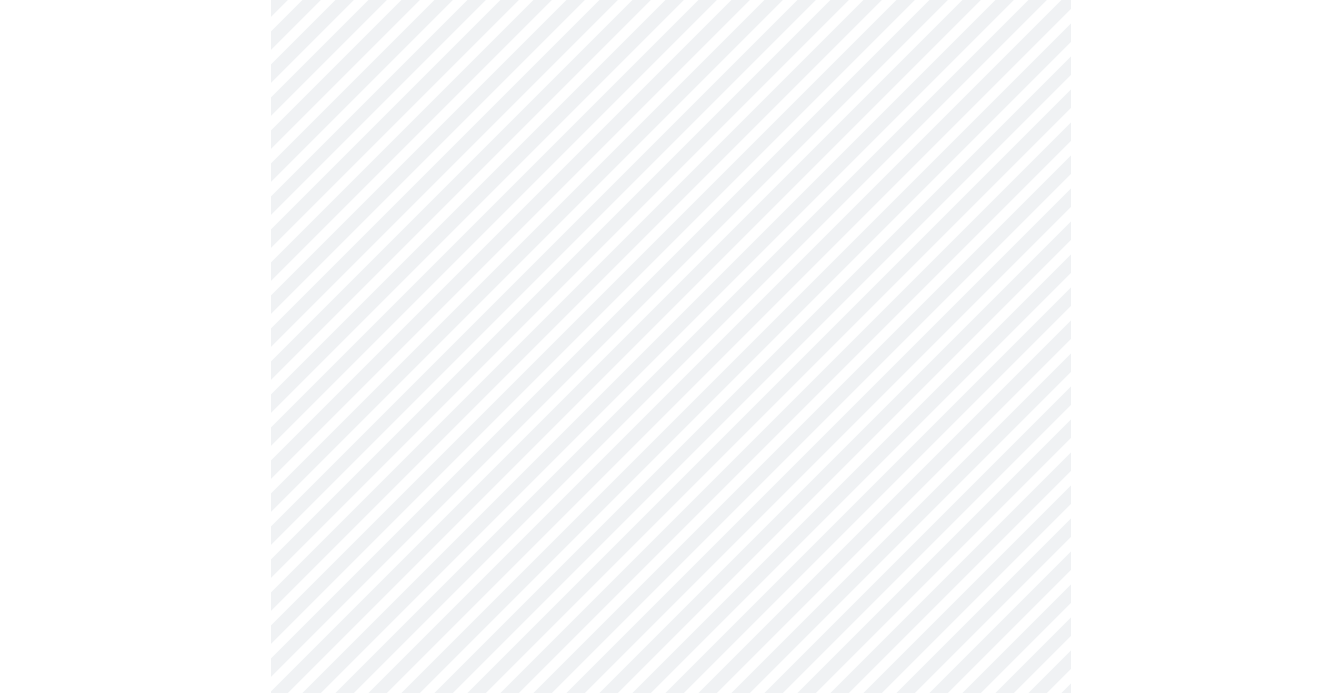 scroll, scrollTop: 917, scrollLeft: 0, axis: vertical 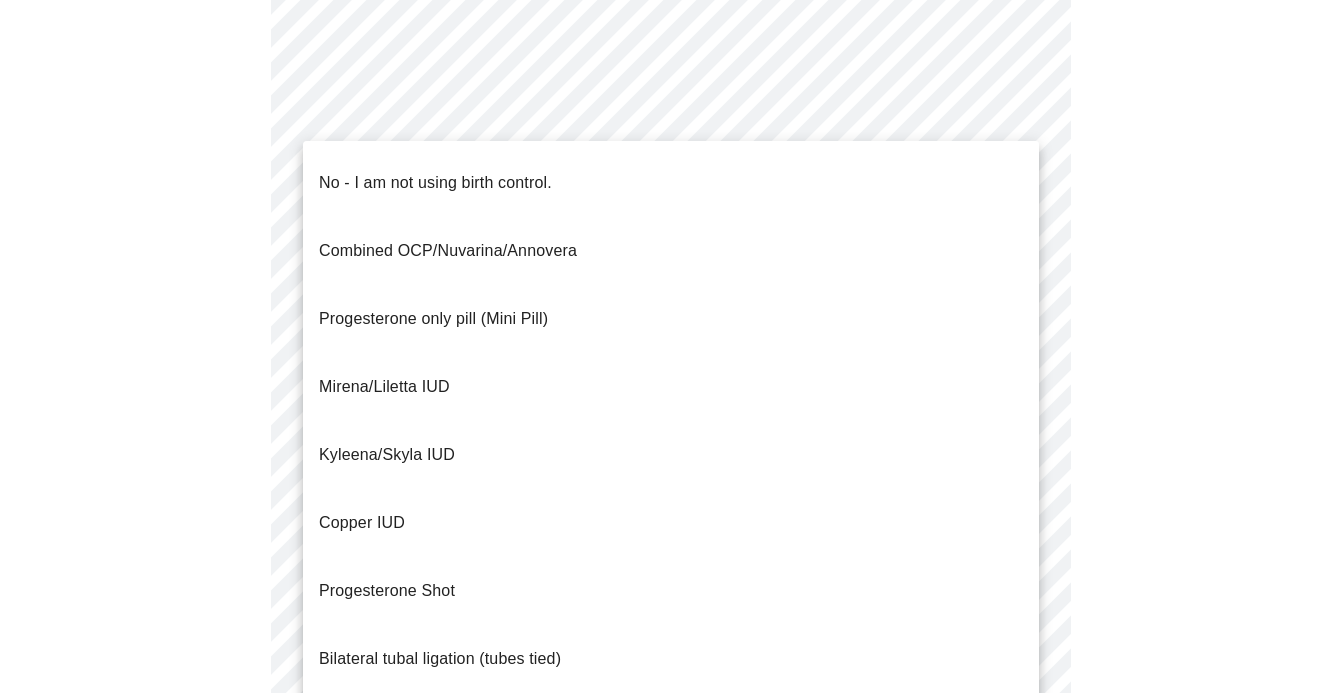 click on "MyMenopauseRx Appointments Messaging Labs Uploads Medications Community Refer a Friend Hi [NAME]   Pre-assessment for your Message Visit: Testosterone Lab Order 4  /  12 Settings Billing Invoices Log out No - I am not using birth control.
Combined OCP/Nuvarina/Annovera
Progesterone only pill (Mini Pill)
Mirena/Liletta IUD
Kyleena/Skyla IUD
Copper IUD
Progesterone Shot
Bilateral tubal ligation (tubes tied)
Parnter had vasectomy
Barrier method (condoms)" at bounding box center [670, 31] 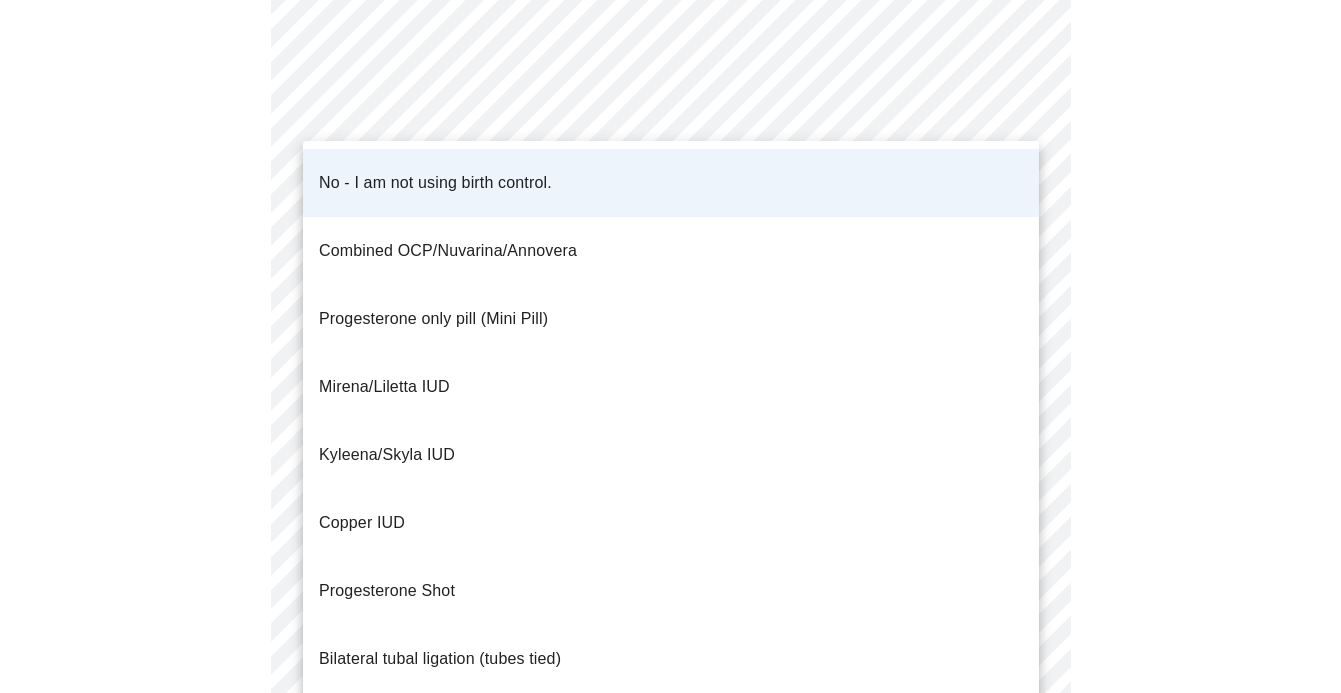 click on "MyMenopauseRx Appointments Messaging Labs Uploads Medications Community Refer a Friend Hi [NAME]   Pre-assessment for your Message Visit: Testosterone Lab Order 4  /  12 Settings Billing Invoices Log out No - I am not using birth control.
Combined OCP/Nuvarina/Annovera
Progesterone only pill (Mini Pill)
Mirena/Liletta IUD
Kyleena/Skyla IUD
Copper IUD
Progesterone Shot
Bilateral tubal ligation (tubes tied)
Parnter had vasectomy
Barrier method (condoms)" at bounding box center (670, 25) 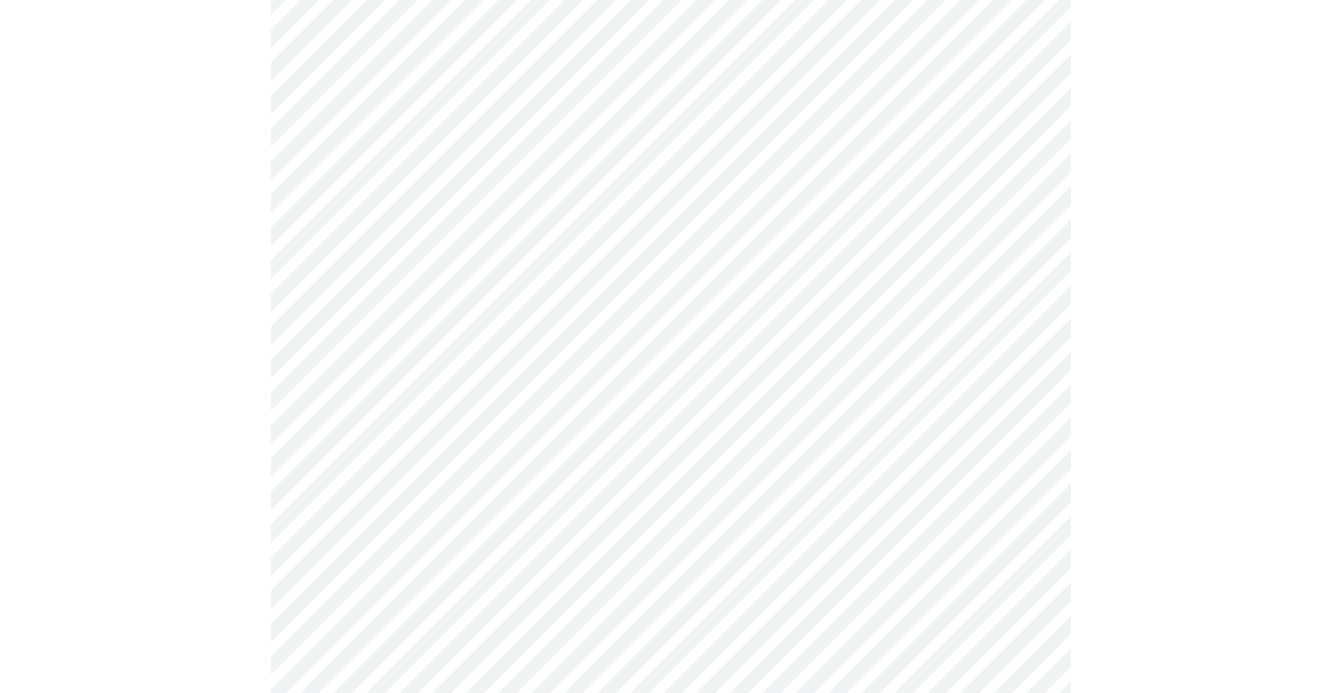 click on "MyMenopauseRx Appointments Messaging Labs Uploads Medications Community Refer a Friend Hi [NAME]   Pre-assessment for your Message Visit: Testosterone Lab Order 4  /  12 Settings Billing Invoices Log out" at bounding box center [670, 25] 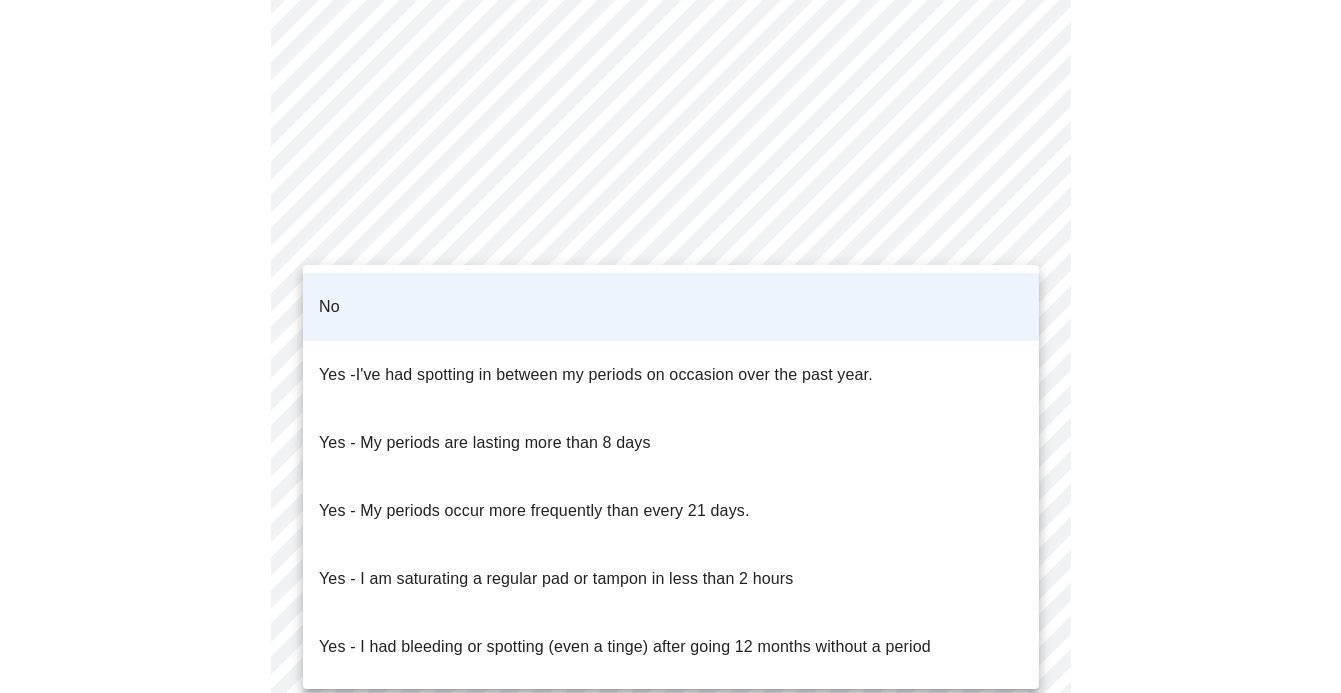 click at bounding box center (670, 346) 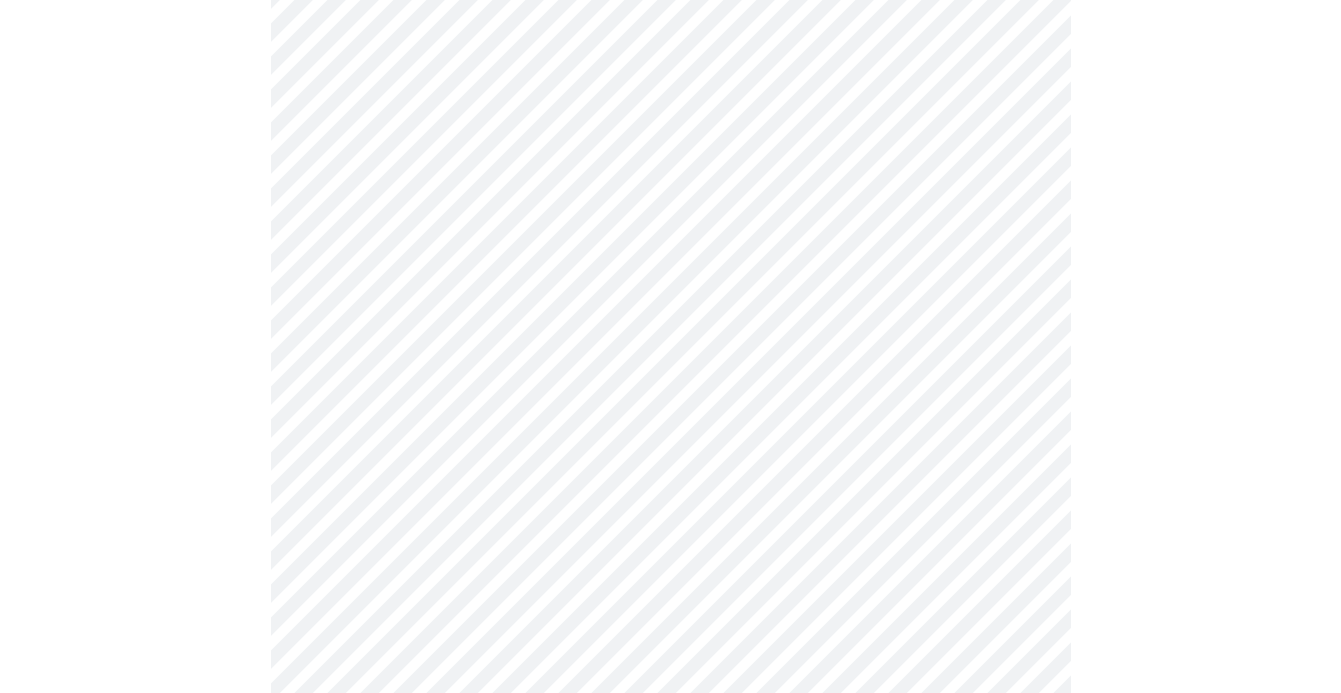 scroll, scrollTop: 1064, scrollLeft: 0, axis: vertical 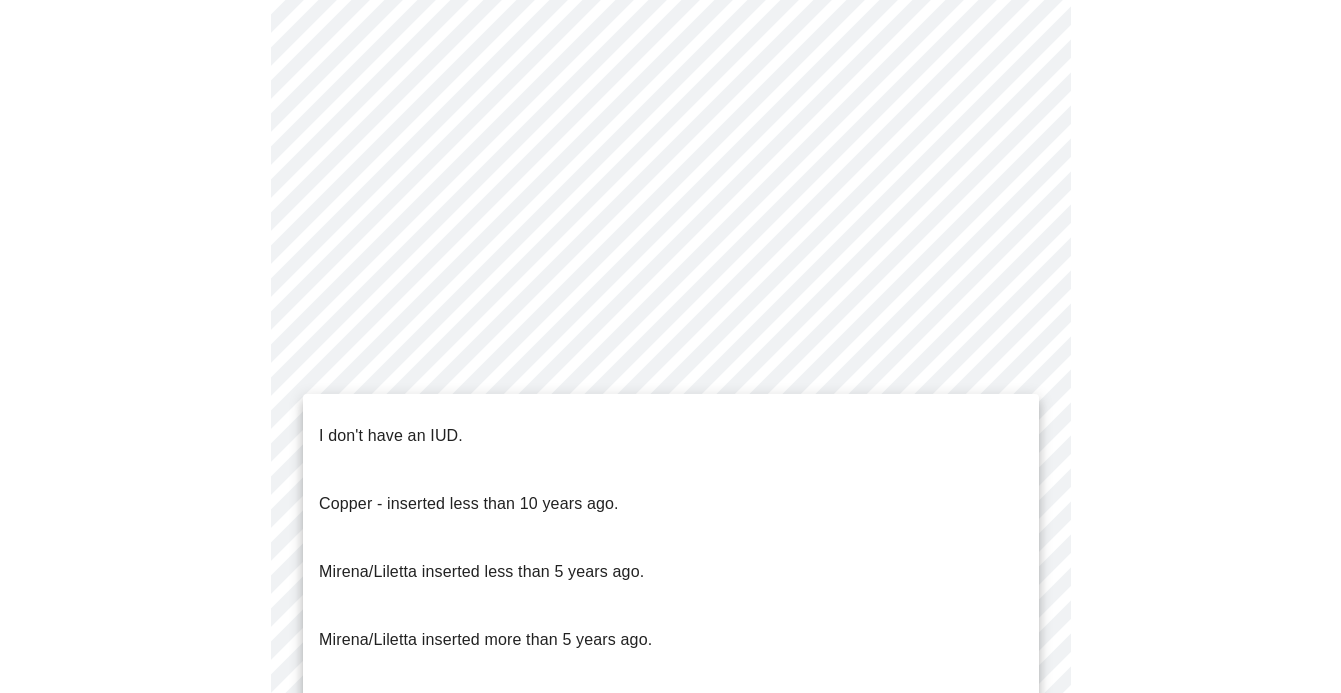 click on "MyMenopauseRx Appointments Messaging Labs Uploads Medications Community Refer a Friend Hi [NAME]   Pre-assessment for your Message Visit: Testosterone Lab Order 4  /  12 Settings Billing Invoices Log out I don't have an IUD.
Copper - inserted less than 10 years ago.
Mirena/Liletta inserted less than 5 years ago.
Mirena/Liletta inserted more than 5 years ago.
Kyleena, inserted more than 5 years ago." at bounding box center (670, -122) 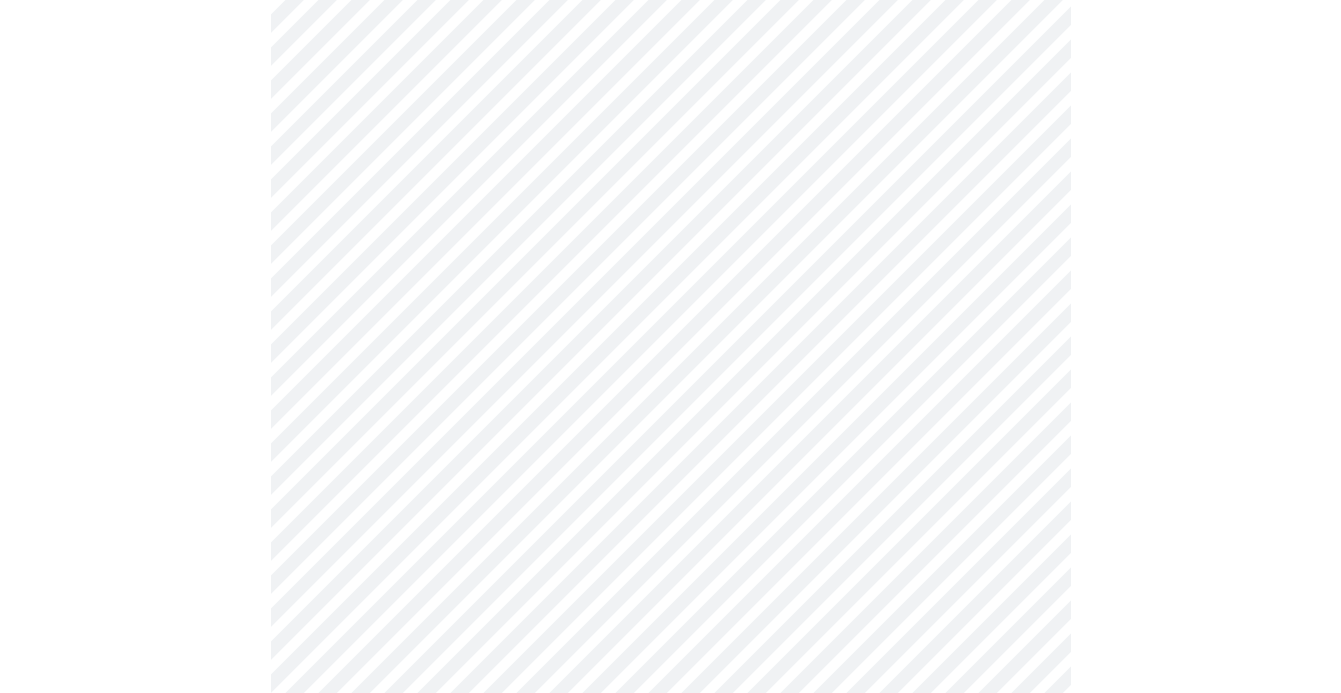 click on "MyMenopauseRx Appointments Messaging Labs Uploads Medications Community Refer a Friend Hi [NAME]   Pre-assessment for your Message Visit: Testosterone Lab Order 4  /  12 Settings Billing Invoices Log out" at bounding box center (670, -128) 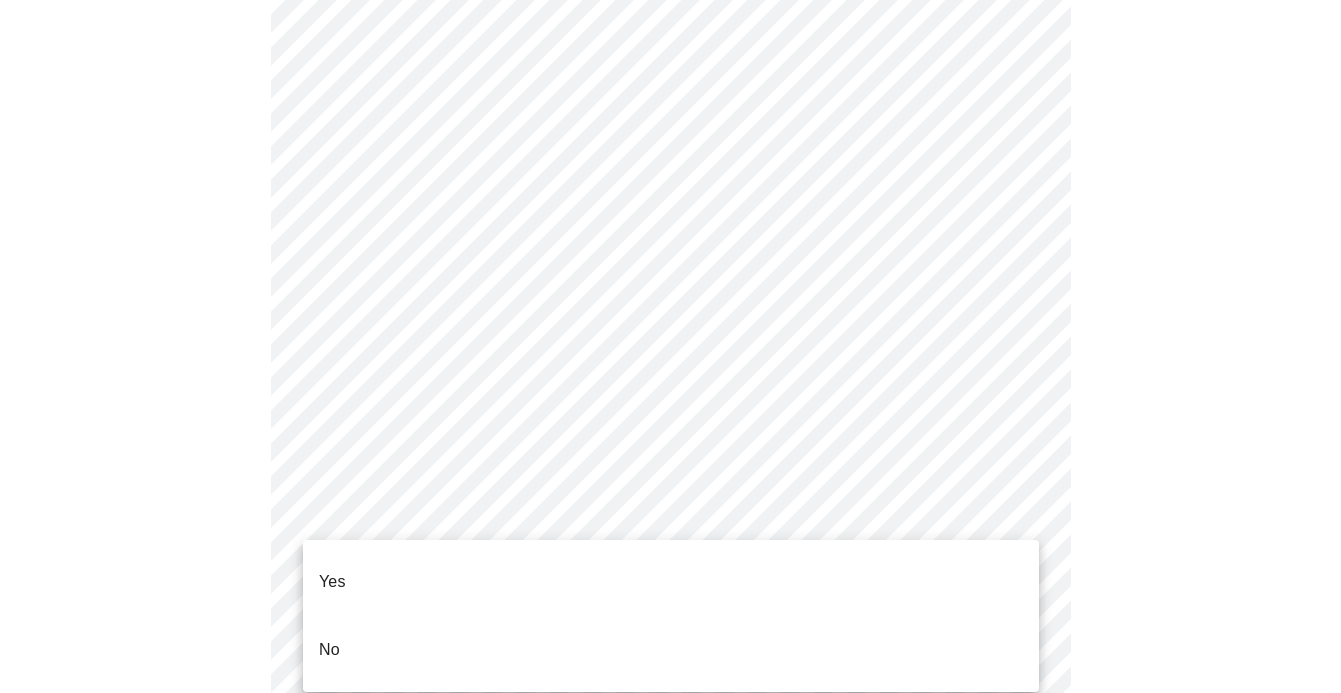 click on "Yes" at bounding box center (671, 582) 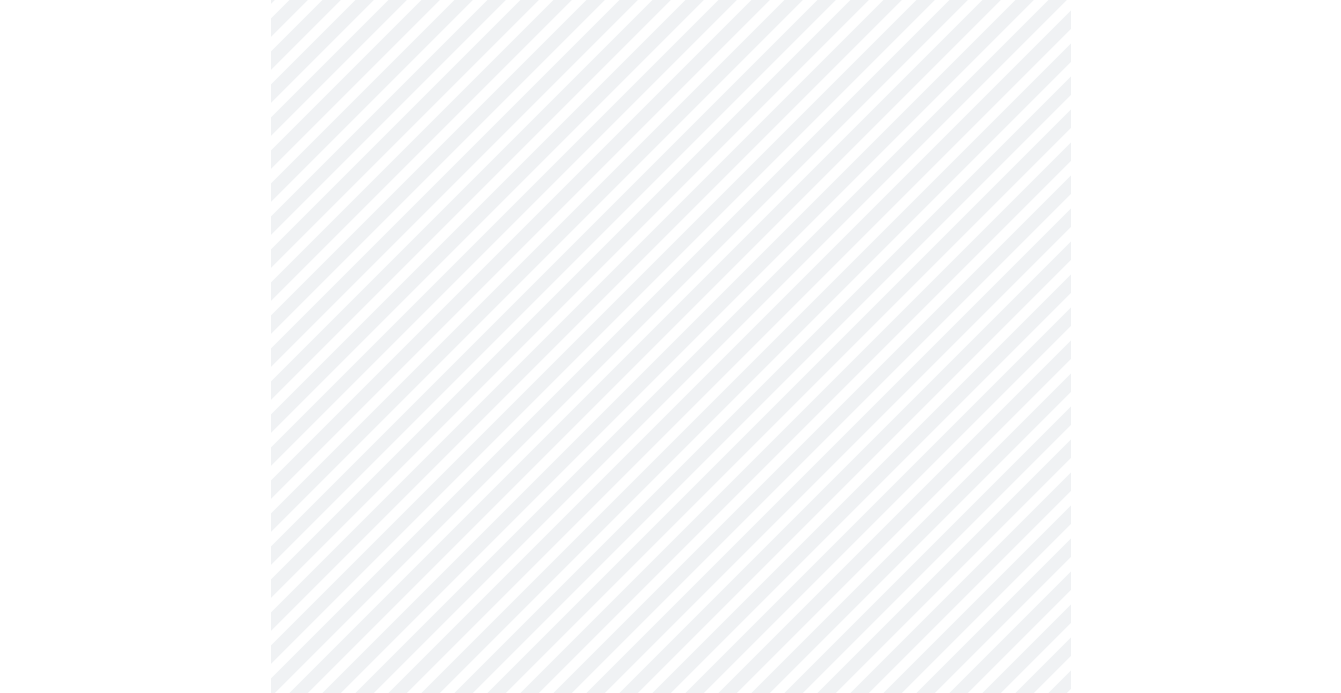 scroll, scrollTop: 5293, scrollLeft: 0, axis: vertical 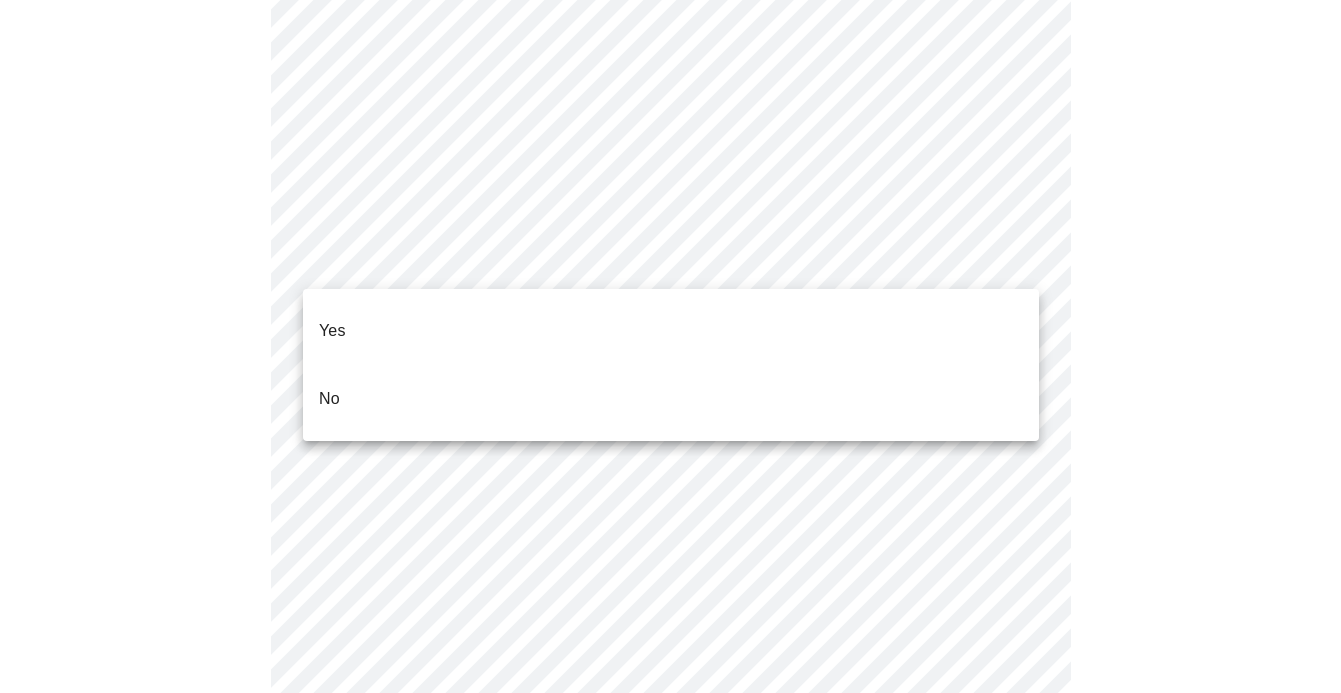 click on "MyMenopauseRx Appointments Messaging Labs Uploads Medications Community Refer a Friend Hi [NAME]   Pre-assessment for your Message Visit: Testosterone Lab Order 7  /  12 Settings Billing Invoices Log out Yes
No" at bounding box center (670, -2100) 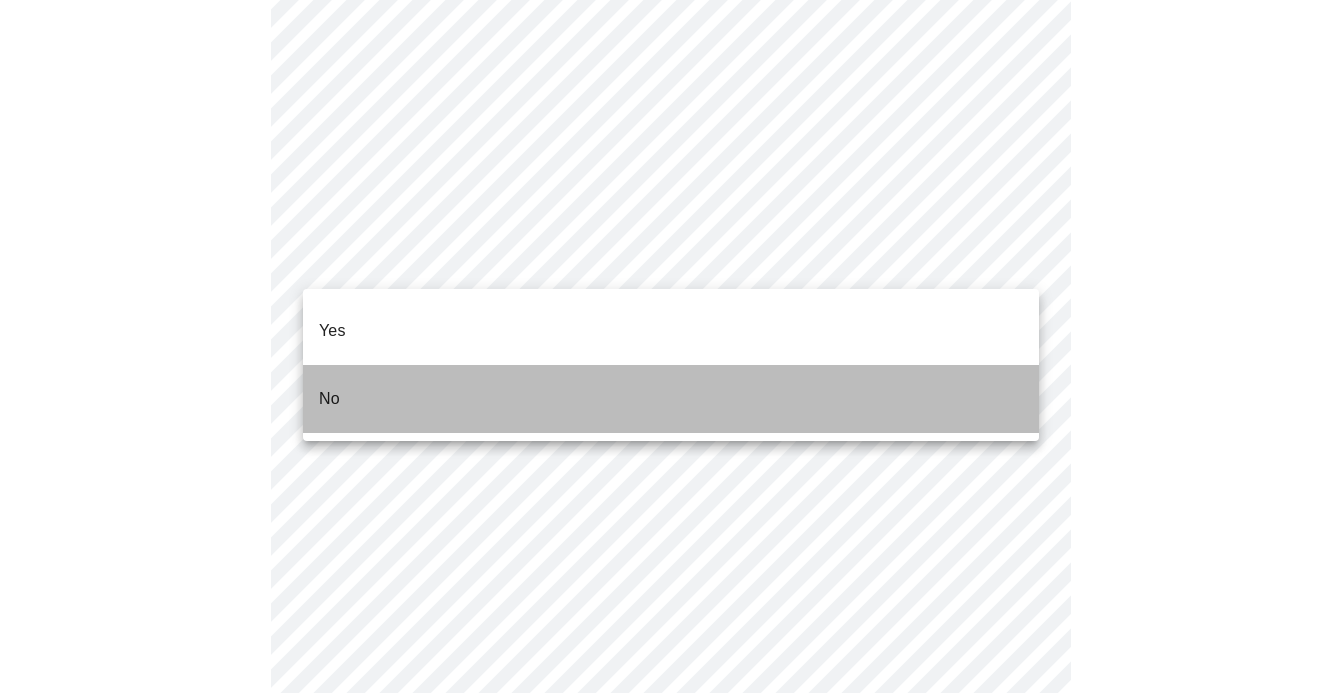 click on "No" at bounding box center [671, 399] 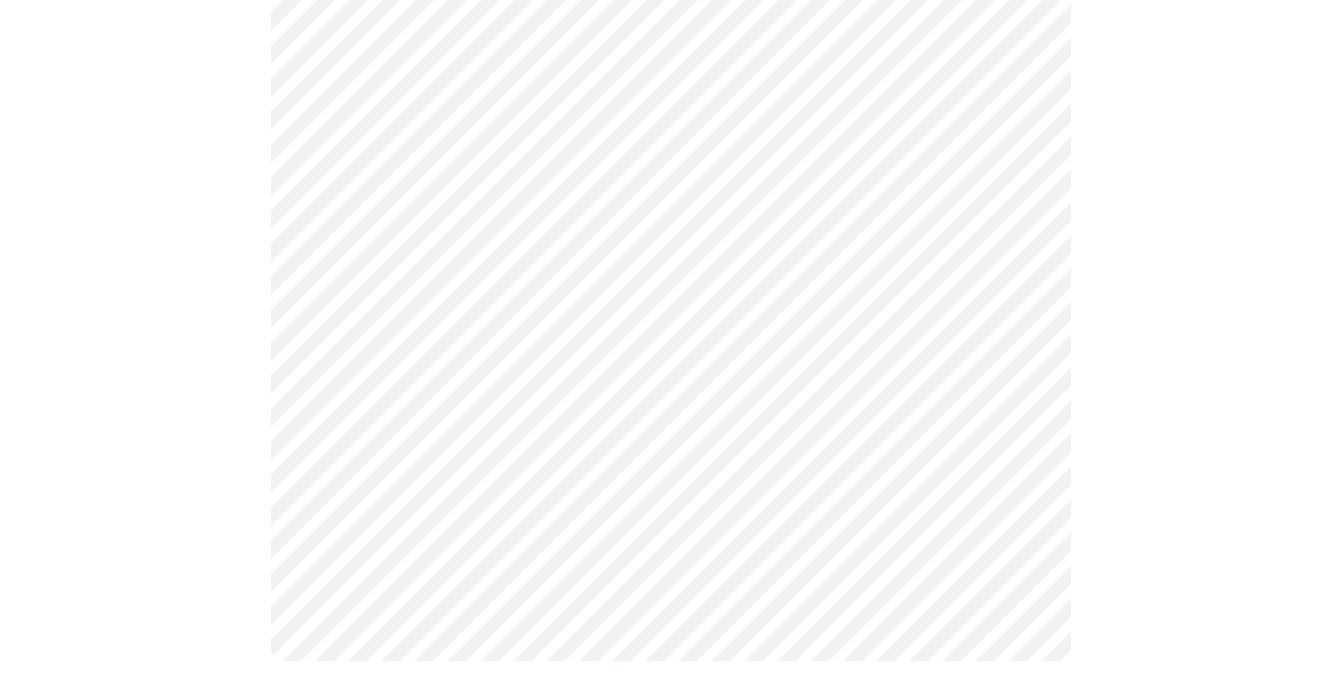 scroll, scrollTop: 0, scrollLeft: 0, axis: both 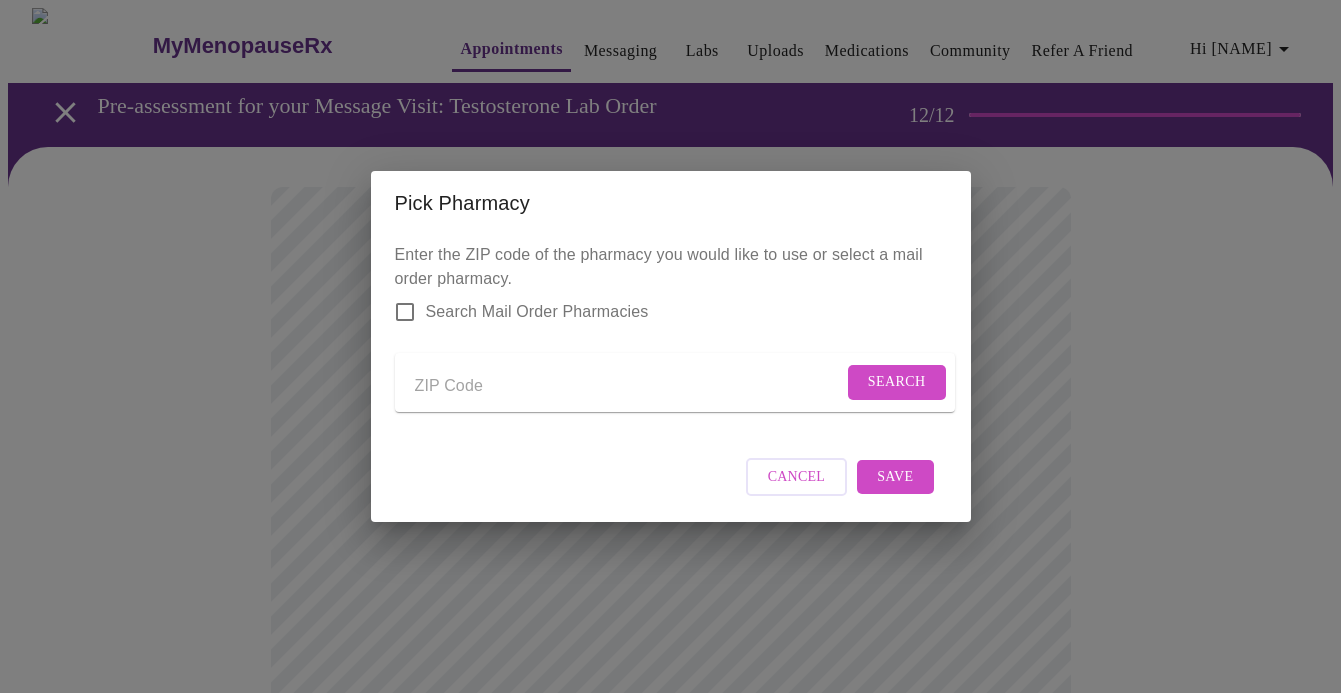 click on "Cancel" at bounding box center [797, 477] 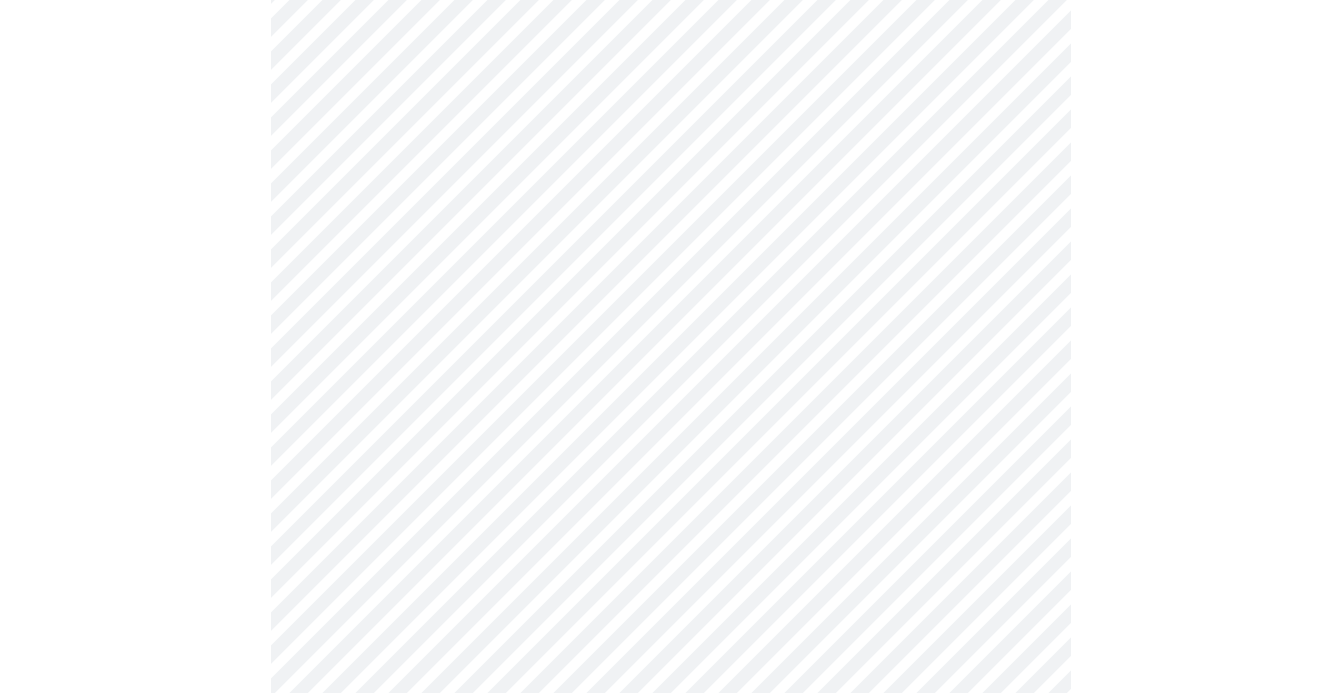 scroll, scrollTop: 0, scrollLeft: 0, axis: both 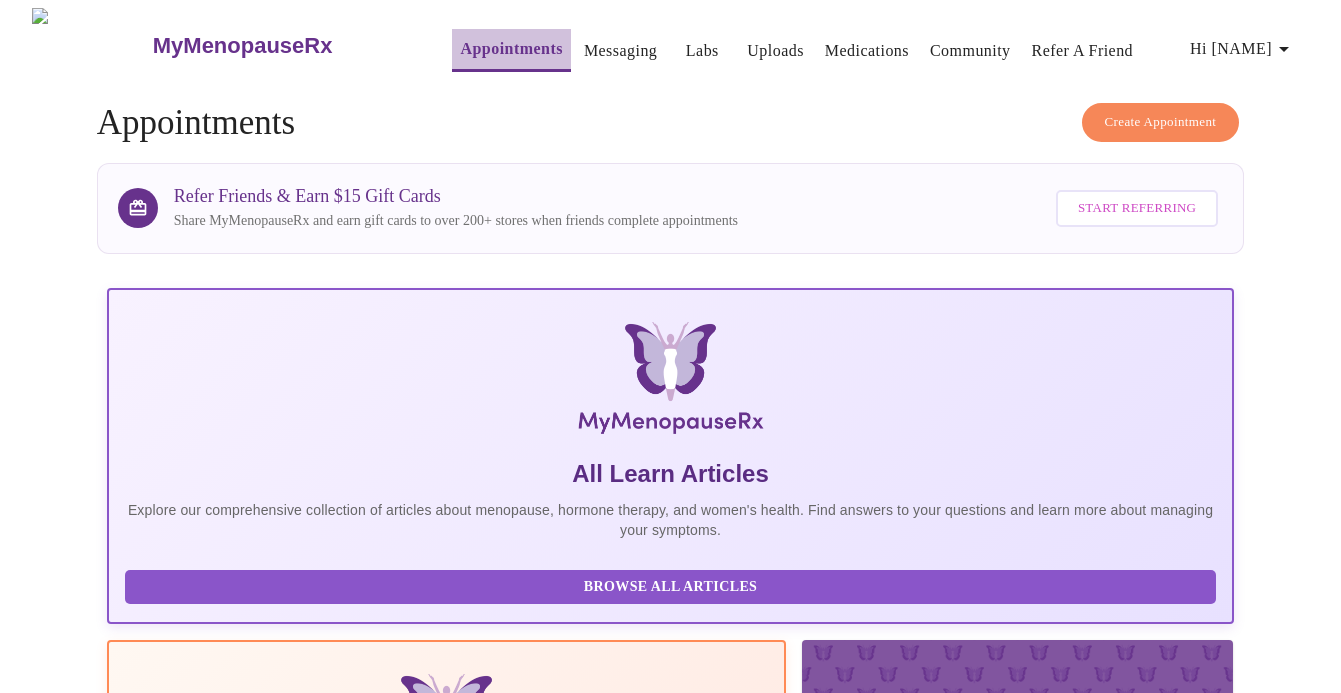 click on "Appointments" at bounding box center [511, 49] 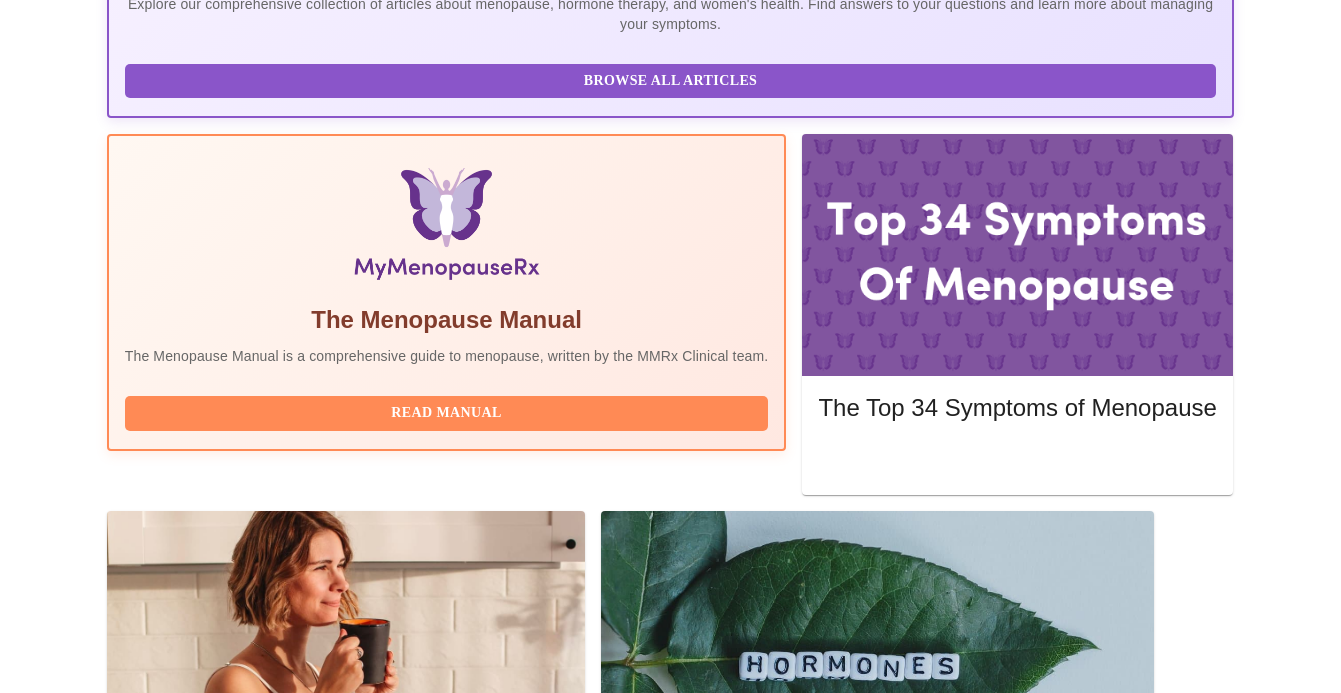 scroll, scrollTop: 769, scrollLeft: 0, axis: vertical 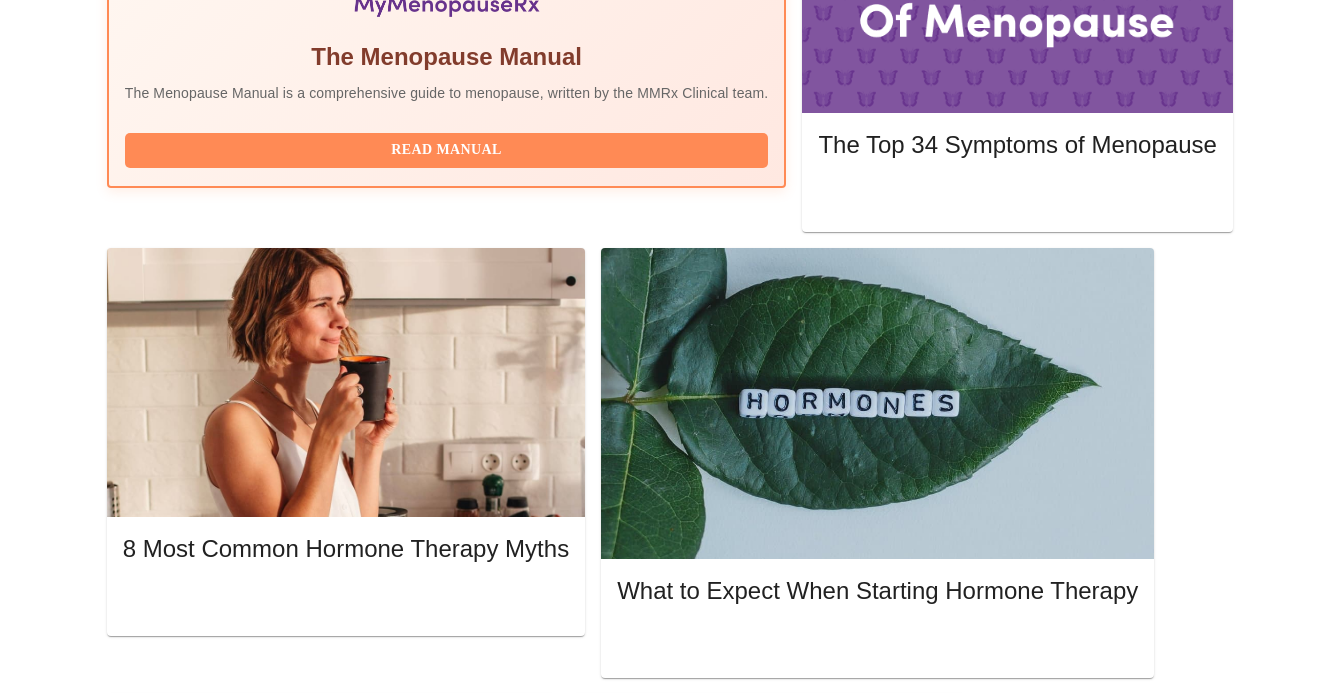 click on "Your clinician is reviewing your medical intake" at bounding box center [615, 1597] 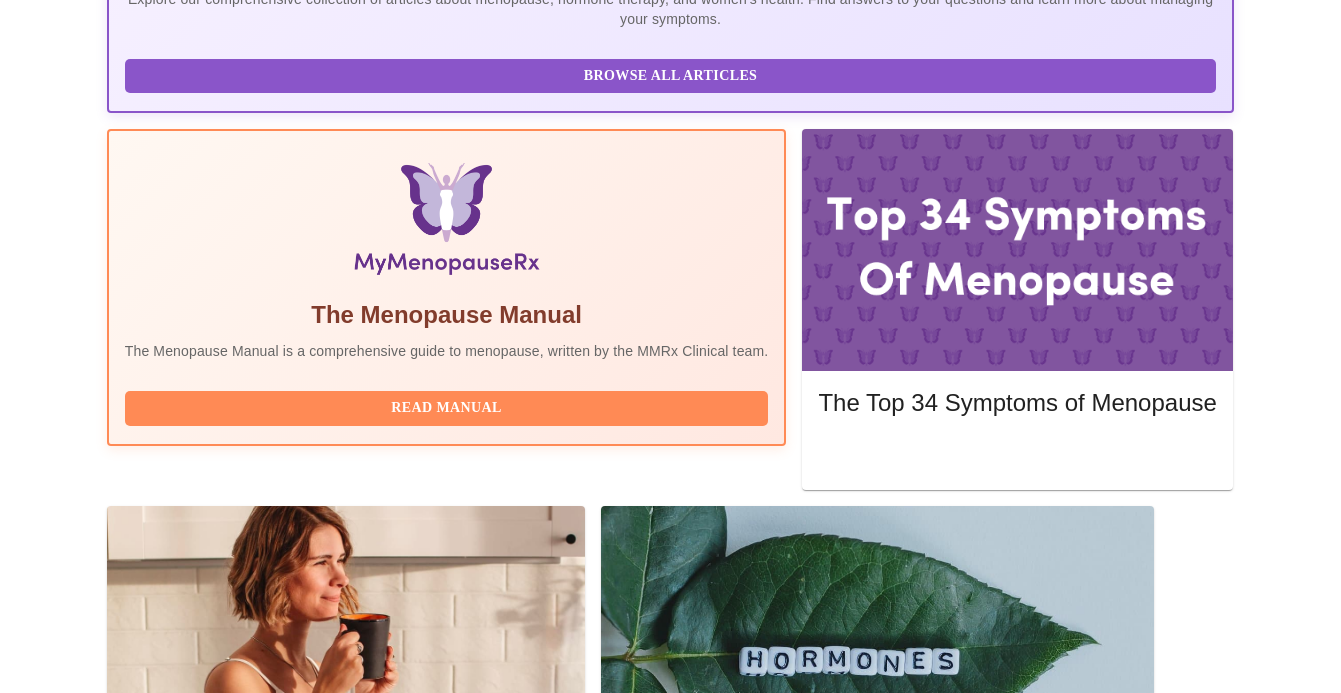scroll, scrollTop: 512, scrollLeft: 0, axis: vertical 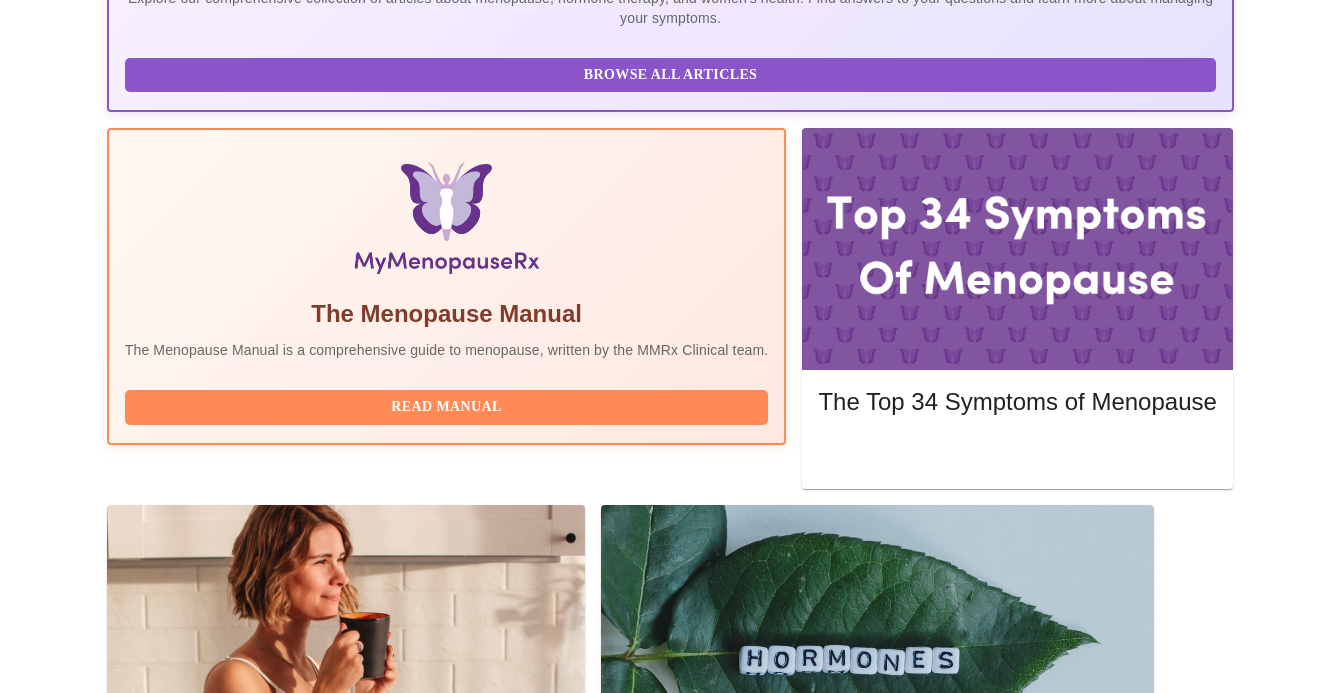 click on "Reschedule" at bounding box center [1154, 1711] 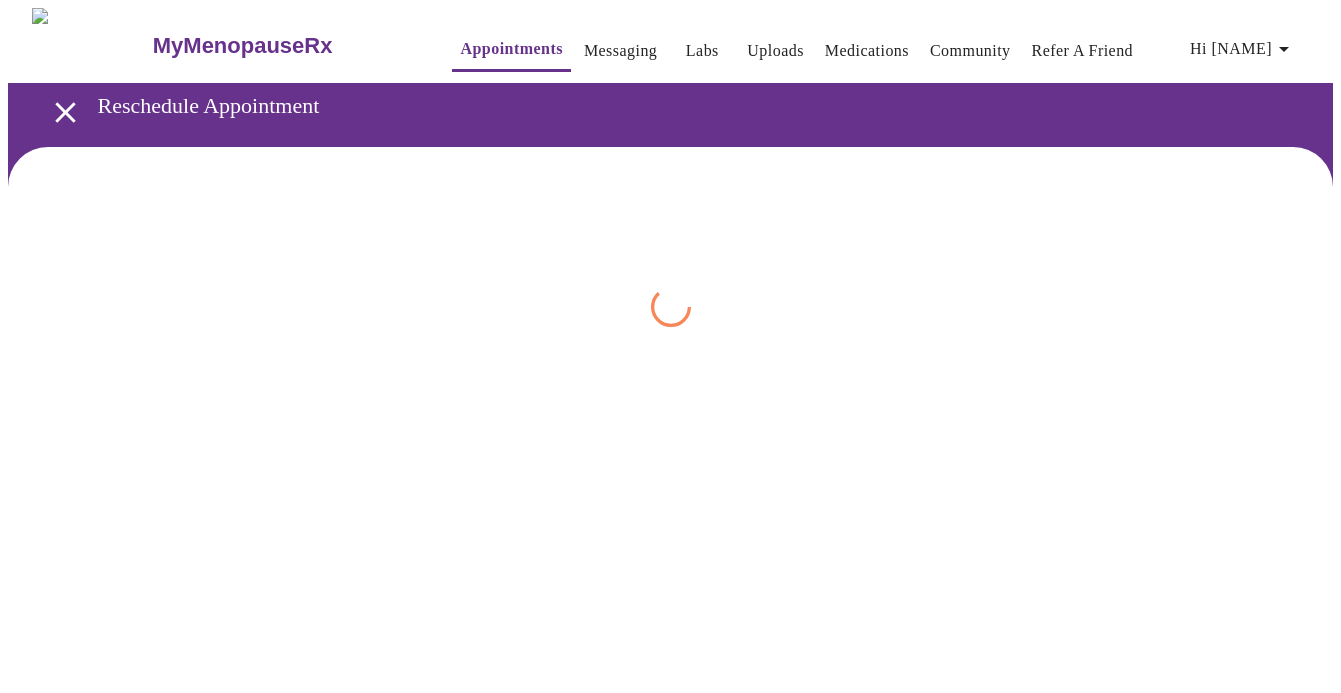 scroll, scrollTop: 0, scrollLeft: 0, axis: both 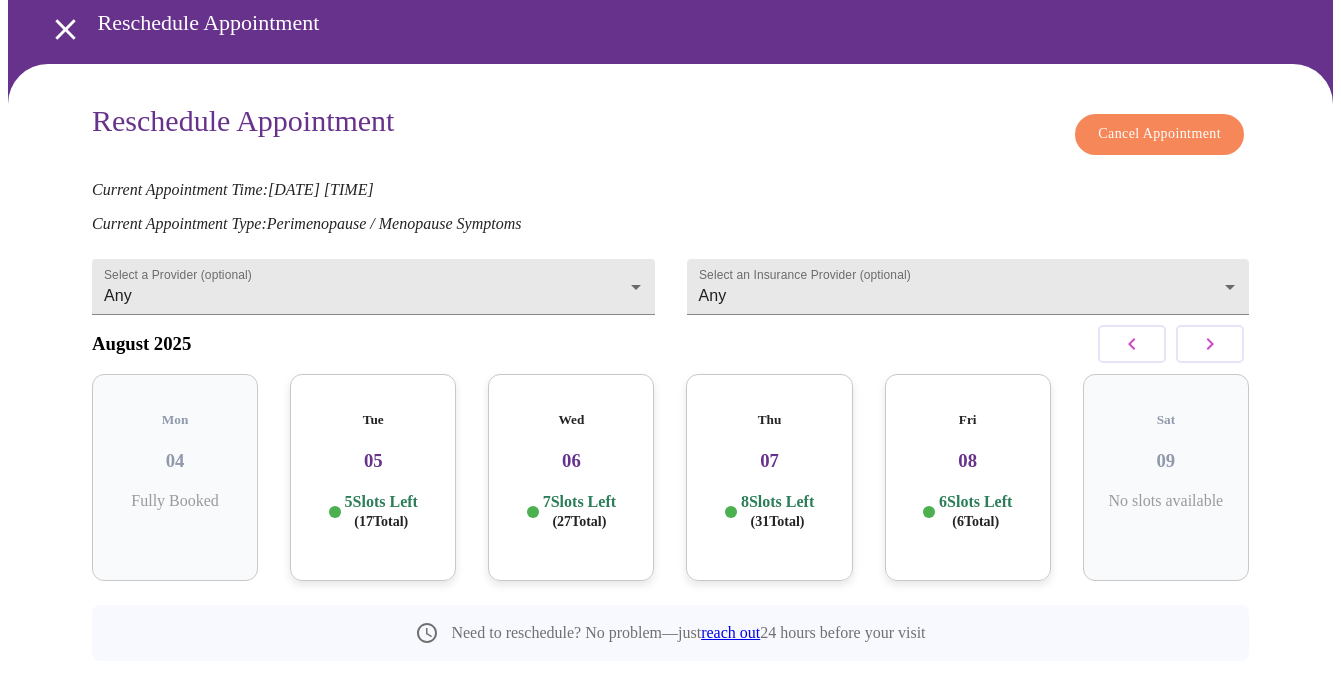 click on "05" at bounding box center [373, 461] 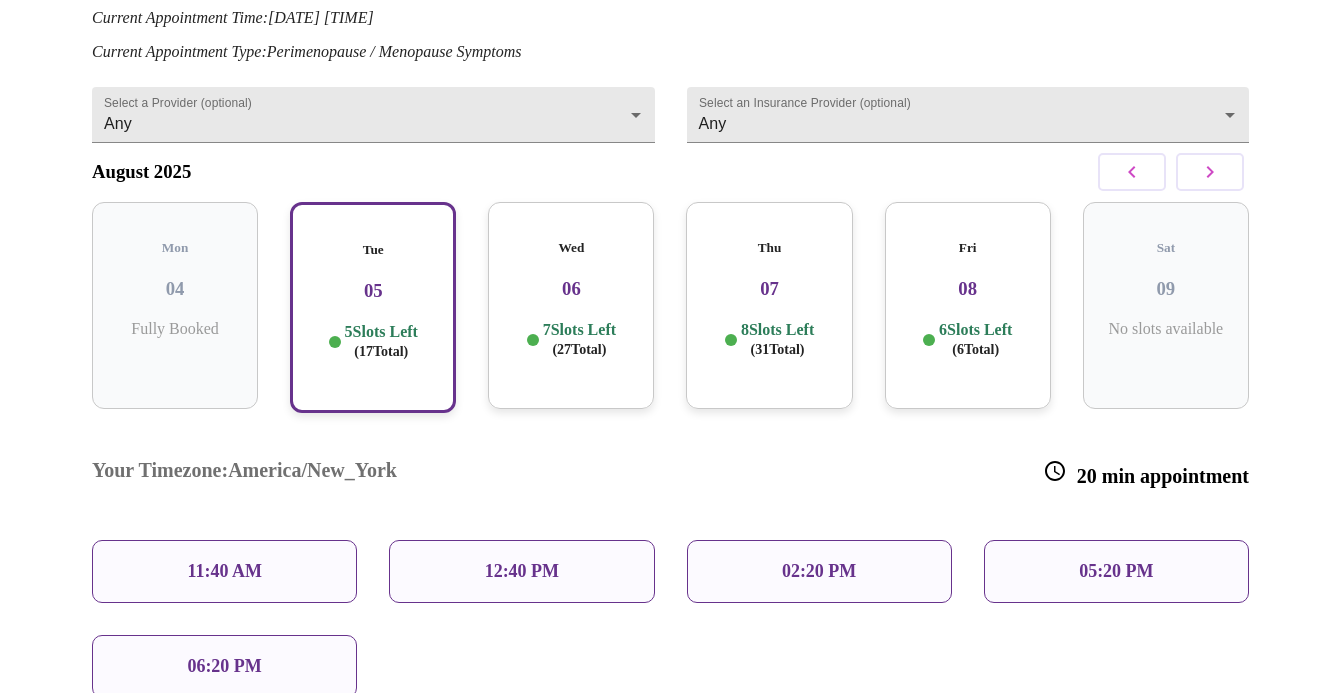 scroll, scrollTop: 258, scrollLeft: 0, axis: vertical 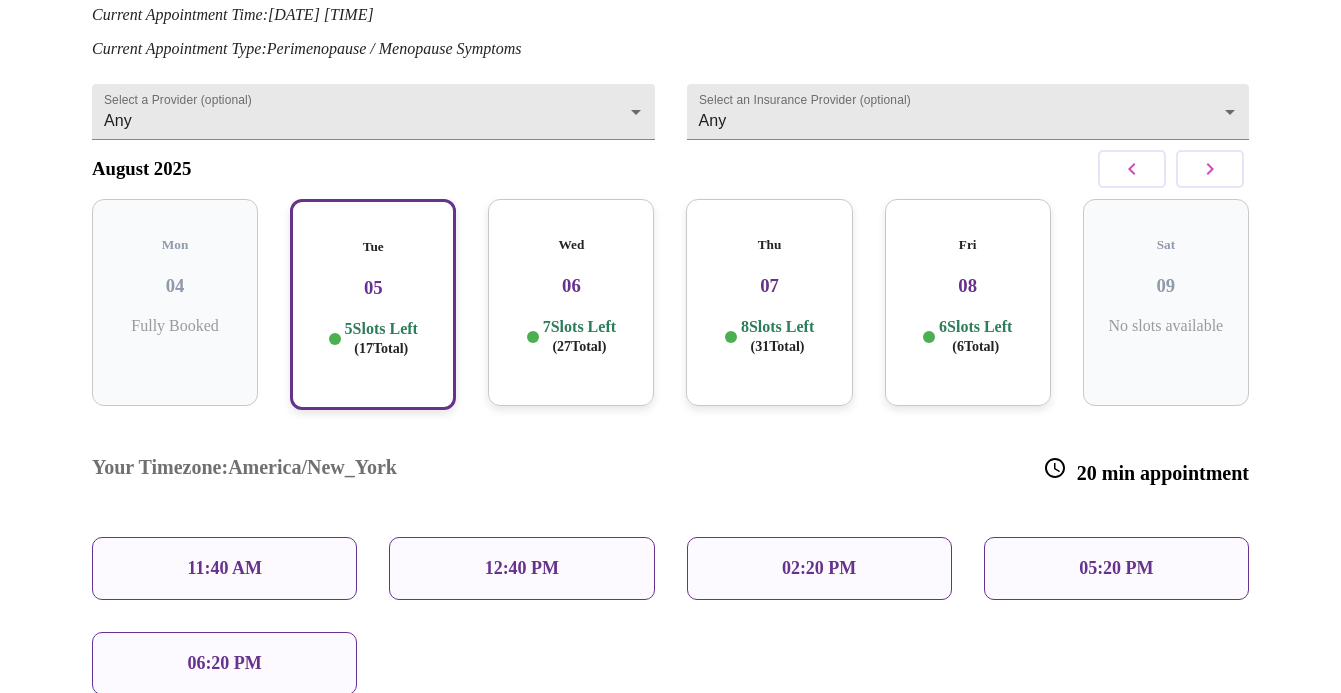 click on "11:40 AM" at bounding box center [224, 568] 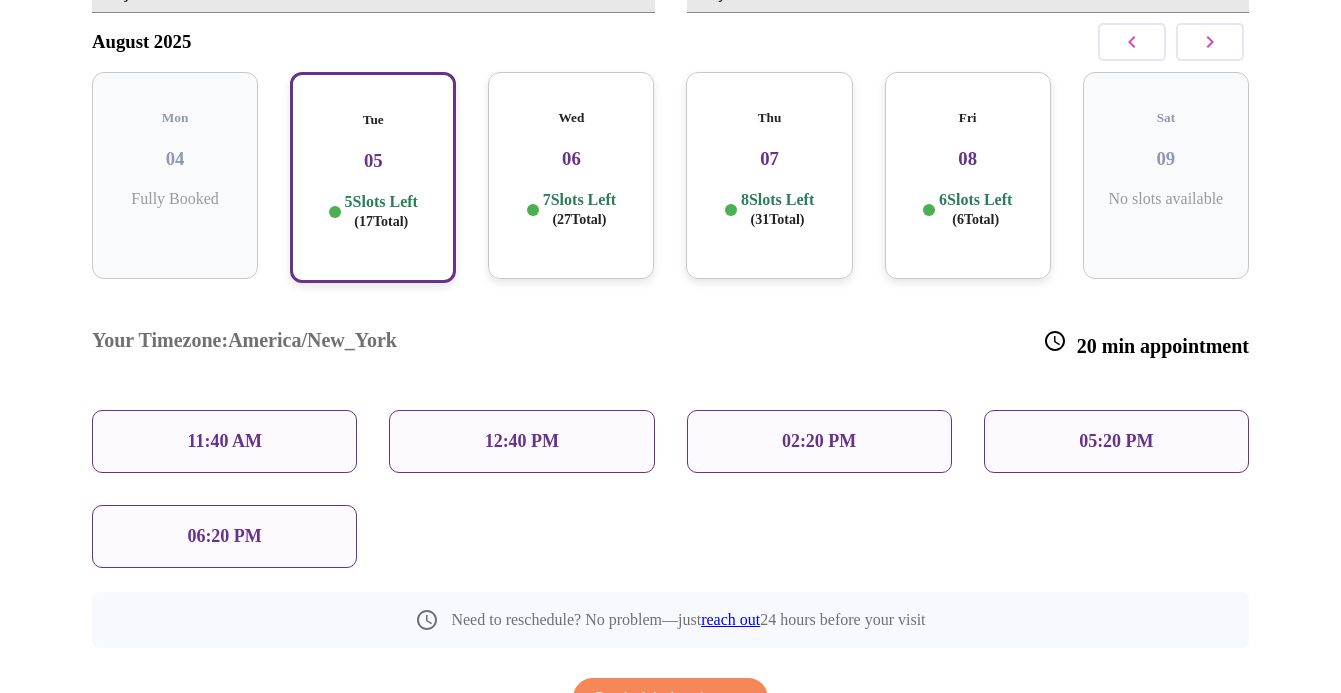 scroll, scrollTop: 433, scrollLeft: 0, axis: vertical 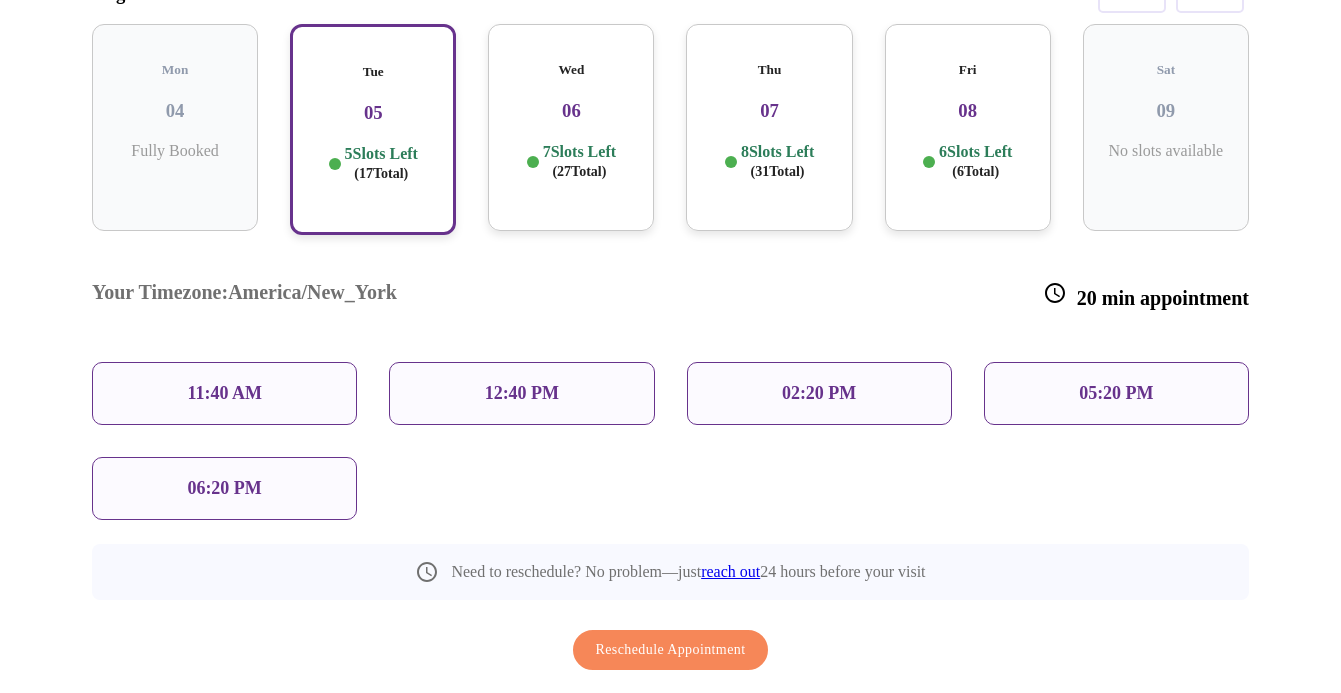 click on "Wed 06 7  Slots Left ( 27  Total)" at bounding box center [571, 127] 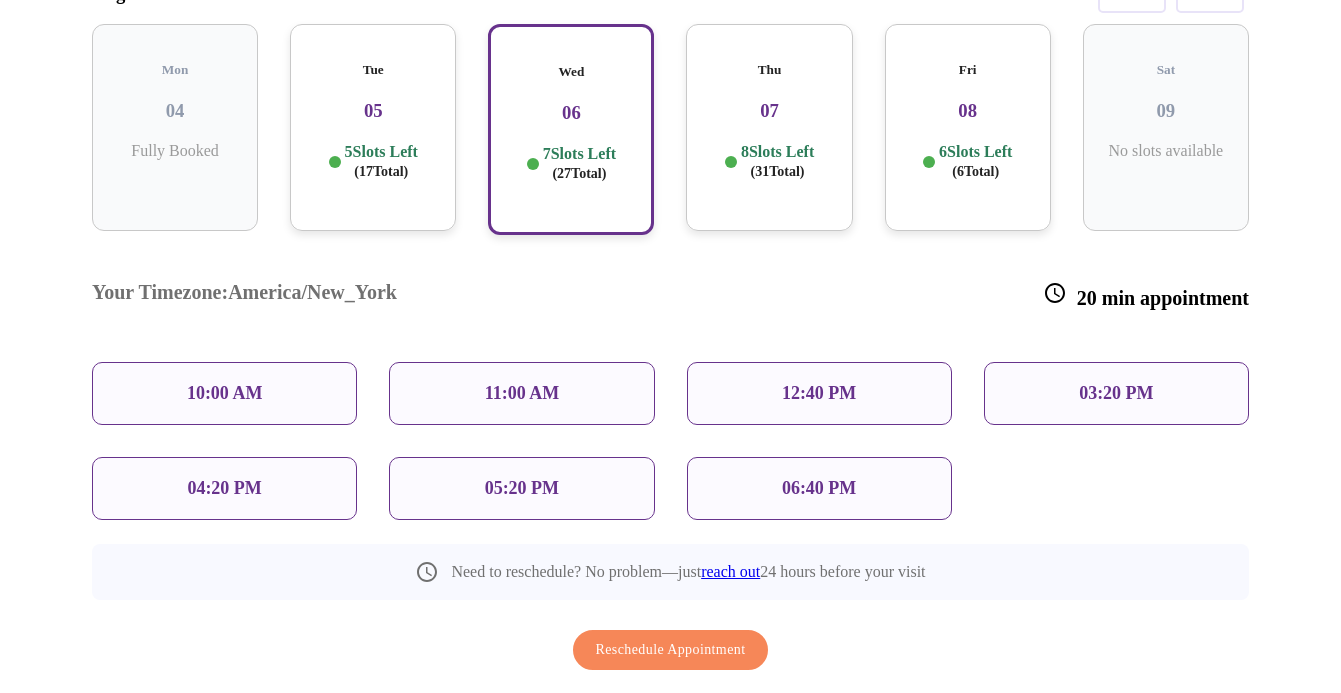 click on "5  Slots Left ( 17  Total)" at bounding box center (381, 161) 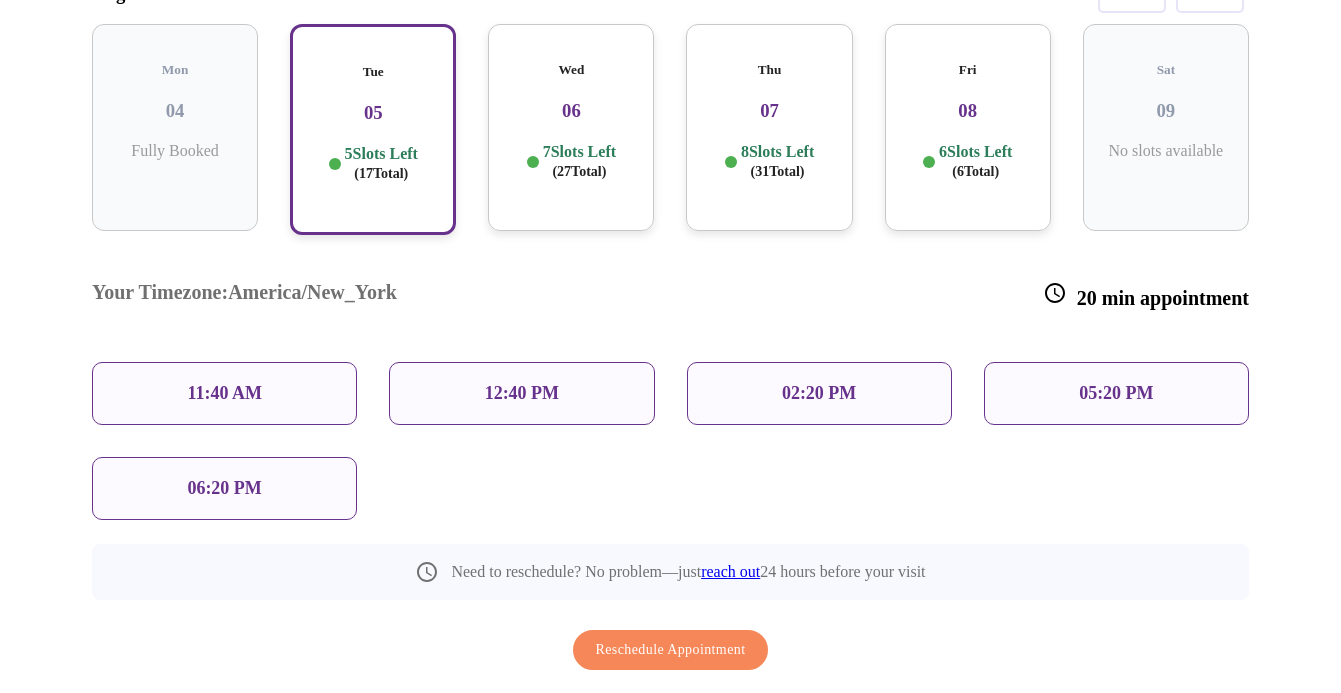 click on "11:40 AM" at bounding box center (224, 393) 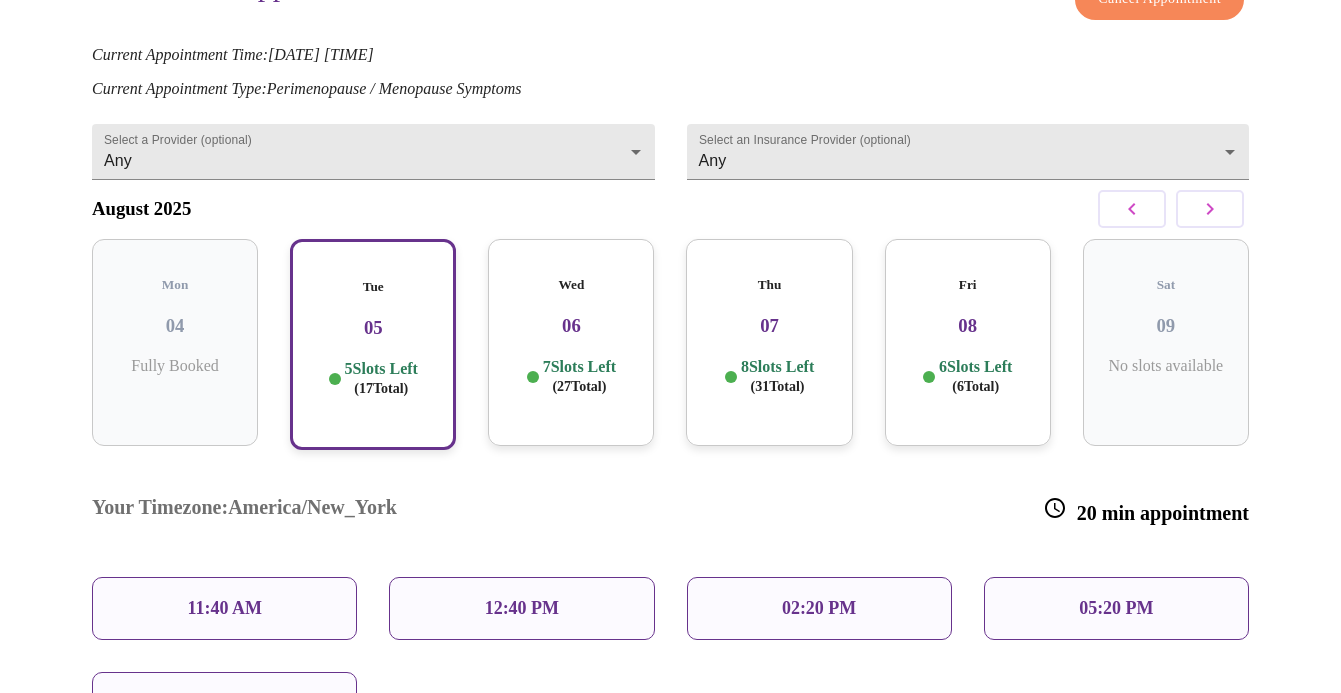 scroll, scrollTop: 0, scrollLeft: 0, axis: both 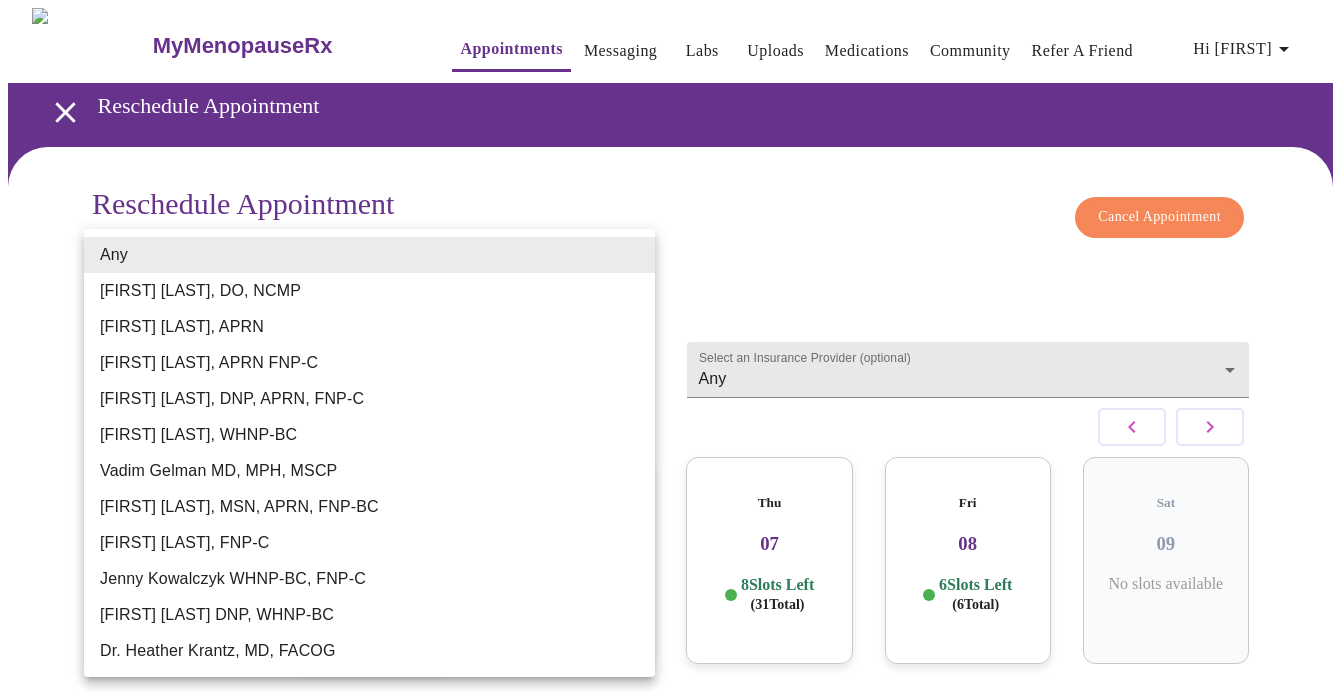 click on "MyMenopauseRx Appointments Messaging Labs Uploads Medications Community Refer a Friend Hi Christine   Reschedule Appointment Reschedule Appointment Cancel Appointment Current Appointment Time:  Aug 27, 2025 11:00 am Current Appointment Type:  Perimenopause / Menopause Symptoms  Select a Provider (optional) Any Any Select an Insurance Provider (optional) Any Any August 2025 Mon 04 Fully Booked Tue 05 5  Slots Left ( 17  Total) Wed 06 7  Slots Left ( 27  Total) Thu 07 8  Slots Left ( 31  Total) Fri 08 6  Slots Left ( 6  Total) Sat 09 No slots available Your Timezone:  America/New_York 20 min appointment 11:40 AM 12:40 PM 02:20 PM 05:20 PM 06:20 PM Need to reschedule? No problem—just  reach out  24 hours before your visit Reschedule Appointment Settings Billing Invoices Log out Any Barbra S Hanna, DO, NCMP Emilie McLain, APRN Kelly Perisin, APRN FNP-C Jillian Montefusco, DNP, APRN, FNP-C Meghan Matz, WHNP-BC Vadim Gelman MD, MPH, MSCP Larissa Wright, MSN, APRN, FNP-BC Elizabeth Hederman, FNP-C" at bounding box center (670, 605) 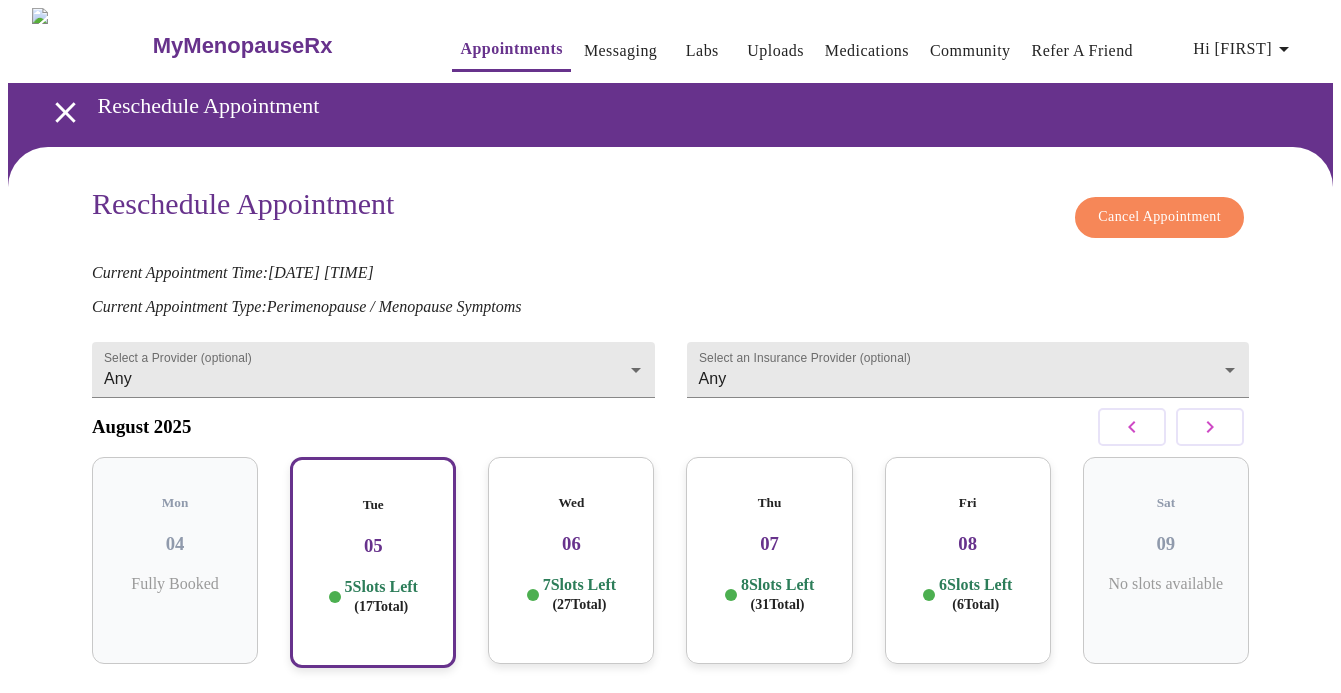 click on "MyMenopauseRx Appointments Messaging Labs Uploads Medications Community Refer a Friend Hi Christine   Reschedule Appointment Reschedule Appointment Cancel Appointment Current Appointment Time:  Aug 27, 2025 11:00 am Current Appointment Type:  Perimenopause / Menopause Symptoms  Select a Provider (optional) Any Any Select an Insurance Provider (optional) Any Any August 2025 Mon 04 Fully Booked Tue 05 5  Slots Left ( 17  Total) Wed 06 7  Slots Left ( 27  Total) Thu 07 8  Slots Left ( 31  Total) Fri 08 6  Slots Left ( 6  Total) Sat 09 No slots available Your Timezone:  America/New_York 20 min appointment 11:40 AM 12:40 PM 02:20 PM 05:20 PM 06:20 PM Need to reschedule? No problem—just  reach out  24 hours before your visit Reschedule Appointment Settings Billing Invoices Log out" at bounding box center [670, 605] 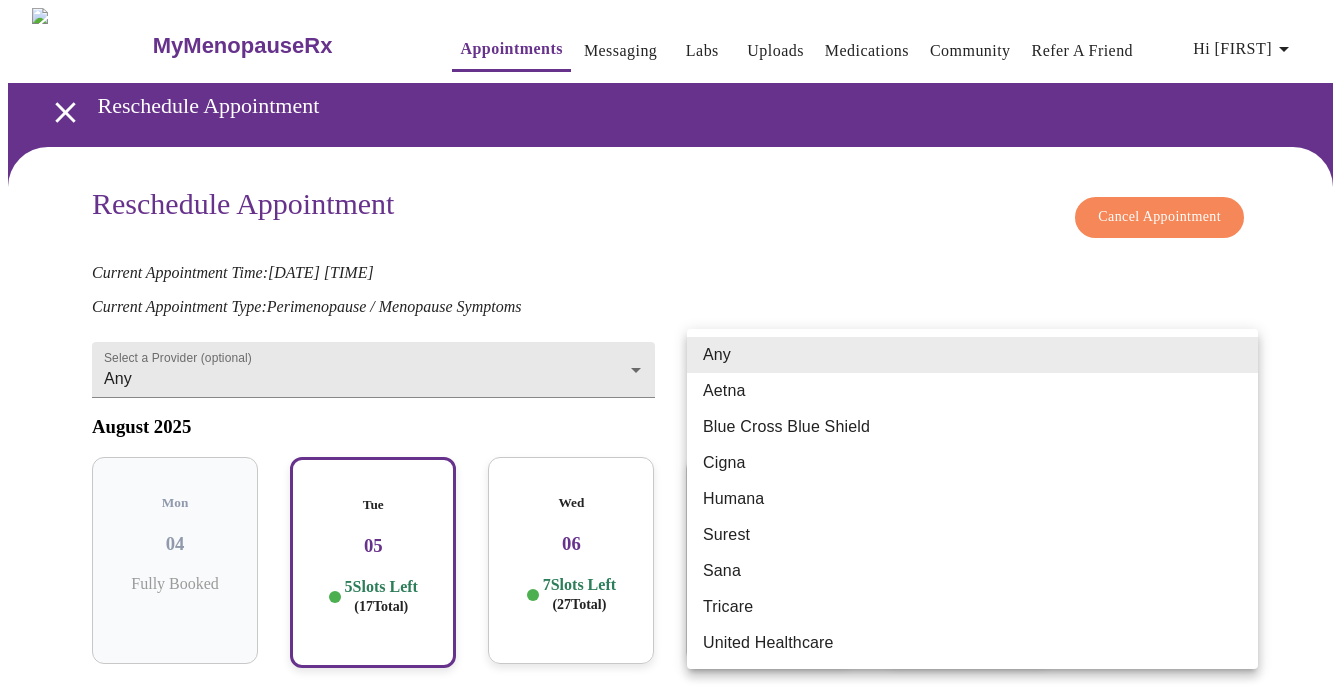 click on "Blue Cross Blue Shield" at bounding box center (972, 427) 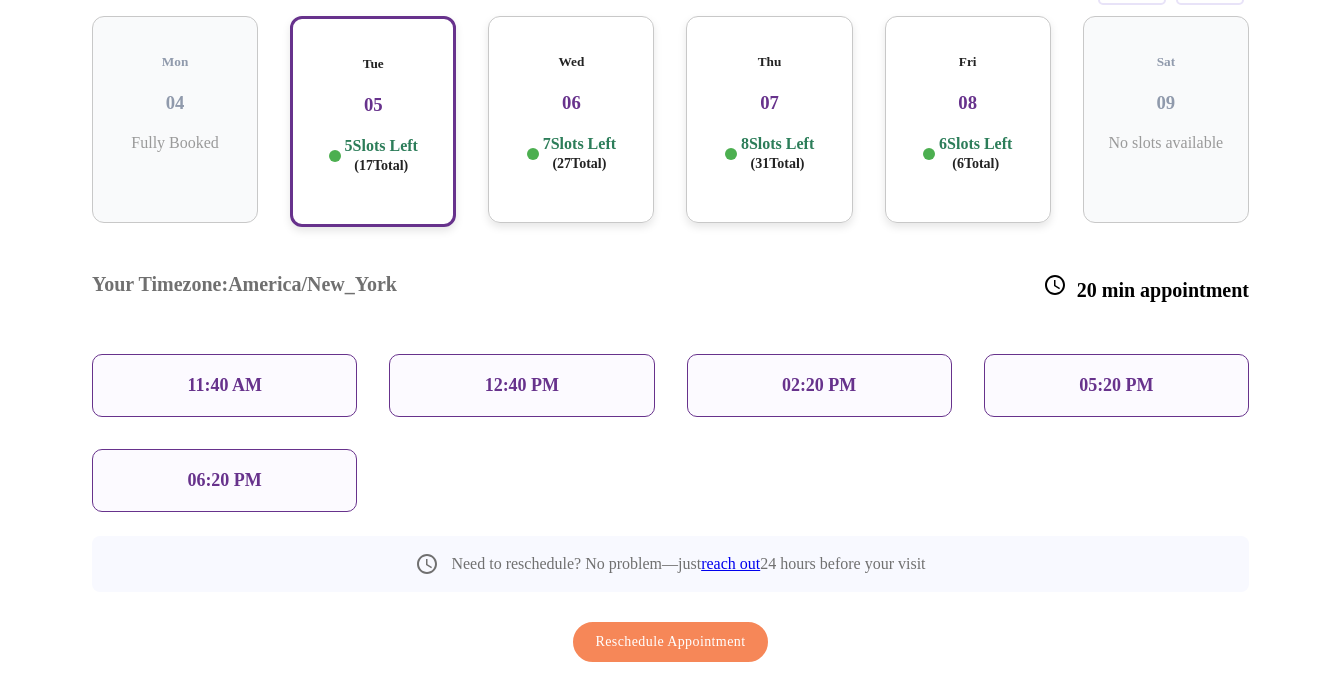 scroll, scrollTop: 442, scrollLeft: 0, axis: vertical 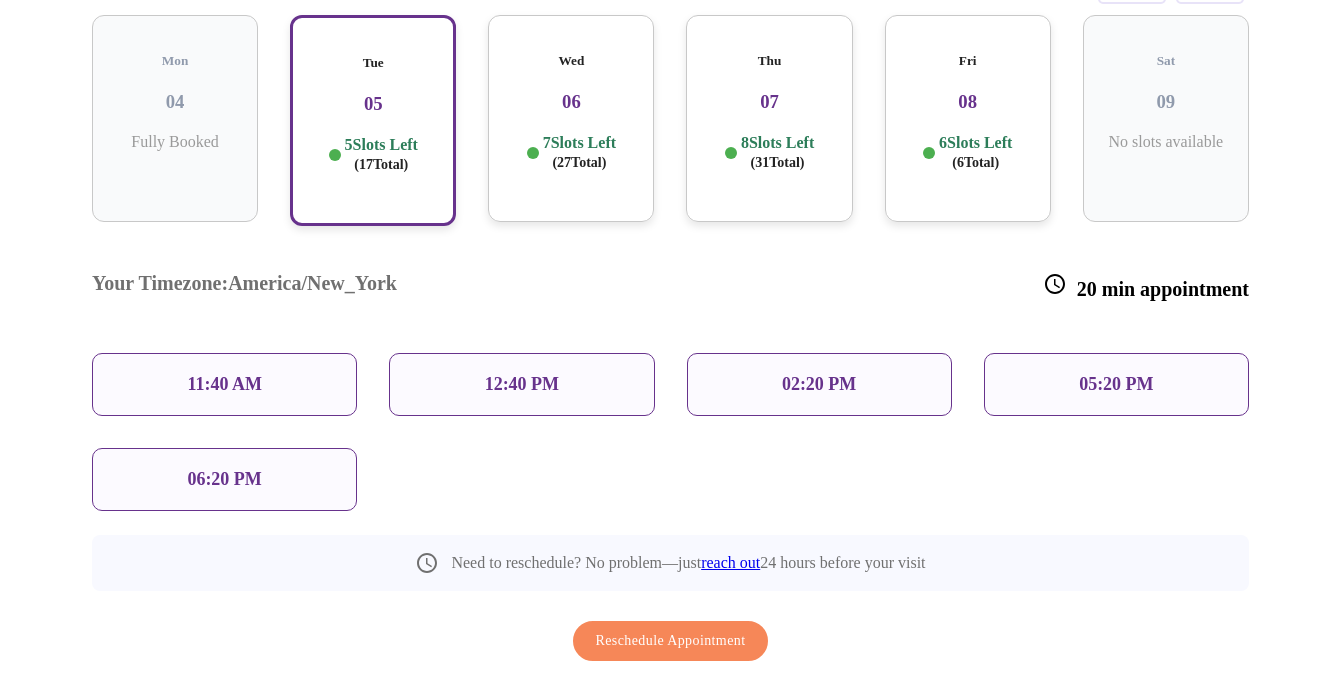 click on "12:40 PM" at bounding box center [522, 384] 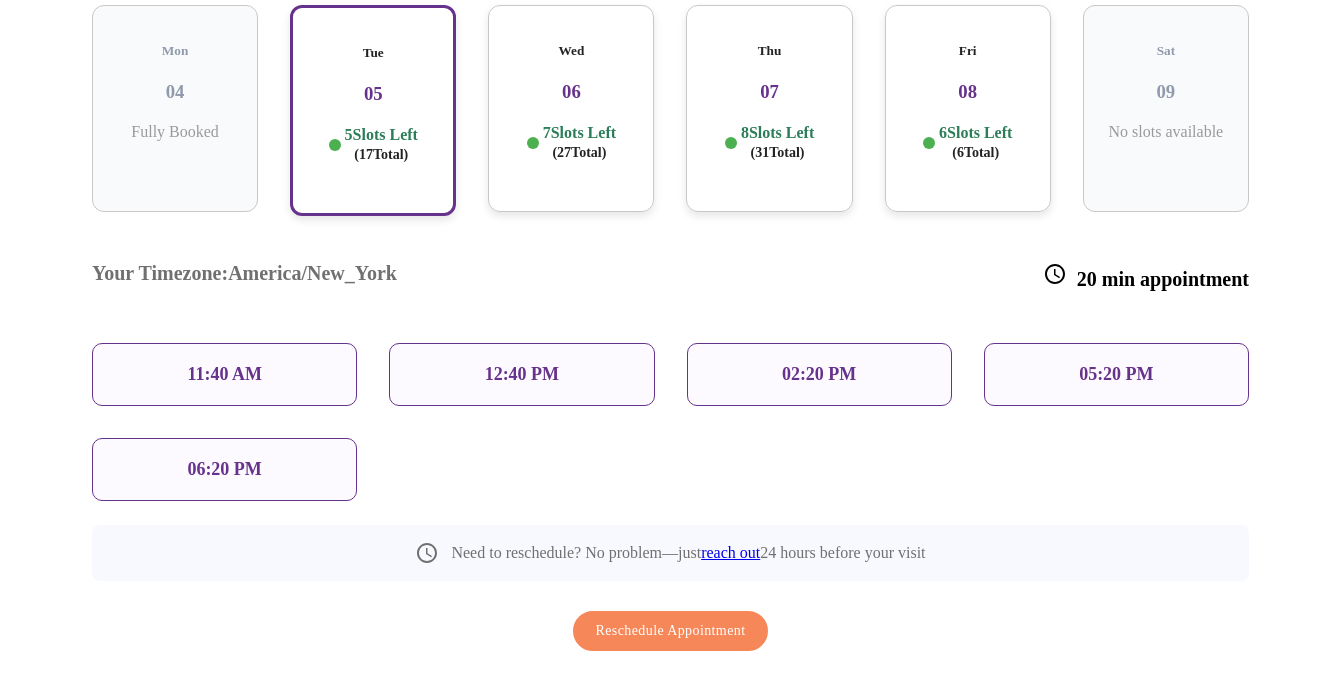 click on "Reschedule Appointment" at bounding box center (670, 631) 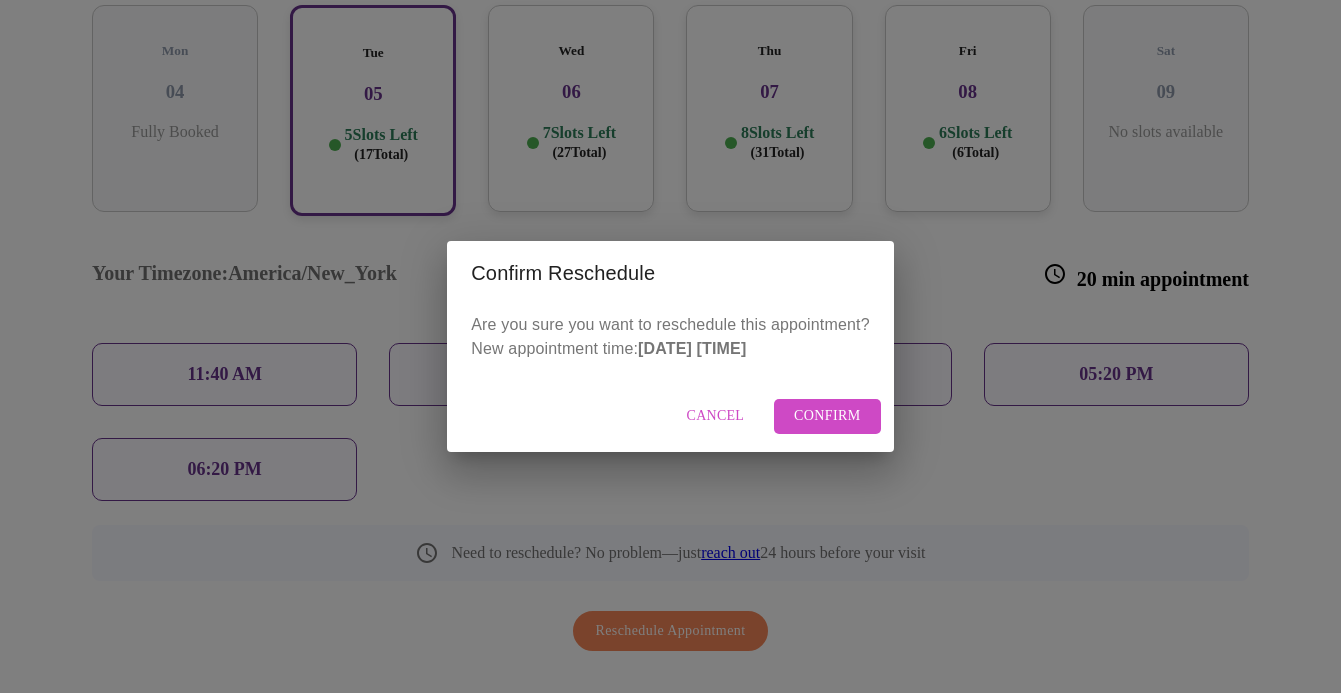 click on "Cancel" at bounding box center [716, 416] 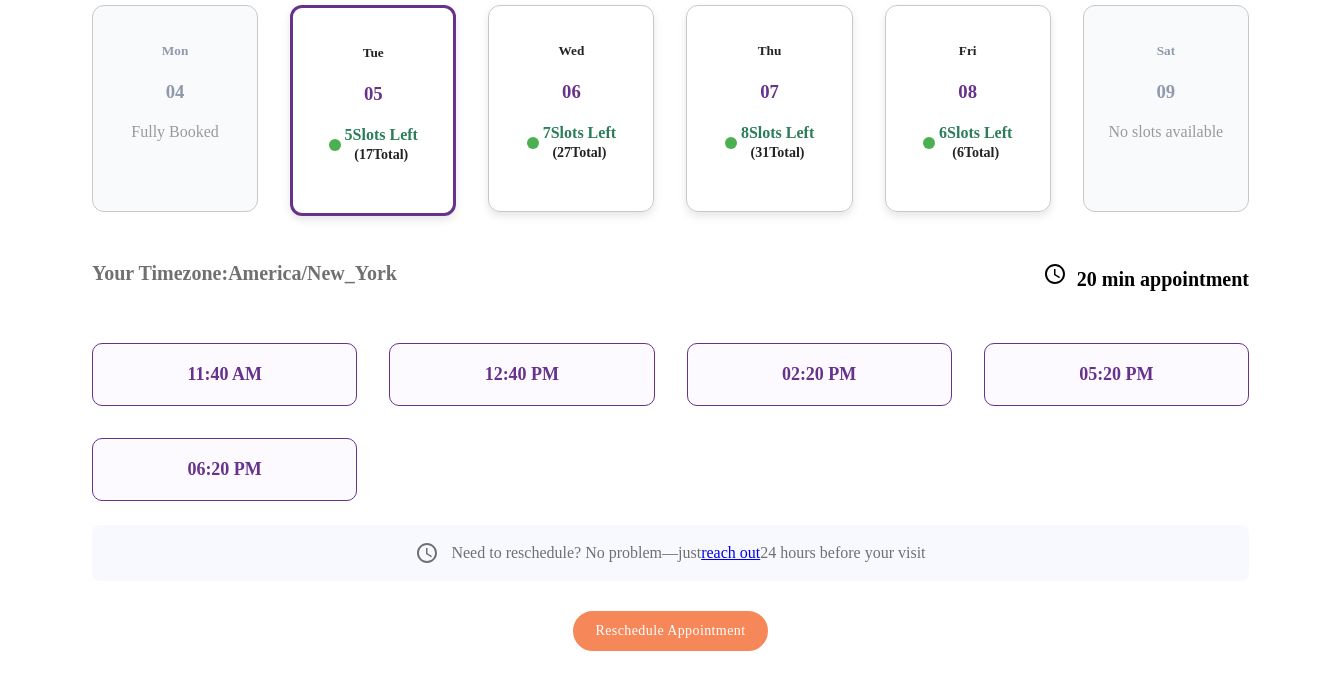 click on "11:40 AM" at bounding box center (224, 374) 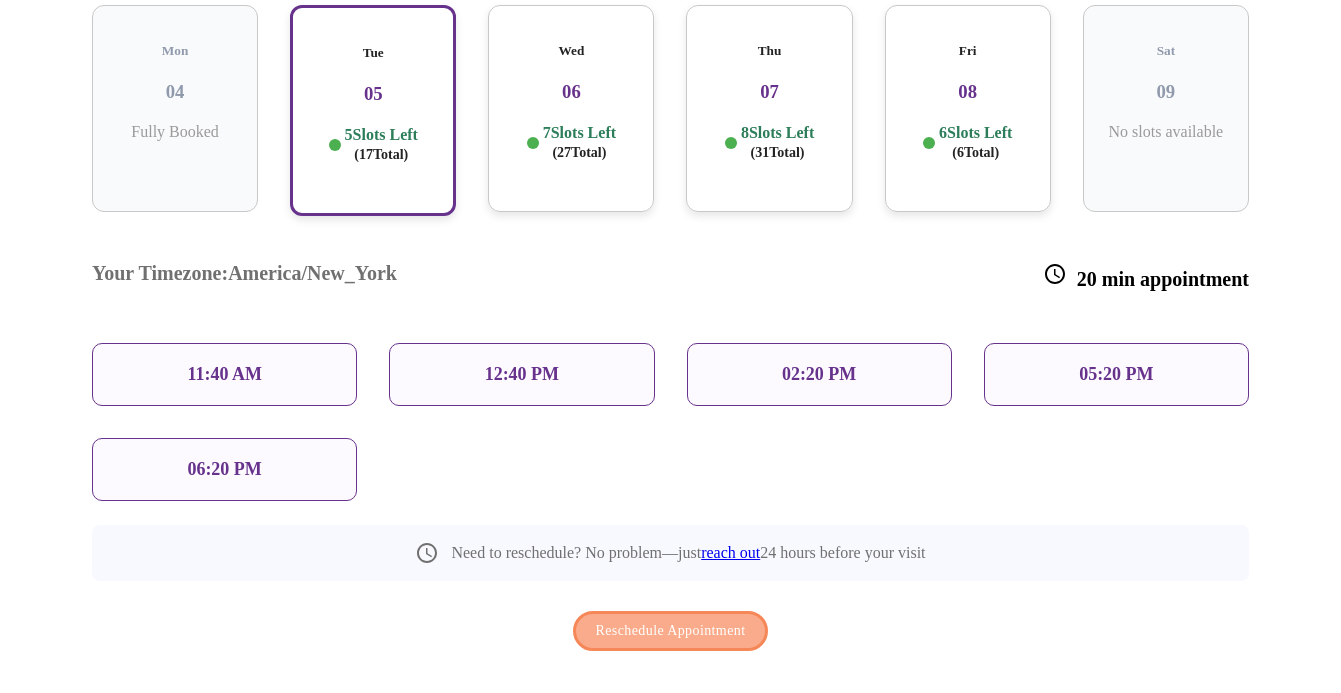 click on "Reschedule Appointment" at bounding box center (671, 631) 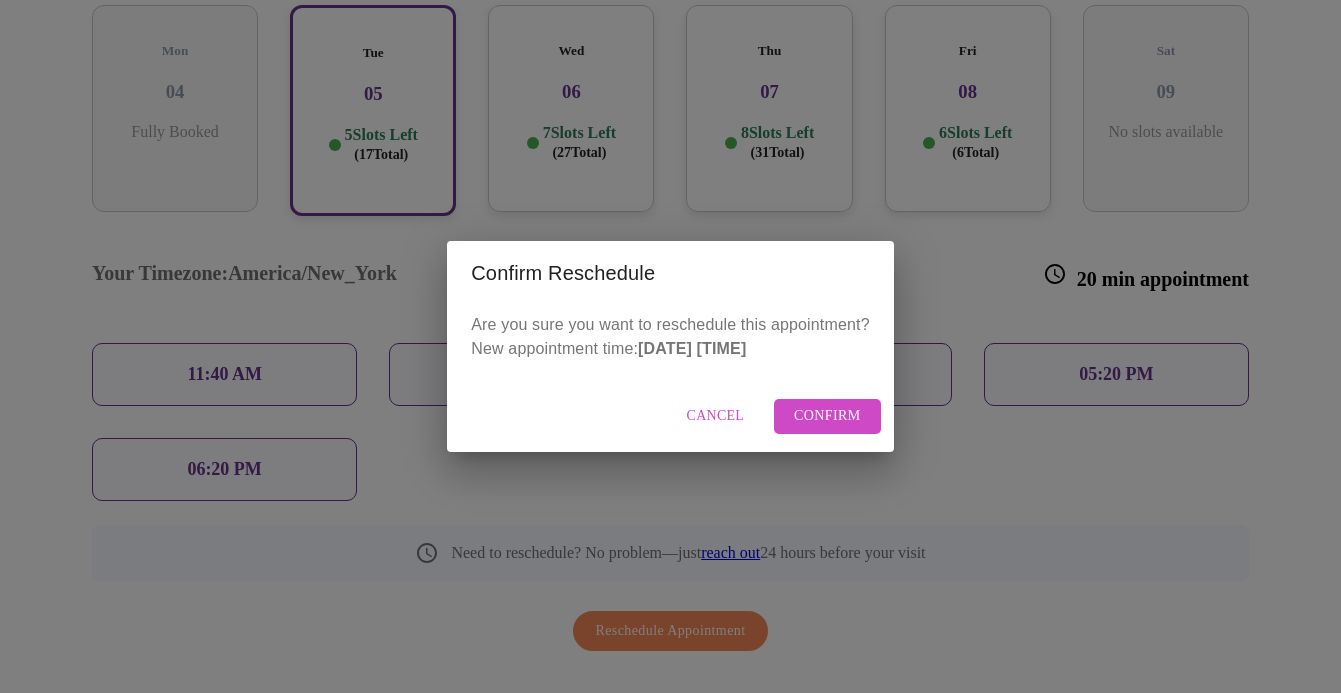 click on "Confirm" at bounding box center [827, 416] 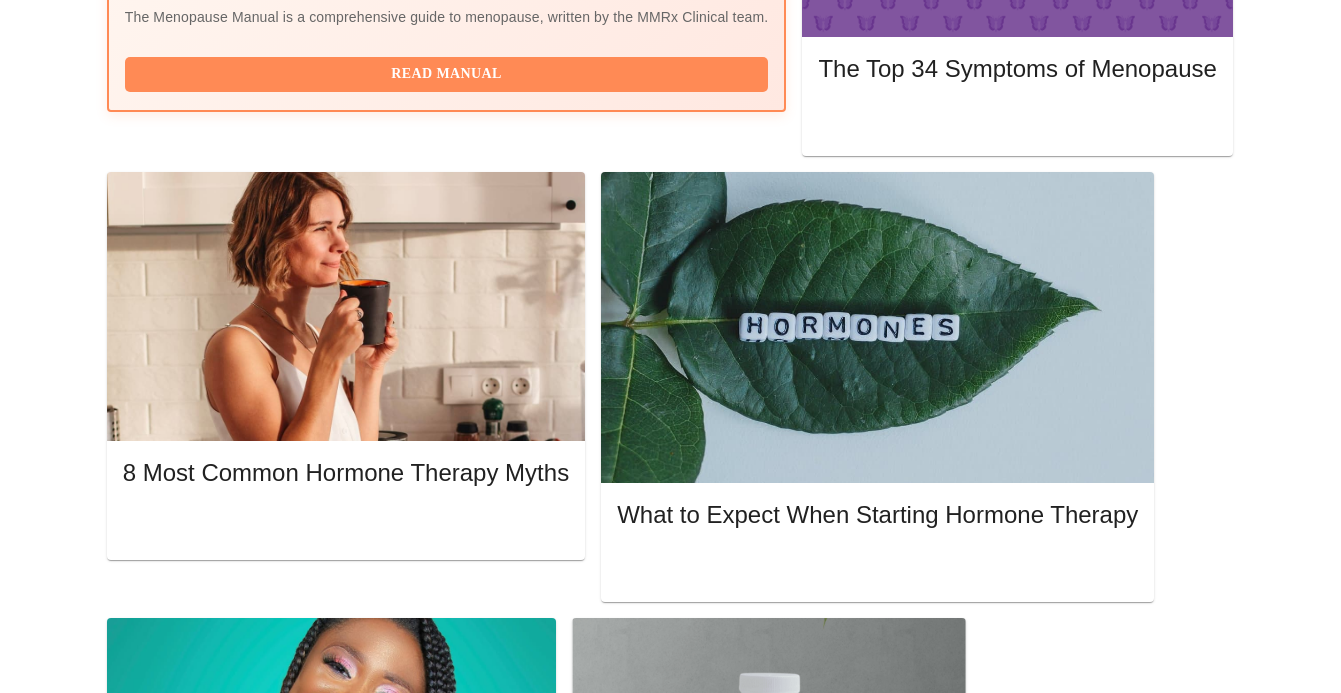 scroll, scrollTop: 622, scrollLeft: 0, axis: vertical 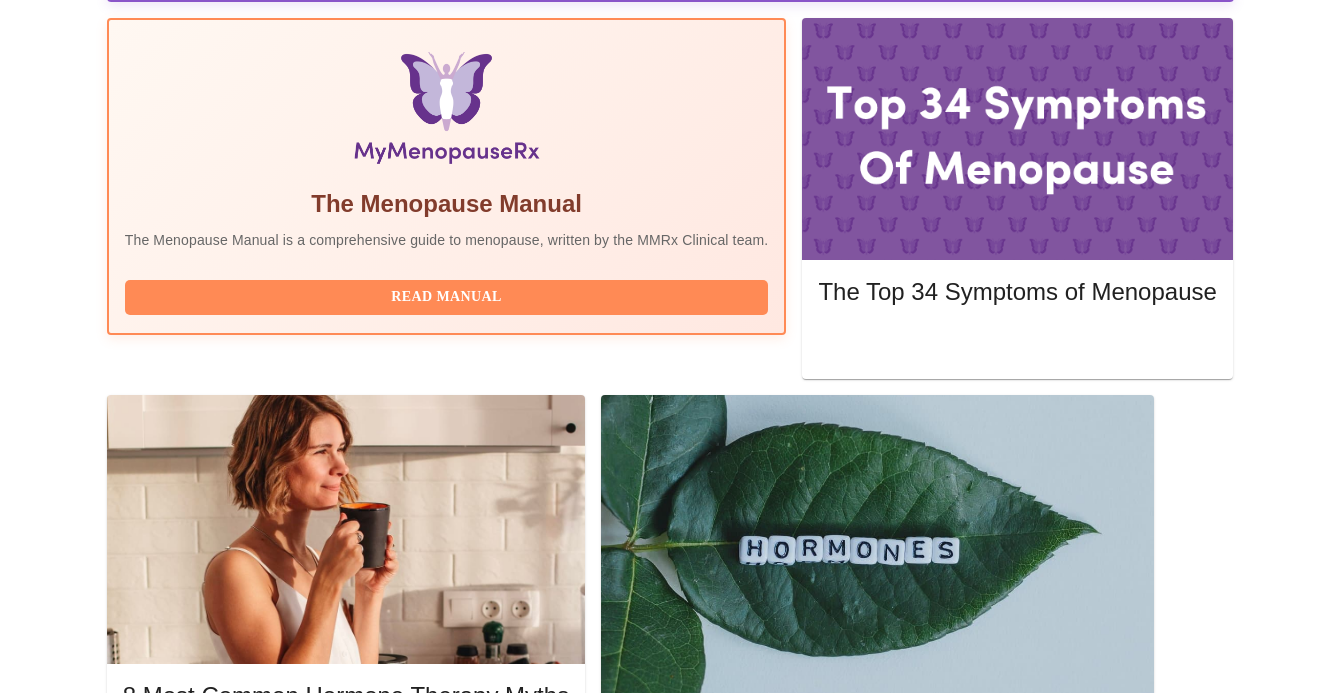 click on "Complete Pre-Assessment" at bounding box center [1098, 1601] 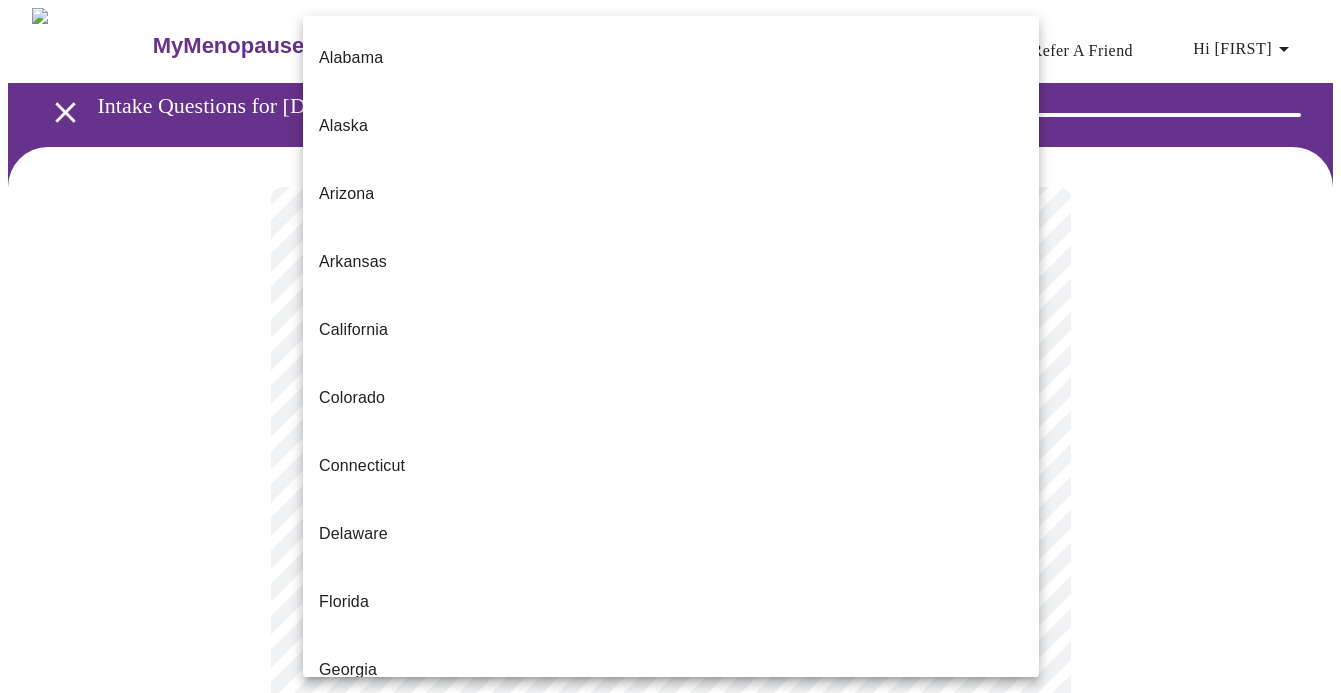 click on "MyMenopauseRx Appointments Messaging Labs Uploads Medications Community Refer a Friend Hi Christine   Intake Questions for Tue, Aug 5th 2025 @ 11:40am-12:00pm 1  /  13 Settings Billing Invoices Log out Alabama
Alaska
Arizona
Arkansas
California
Colorado
Connecticut
Delaware
Florida
Georgia
Hawaii
Idaho
Illinois
Indiana
Iowa
Kansas
Kentucky
Louisiana
Maine
Maryland
Massachusetts
Michigan
Minnesota
Mississippi
Missouri
Montana
Nebraska
Nevada
New Hanpshire
New Jersey
New Mexico
New York
North Carolina
North Dakota
Ohio
Oklahoma
Oregon
Pennsylvania
Rhode Island
South Carolina
Tennessee
Texas
Utah
Vermont
Virginia
Washington
Washington, D.C. (District of Columbia)
West Virginia
Wisconsin
Wyoming" at bounding box center [670, 921] 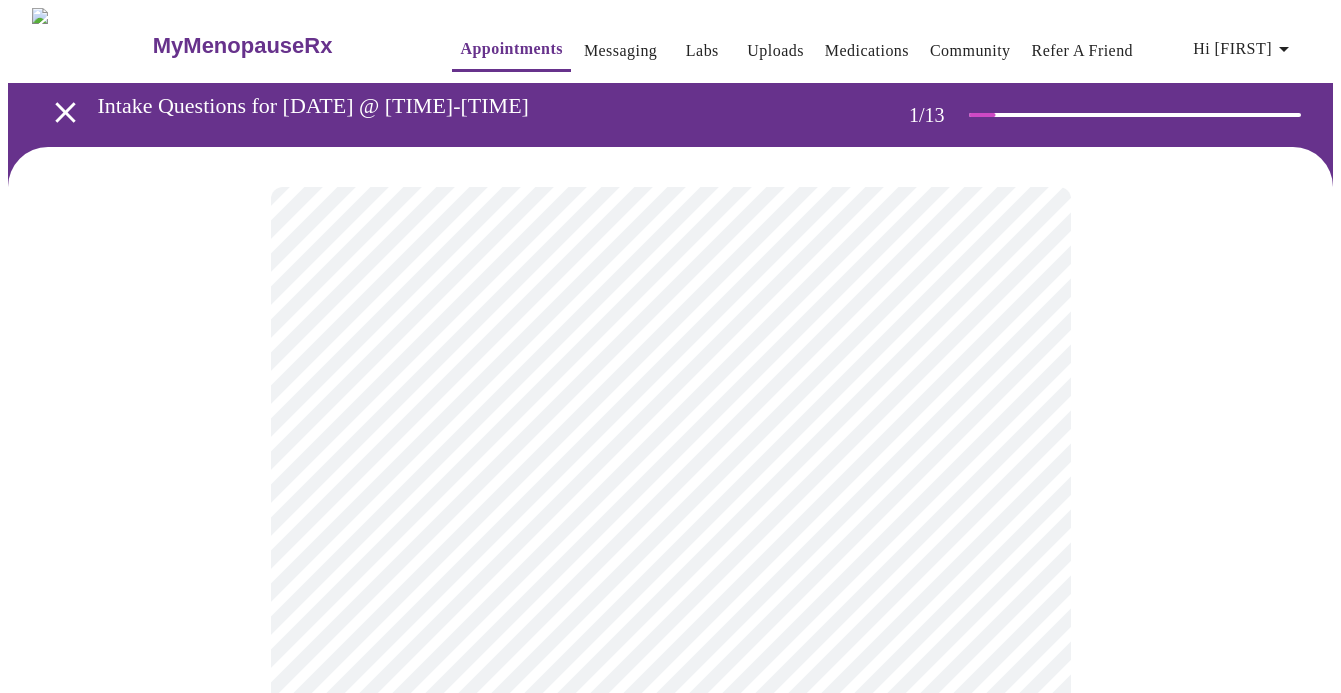 click on "MyMenopauseRx Appointments Messaging Labs Uploads Medications Community Refer a Friend Hi Christine   Intake Questions for Tue, Aug 5th 2025 @ 11:40am-12:00pm 1  /  13 Settings Billing Invoices Log out" at bounding box center [670, 915] 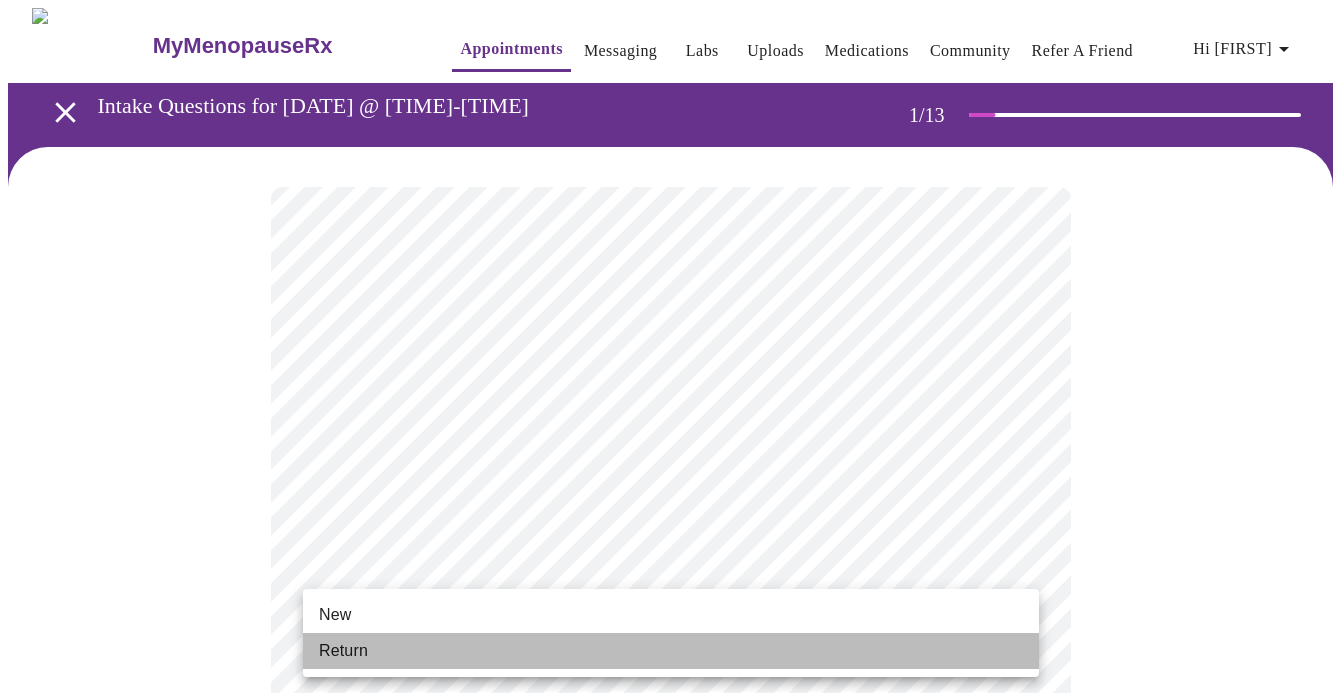 click on "Return" at bounding box center [671, 651] 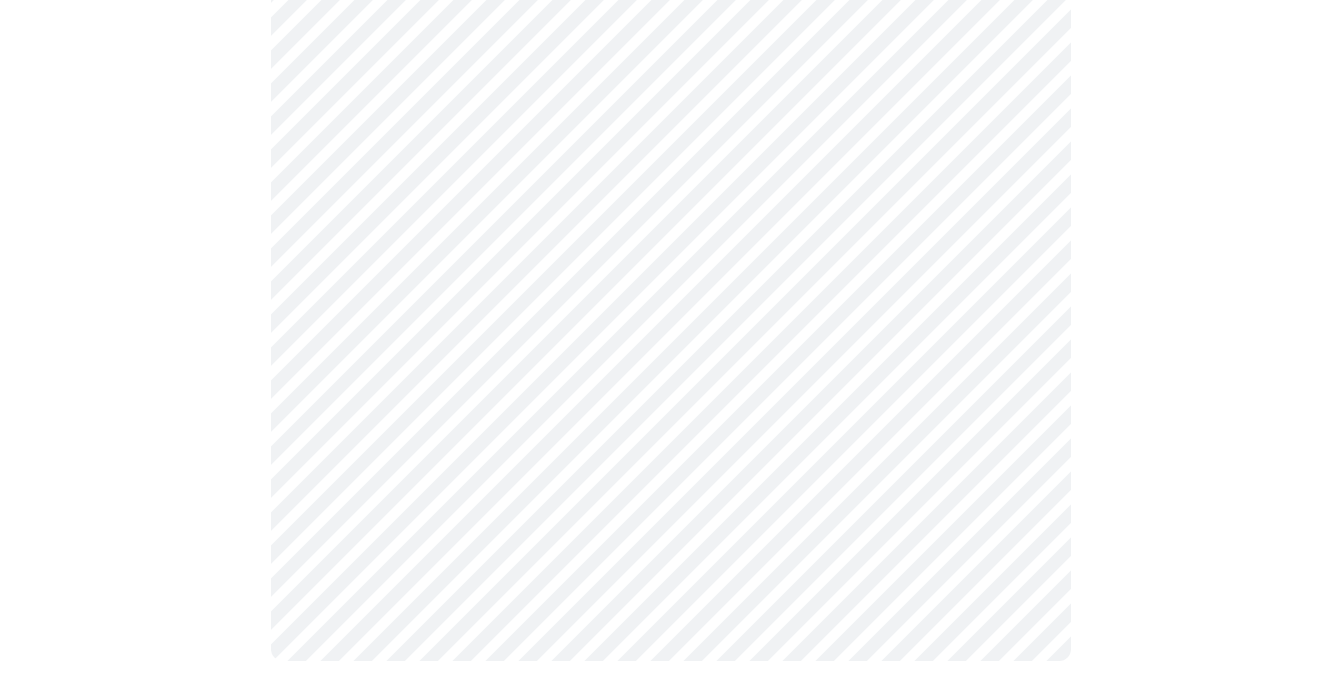 scroll, scrollTop: 0, scrollLeft: 0, axis: both 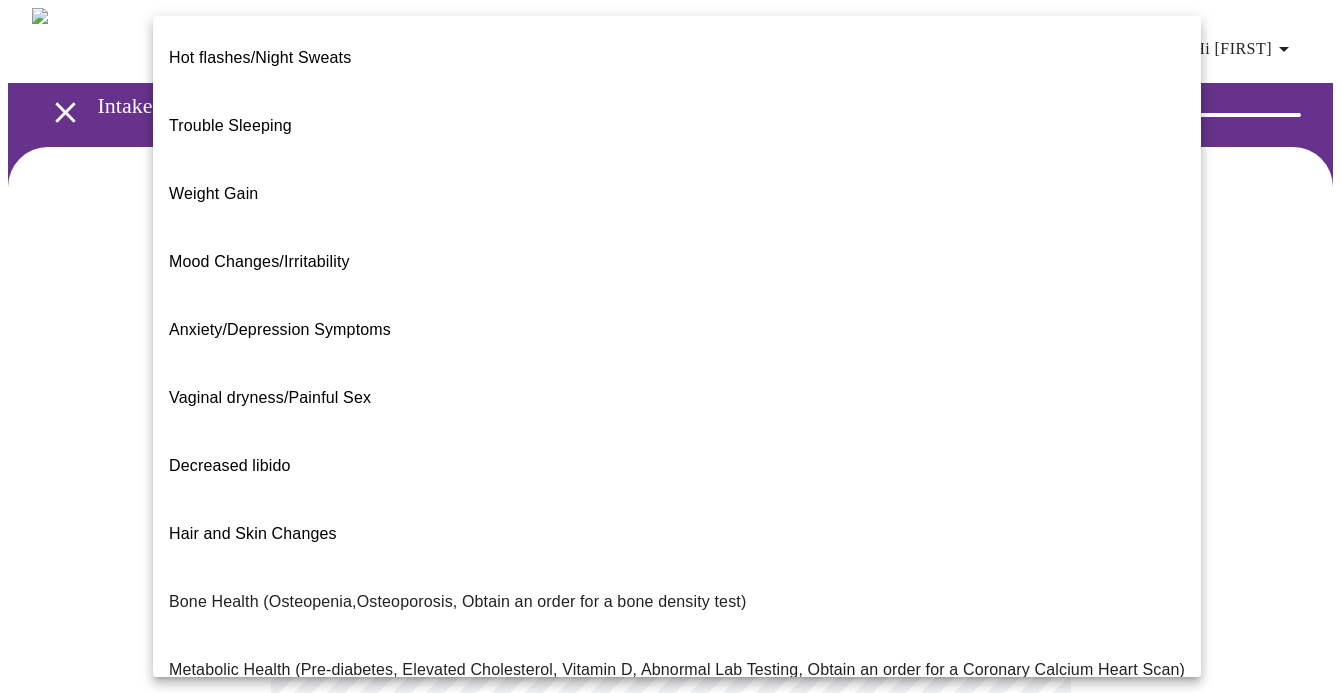 click on "MyMenopauseRx Appointments Messaging Labs Uploads Medications Community Refer a Friend Hi Christine   Intake Questions for Tue, Aug 5th 2025 @ 11:40am-12:00pm 2  /  13 Settings Billing Invoices Log out Hot flashes/Night Sweats
Trouble Sleeping
Weight Gain
Mood Changes/Irritability
Anxiety/Depression Symptoms
Vaginal dryness/Painful Sex
Decreased libido
Hair and Skin Changes
Bone Health (Osteopenia,Osteoporosis, Obtain an order for a bone density test)
Metabolic Health (Pre-diabetes, Elevated Cholesterol, Vitamin D, Abnormal Lab Testing, Obtain an order for a Coronary Calcium Heart Scan)
Period Problems
Postmenopausal Bleeding
Orgasms are weak
UTI Symptoms
Vaginal Infection
Herpes (oral, genital)
STD Testing
I feel great - just need a refill.
Other" at bounding box center [670, 609] 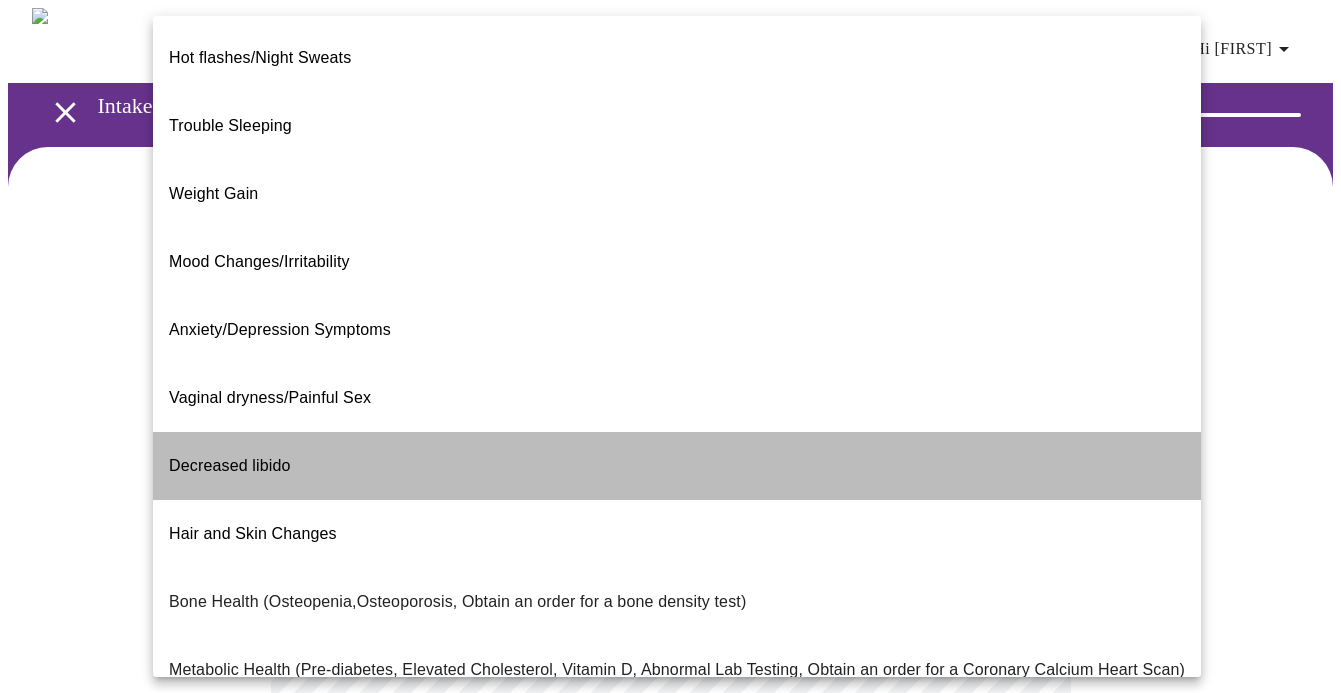 click on "Decreased libido" at bounding box center (677, 466) 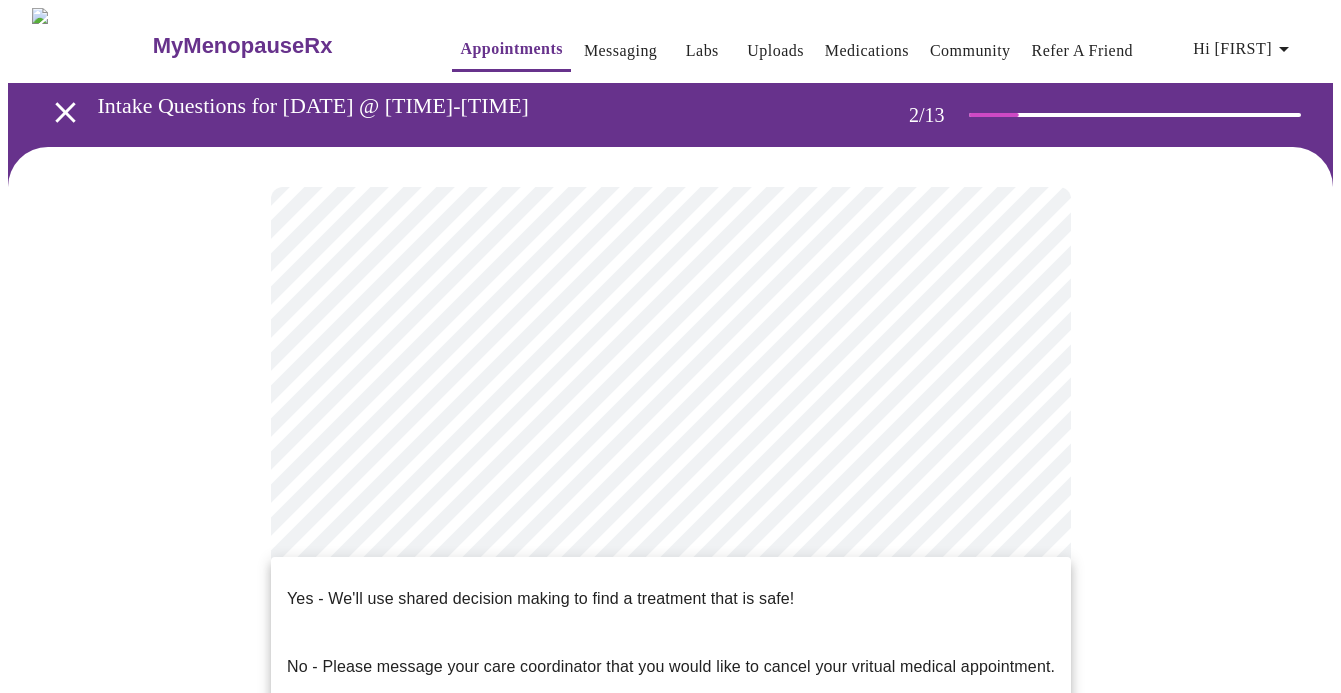 click on "MyMenopauseRx Appointments Messaging Labs Uploads Medications Community Refer a Friend Hi Christine   Intake Questions for Tue, Aug 5th 2025 @ 11:40am-12:00pm 2  /  13 Settings Billing Invoices Log out Yes - We'll use shared decision making to find a treatment that is safe!
No - Please message your care coordinator that you would like to cancel your vritual medical appointment." at bounding box center (670, 603) 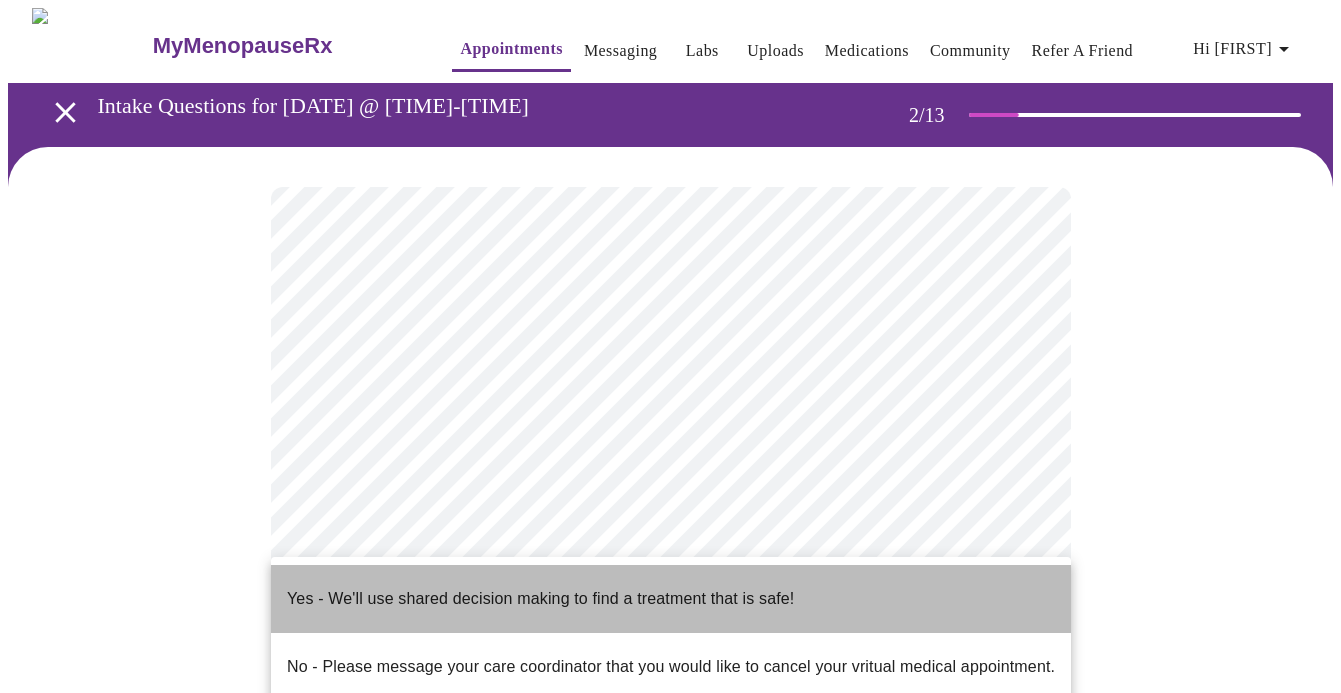 click on "Yes - We'll use shared decision making to find a treatment that is safe!" at bounding box center (540, 599) 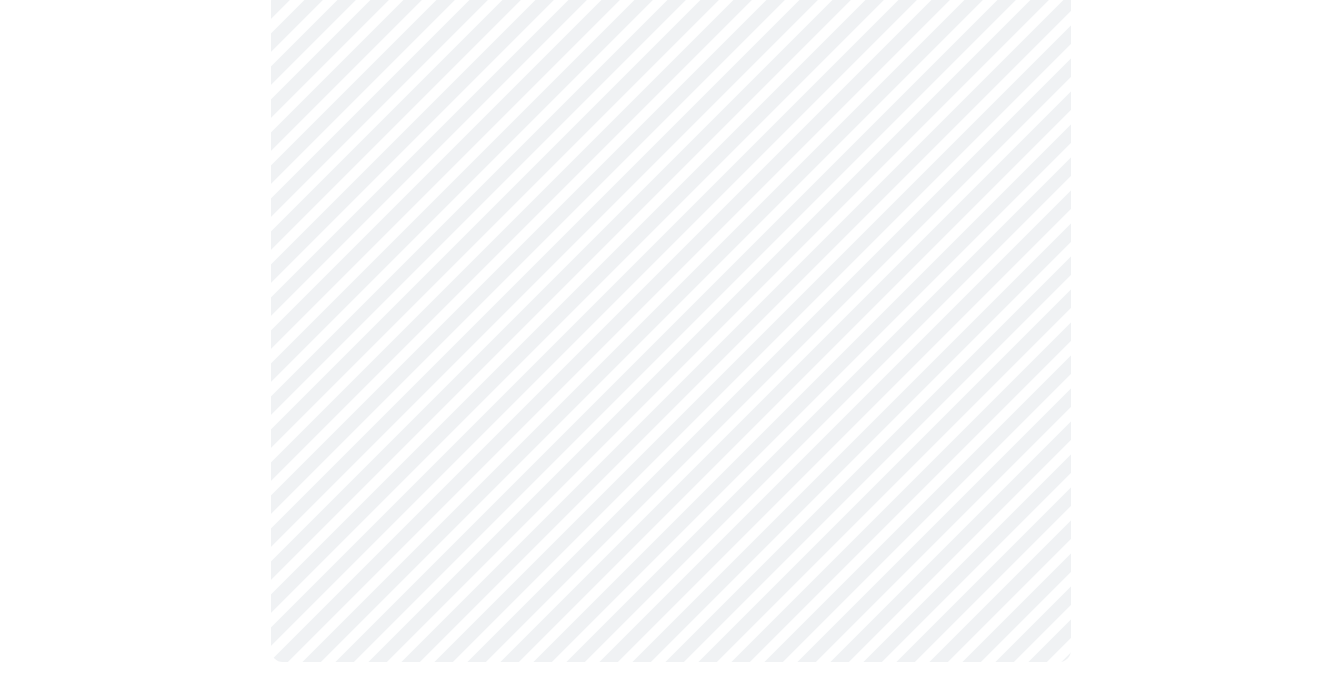 scroll, scrollTop: 441, scrollLeft: 0, axis: vertical 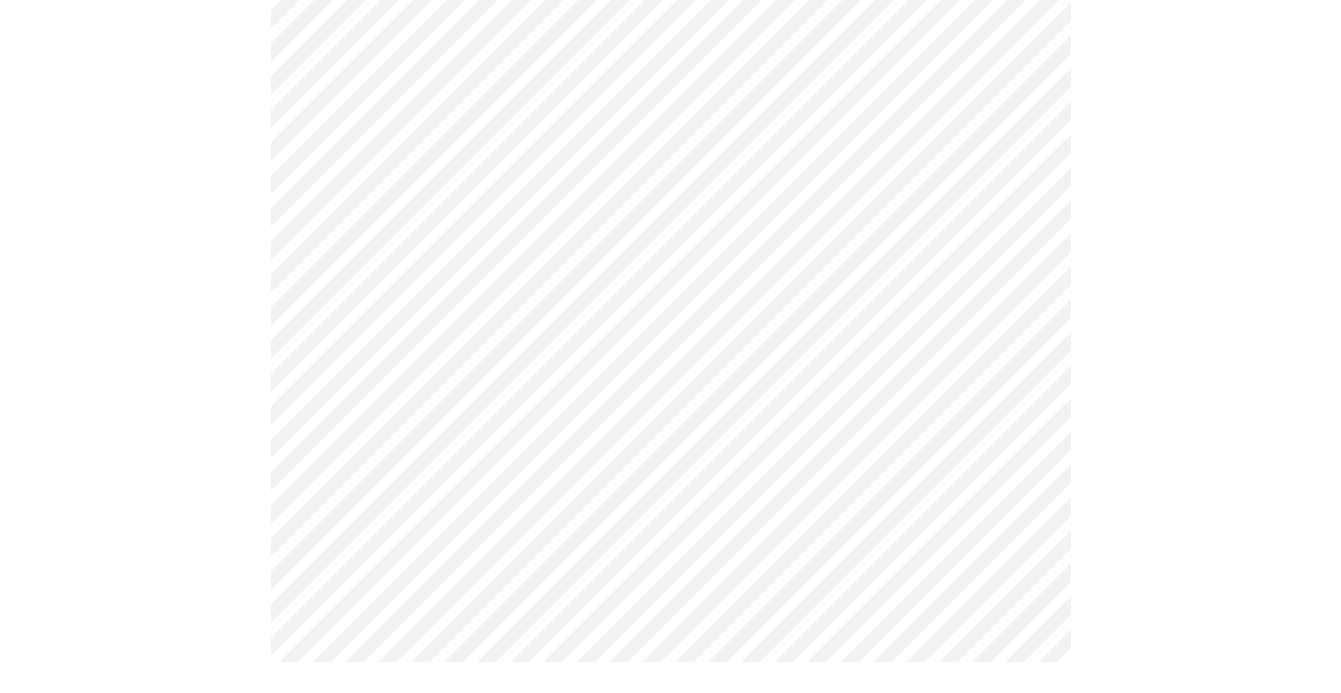 click at bounding box center [670, 204] 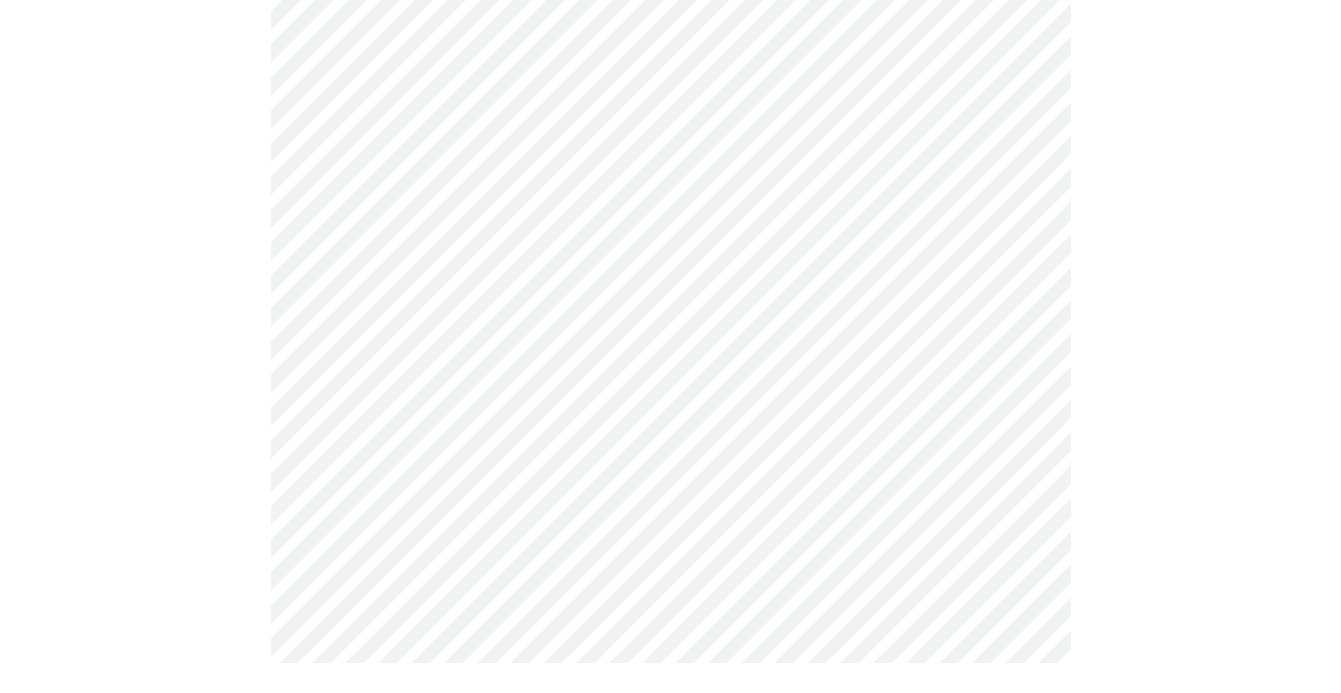 click at bounding box center [670, 205] 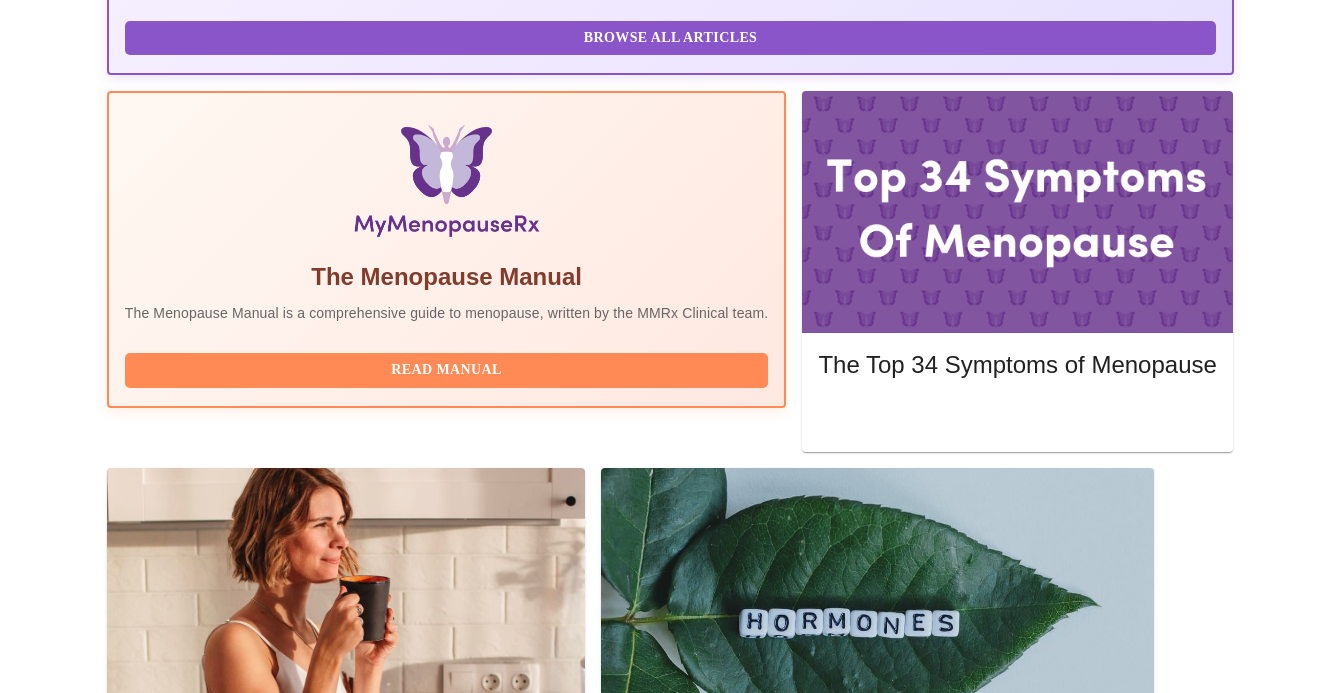 scroll, scrollTop: 550, scrollLeft: 0, axis: vertical 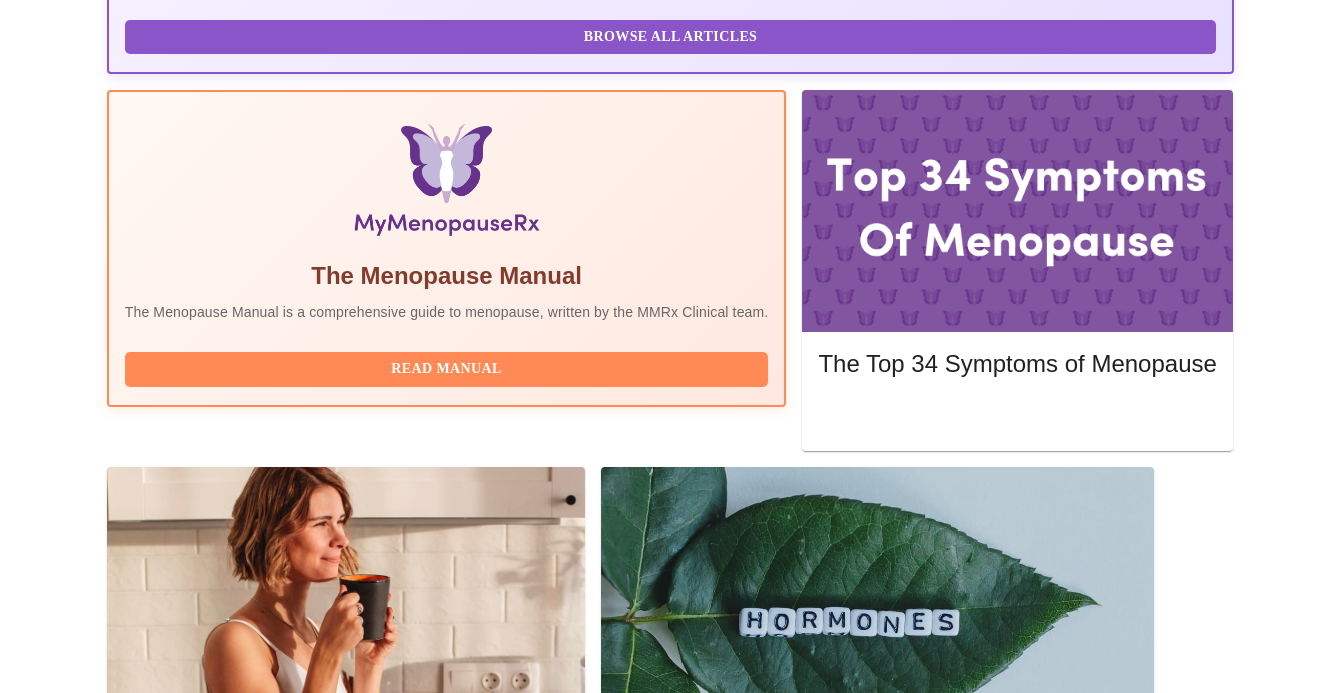 click on "Complete Pre-Assessment" at bounding box center [1098, 1673] 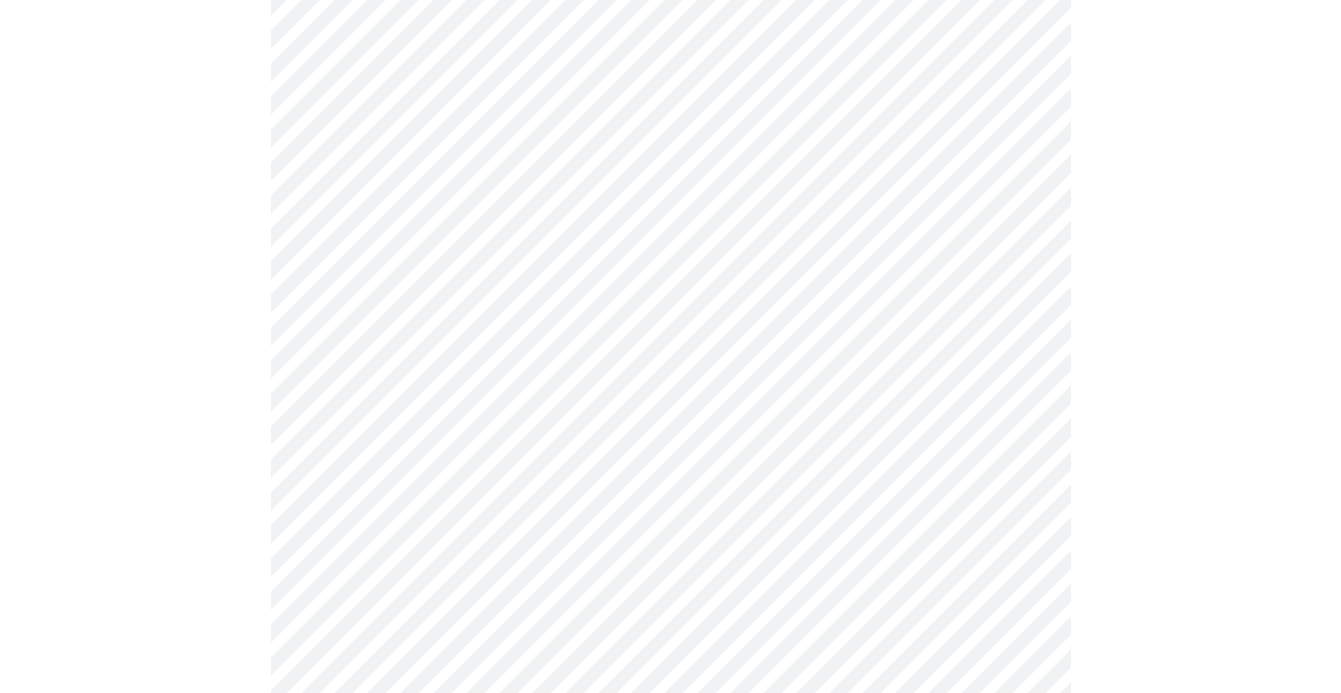 scroll, scrollTop: 249, scrollLeft: 0, axis: vertical 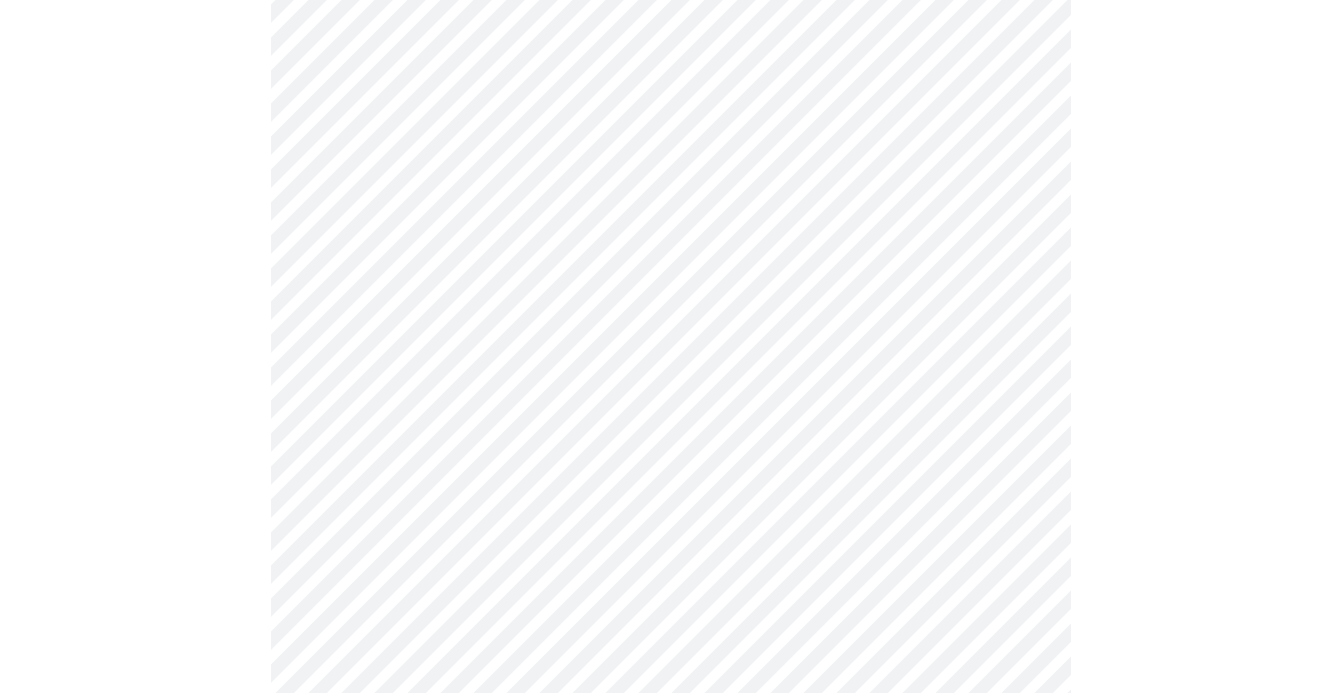click on "MyMenopauseRx Appointments Messaging Labs Uploads Medications Community Refer a Friend Hi Christine   Intake Questions for Tue, Aug 5th 2025 @ 11:40am-12:00pm 2  /  13 Settings Billing Invoices Log out" at bounding box center (670, 360) 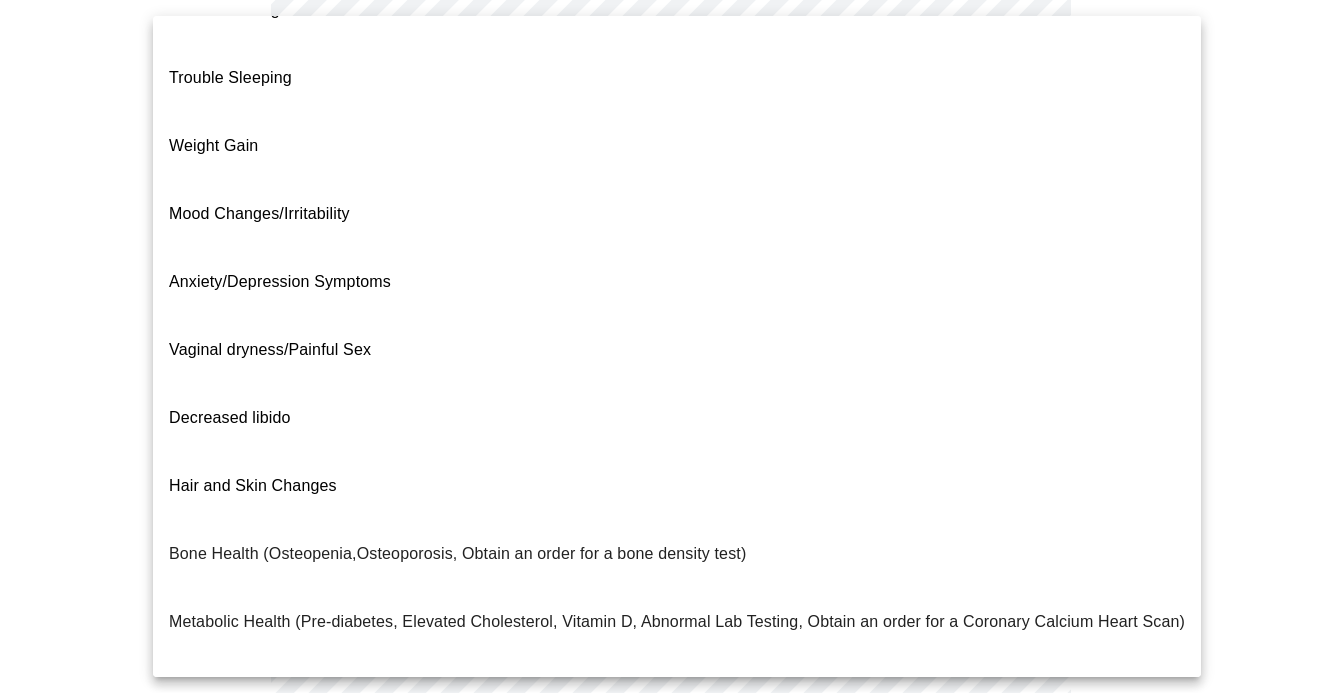 scroll, scrollTop: 0, scrollLeft: 0, axis: both 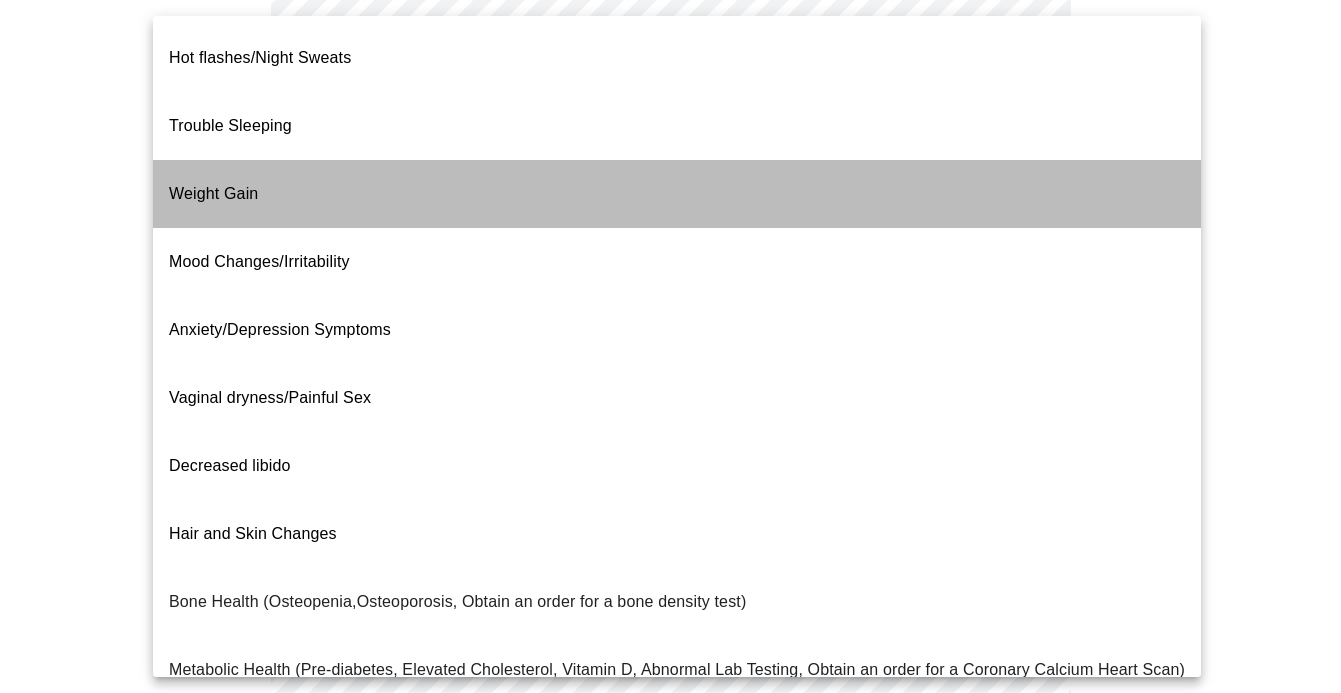 click on "Weight Gain" at bounding box center (677, 194) 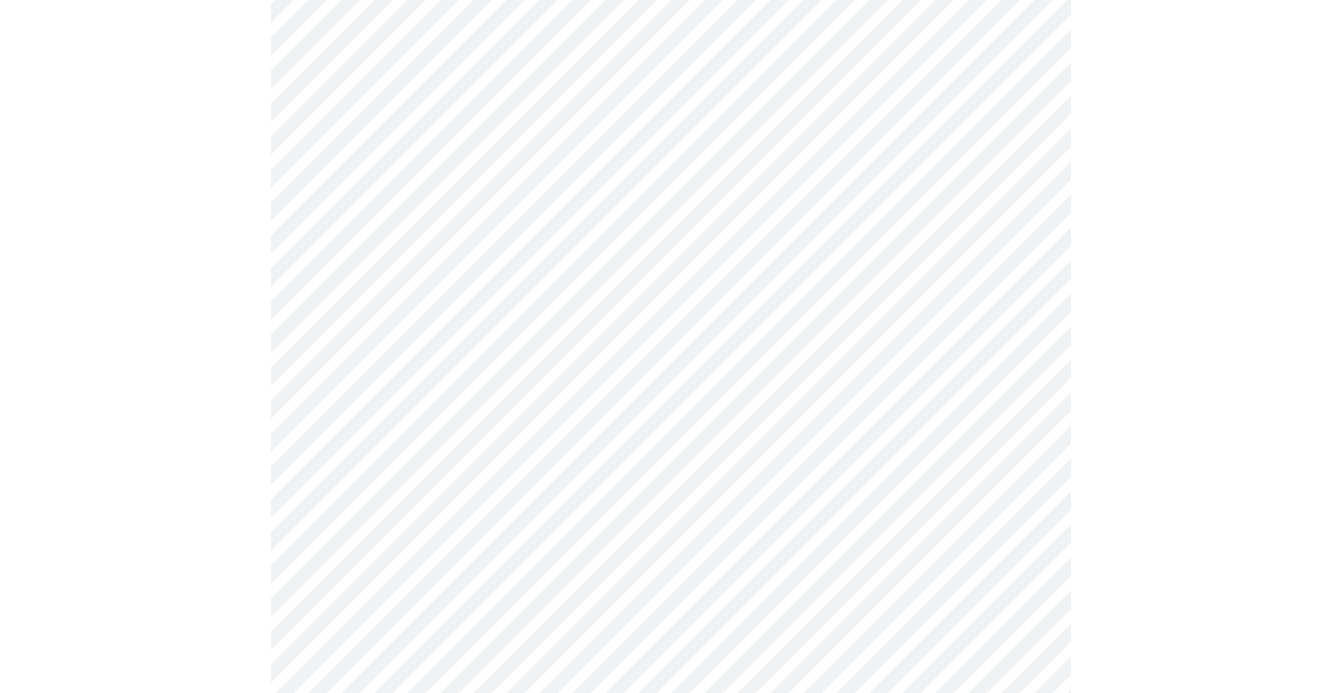 click on "MyMenopauseRx Appointments Messaging Labs Uploads Medications Community Refer a Friend Hi Christine   Intake Questions for Tue, Aug 5th 2025 @ 11:40am-12:00pm 2  /  13 Settings Billing Invoices Log out" at bounding box center [670, 354] 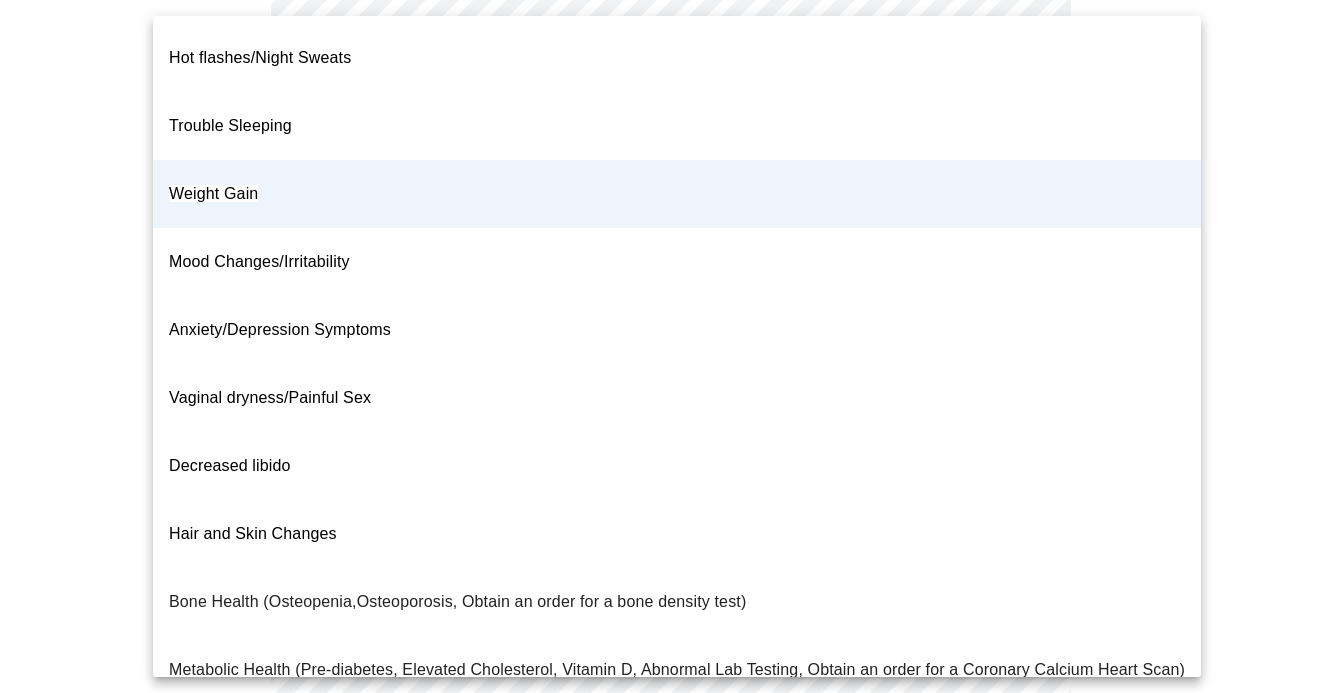 click on "Decreased libido" at bounding box center [677, 466] 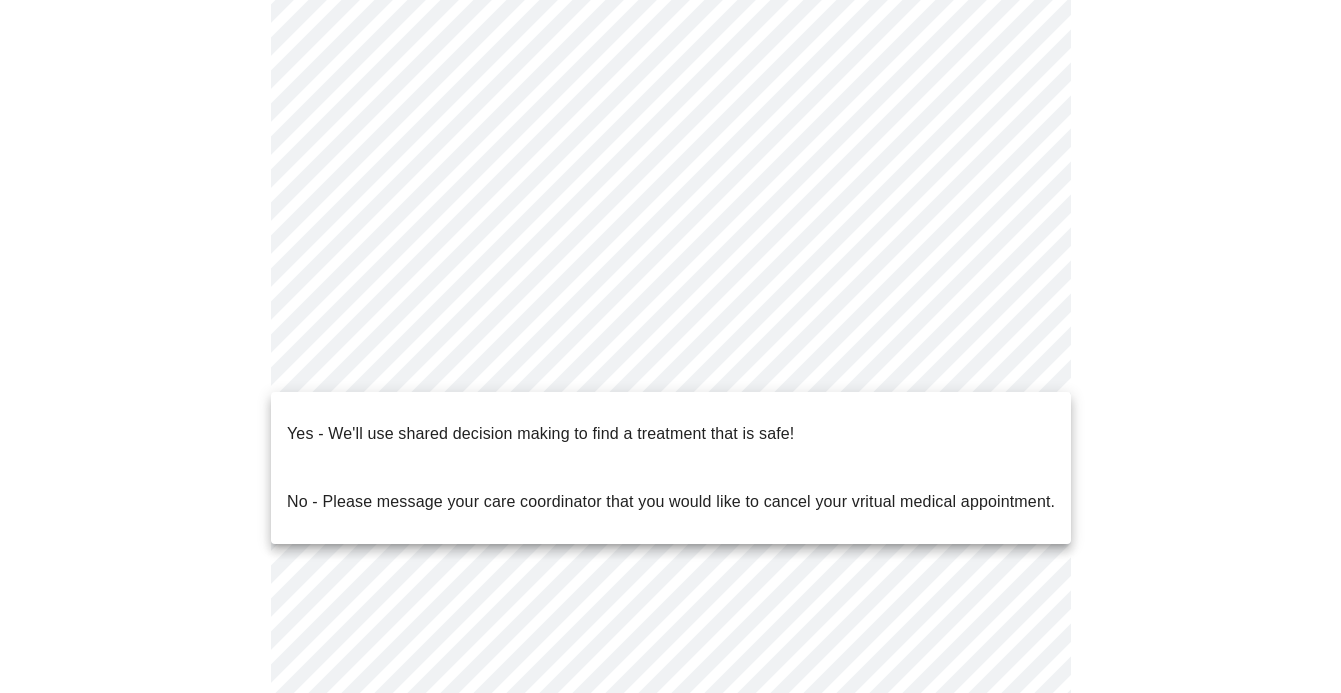 click on "MyMenopauseRx Appointments Messaging Labs Uploads Medications Community Refer a Friend Hi Christine   Intake Questions for Tue, Aug 5th 2025 @ 11:40am-12:00pm 2  /  13 Settings Billing Invoices Log out Yes - We'll use shared decision making to find a treatment that is safe!
No - Please message your care coordinator that you would like to cancel your vritual medical appointment." at bounding box center [670, 354] 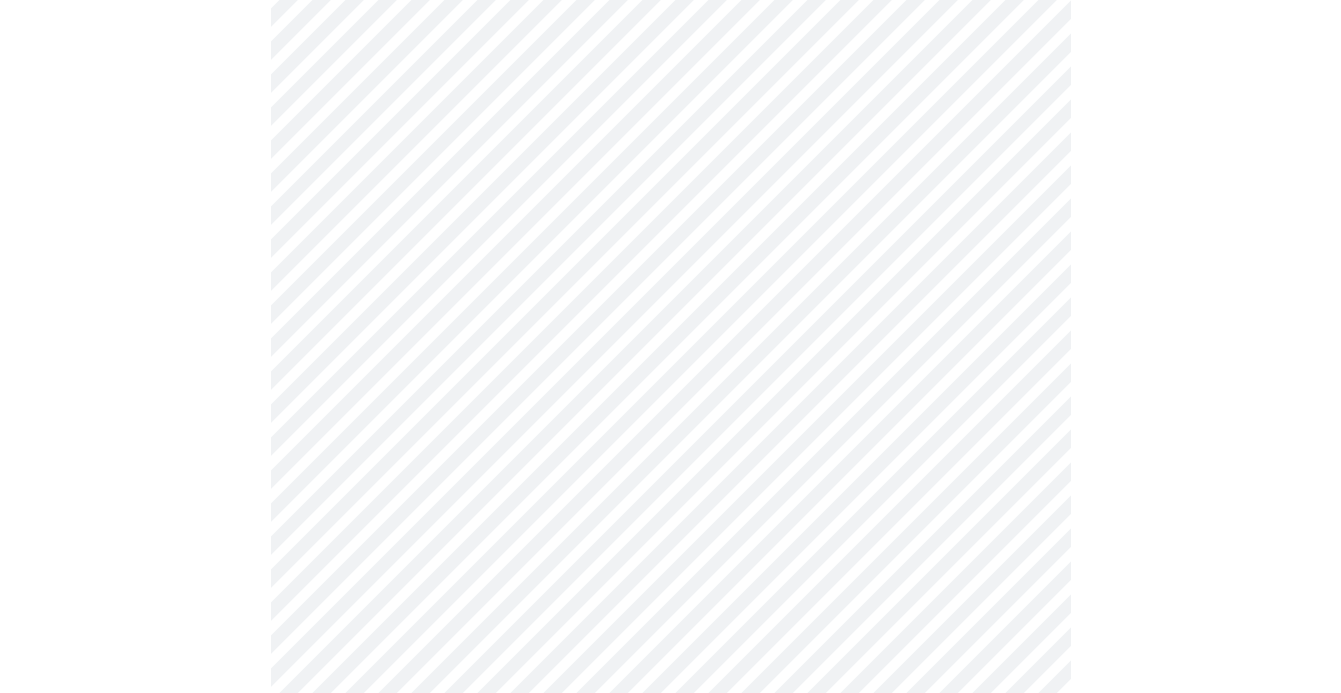 scroll, scrollTop: 0, scrollLeft: 0, axis: both 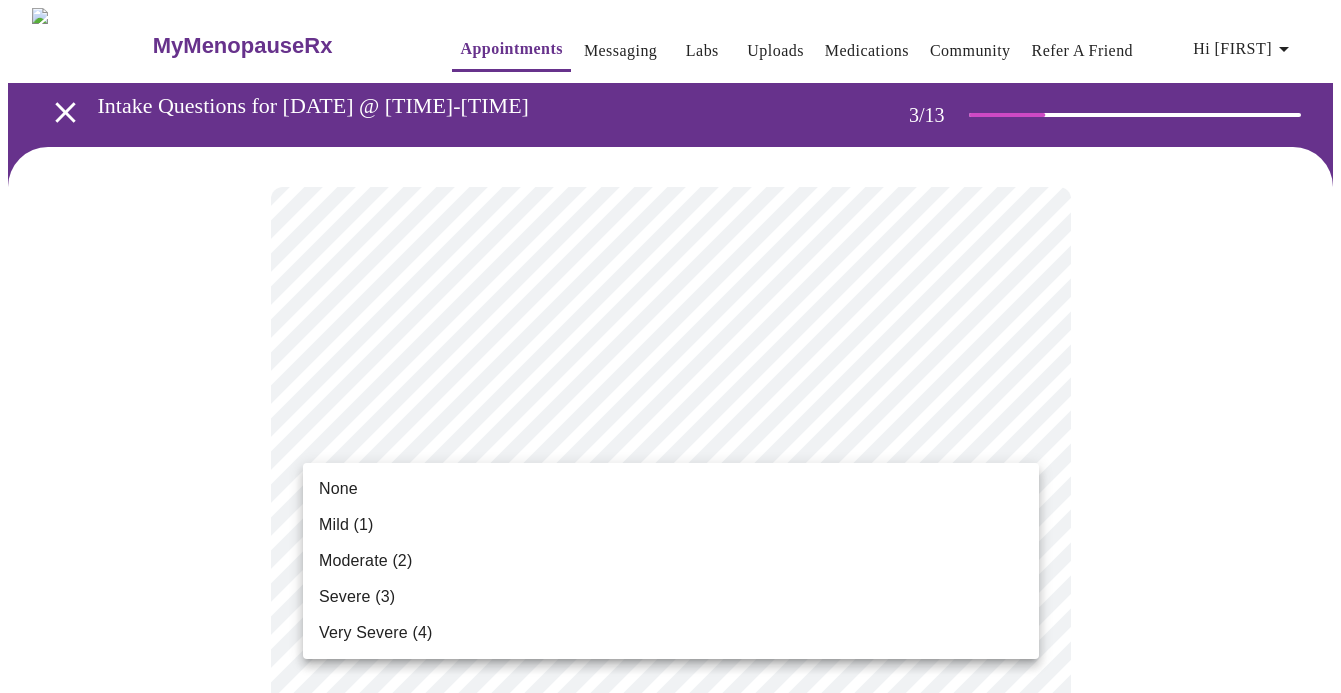 drag, startPoint x: 462, startPoint y: 43, endPoint x: 1248, endPoint y: 6, distance: 786.87036 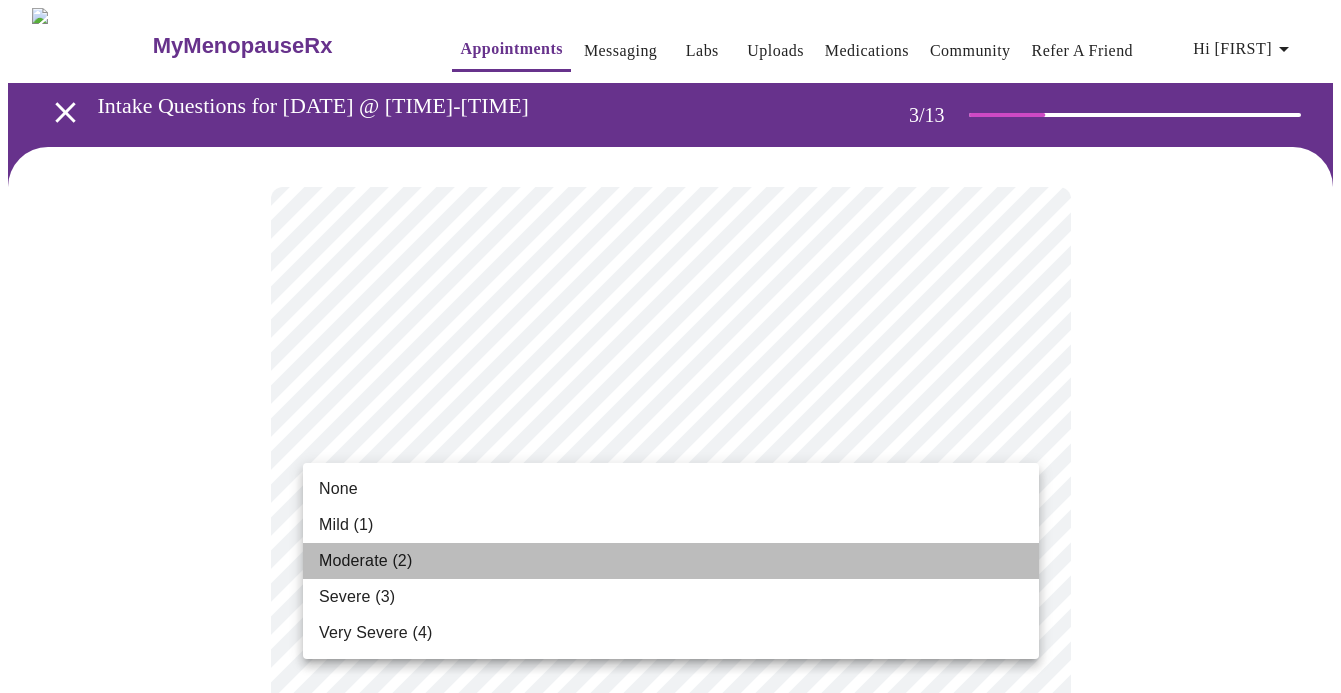 click on "Moderate (2)" at bounding box center (671, 561) 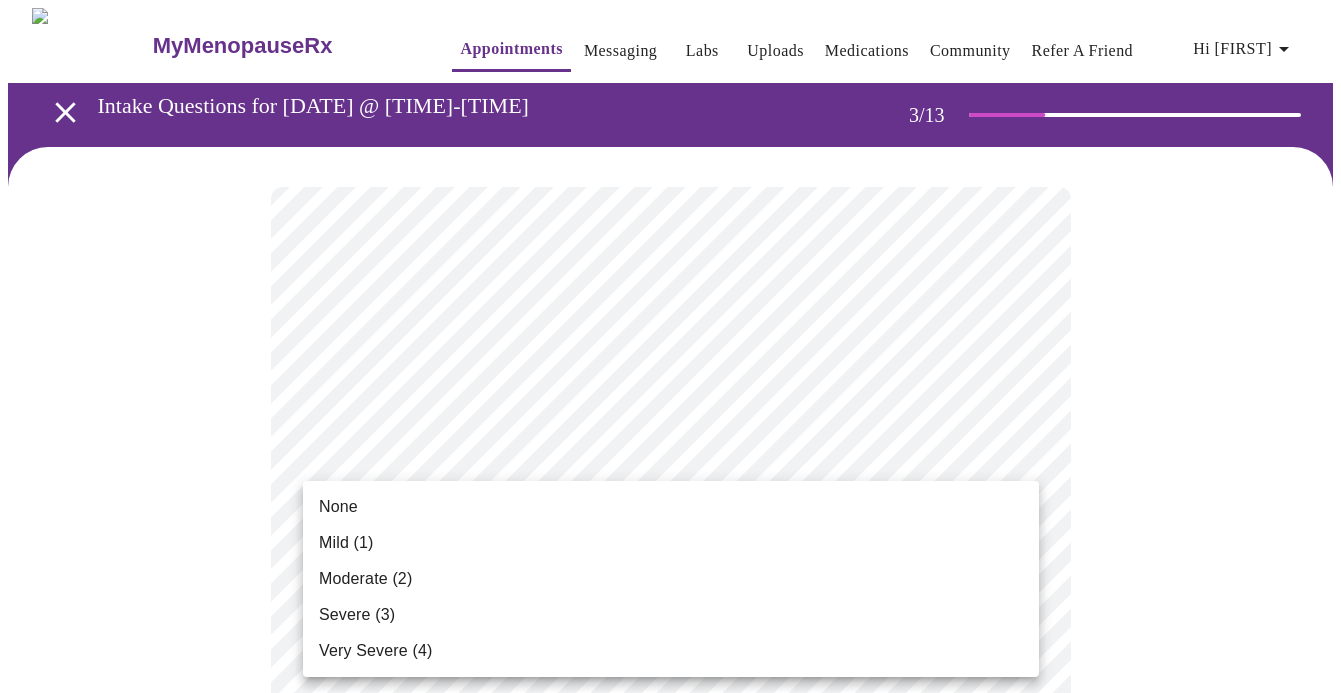 click on "MyMenopauseRx Appointments Messaging Labs Uploads Medications Community Refer a Friend Hi Christine   Intake Questions for Tue, Aug 5th 2025 @ 11:40am-12:00pm 3  /  13 Settings Billing Invoices Log out None Mild (1) Moderate (2) Severe (3) Very Severe (4)" at bounding box center (670, 1324) 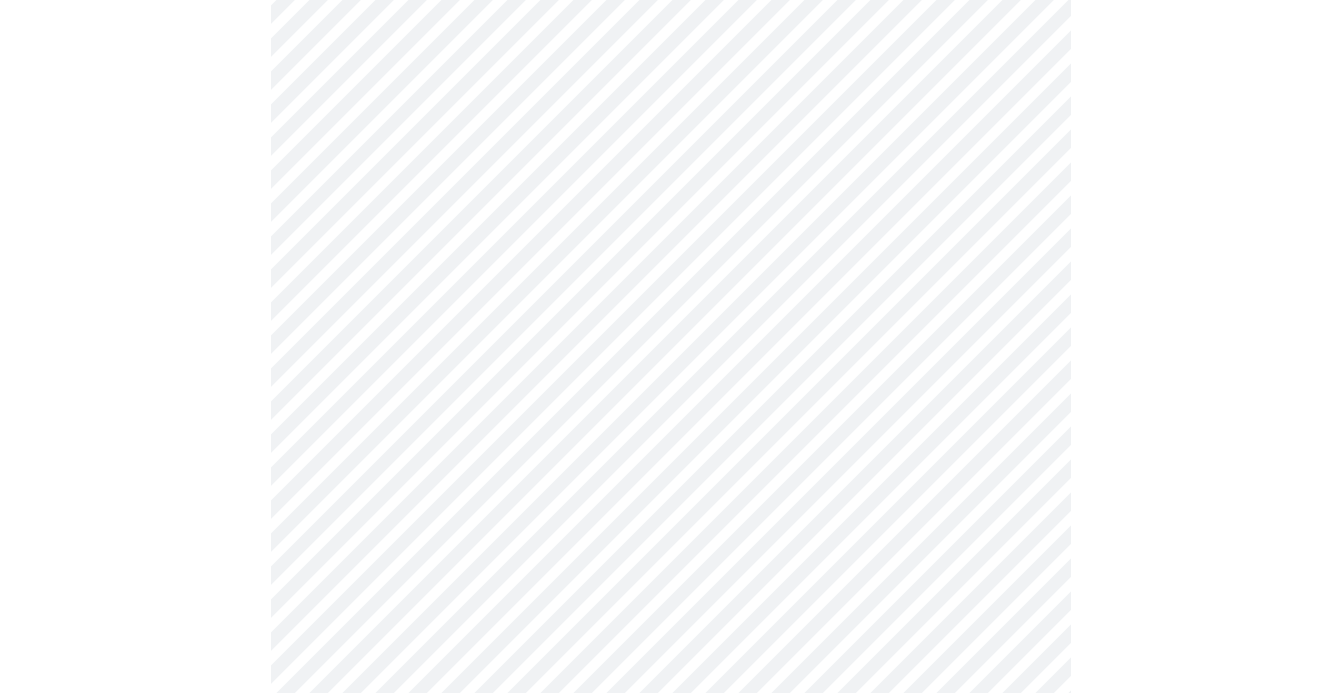 scroll, scrollTop: 348, scrollLeft: 0, axis: vertical 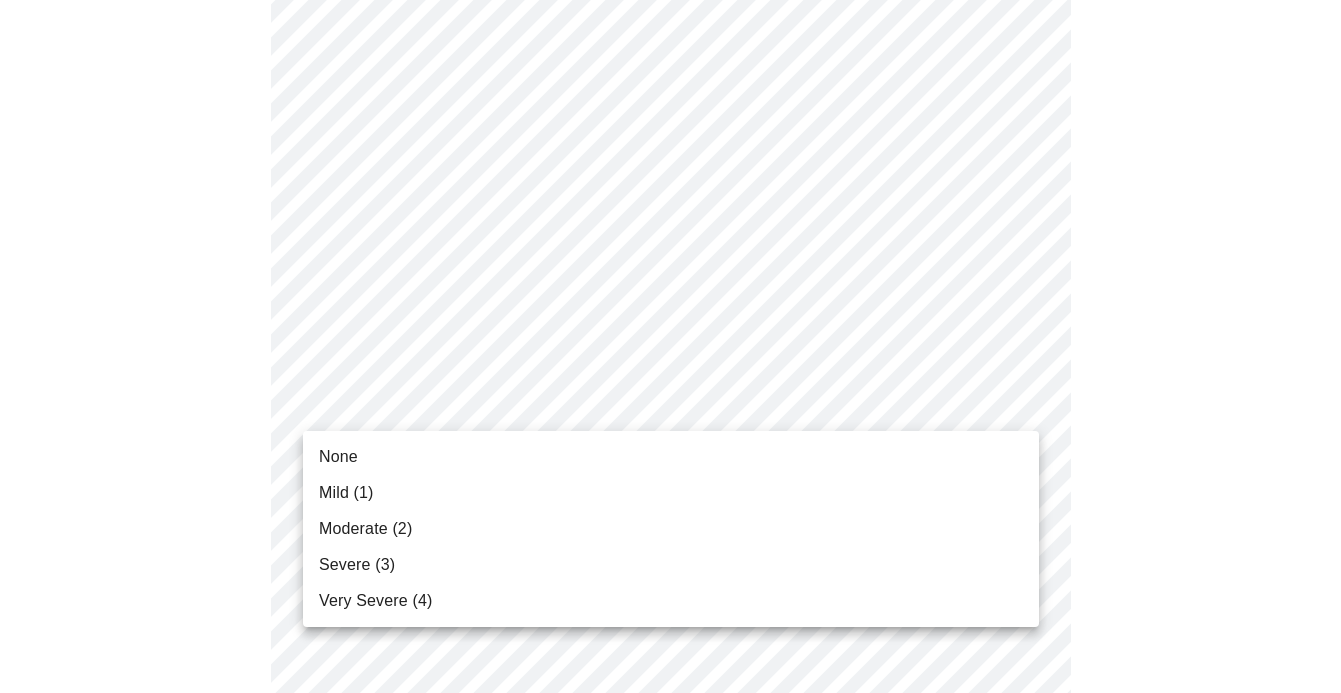 click on "MyMenopauseRx Appointments Messaging Labs Uploads Medications Community Refer a Friend Hi Christine   Intake Questions for Tue, Aug 5th 2025 @ 11:40am-12:00pm 3  /  13 Settings Billing Invoices Log out None Mild (1) Moderate (2) Severe (3) Very Severe (4)" at bounding box center [670, 962] 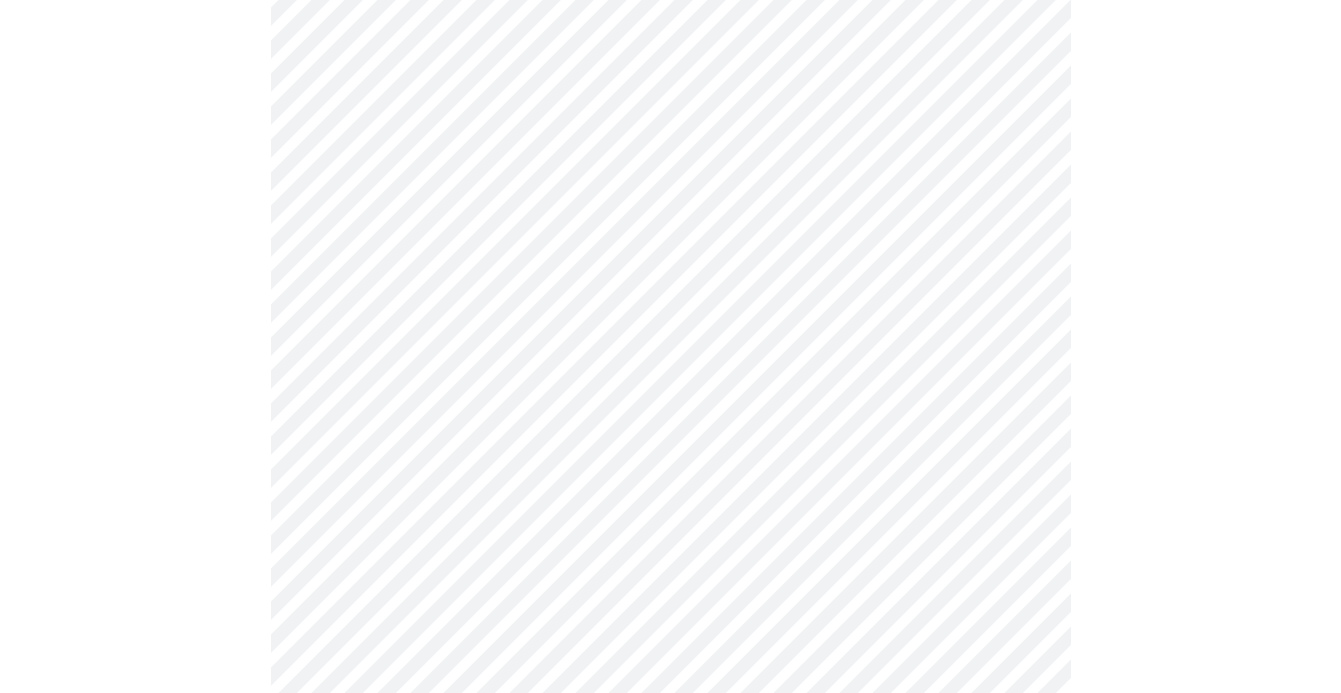 scroll, scrollTop: 412, scrollLeft: 0, axis: vertical 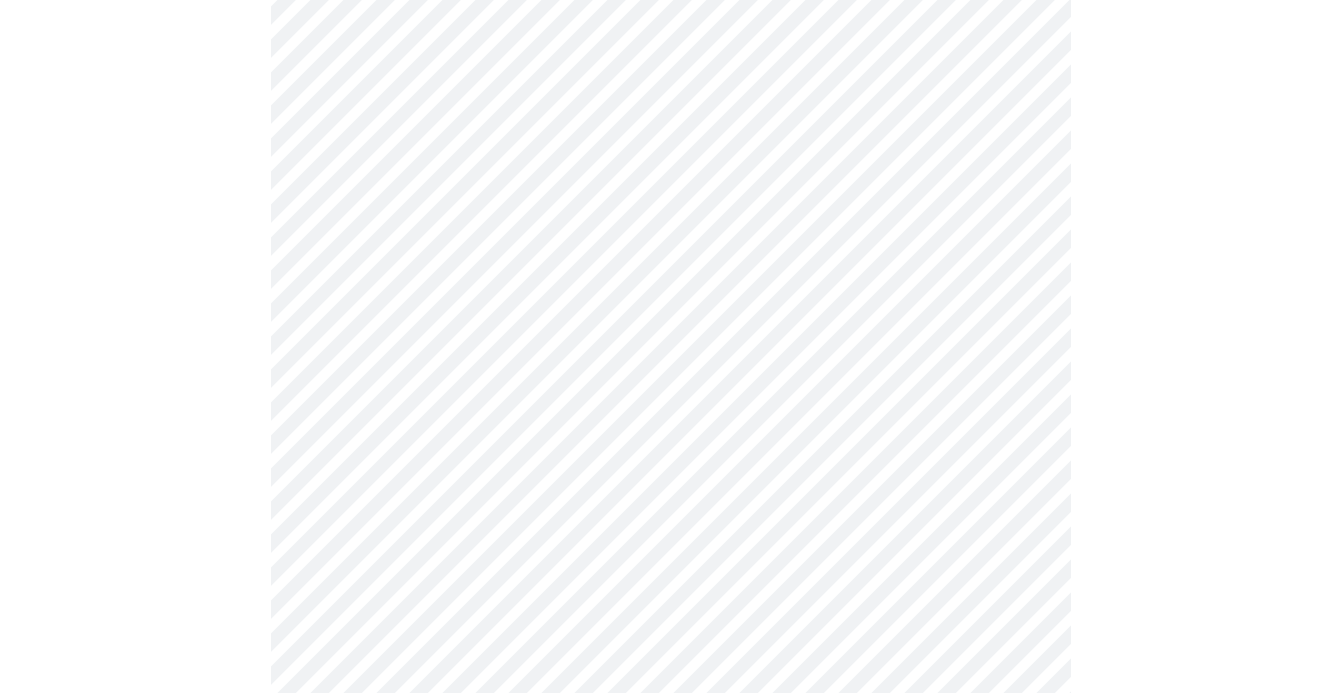 click on "MyMenopauseRx Appointments Messaging Labs Uploads Medications Community Refer a Friend Hi Christine   Intake Questions for Tue, Aug 5th 2025 @ 11:40am-12:00pm 3  /  13 Settings Billing Invoices Log out" at bounding box center [670, 884] 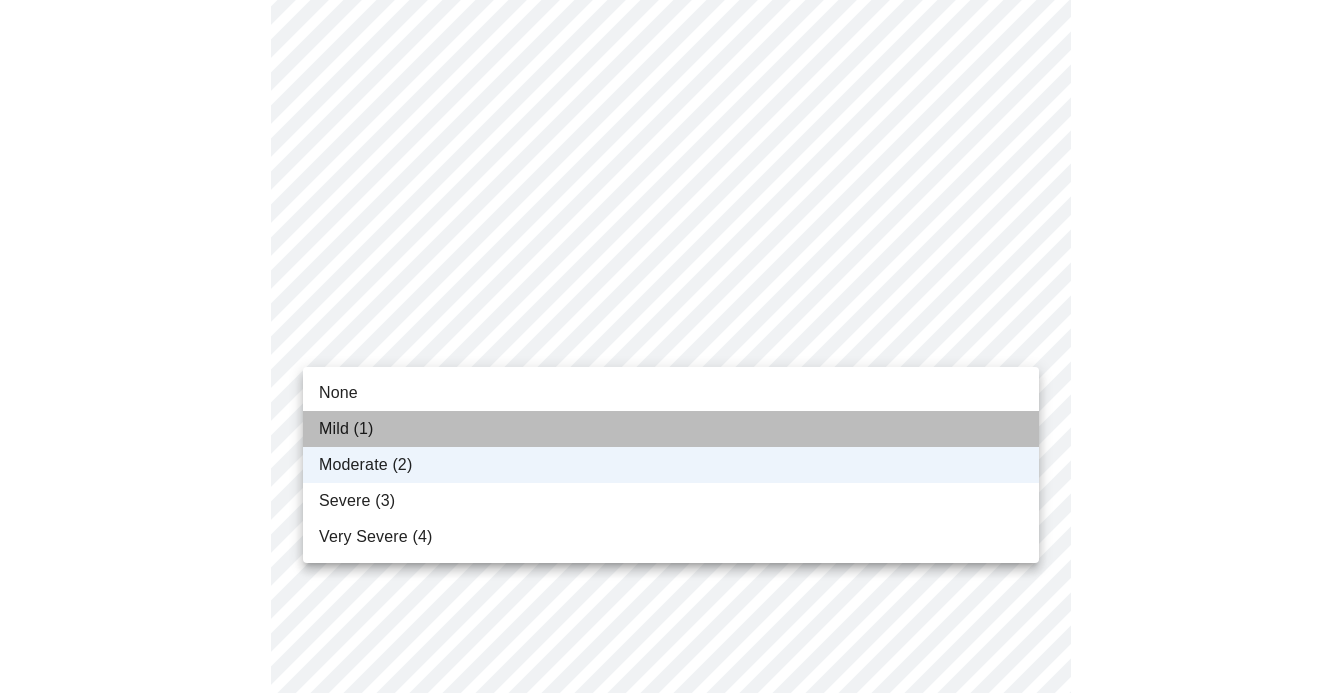 click on "Mild (1)" at bounding box center (671, 429) 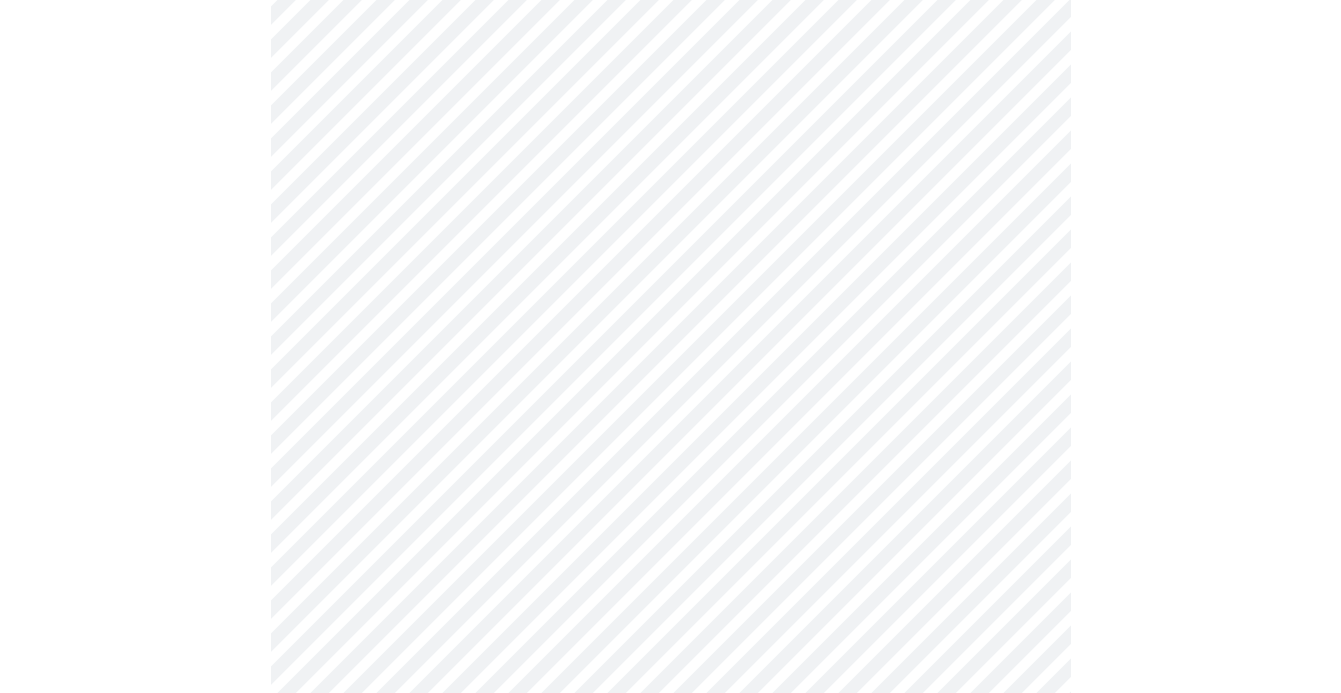click on "MyMenopauseRx Appointments Messaging Labs Uploads Medications Community Refer a Friend Hi Christine   Intake Questions for Tue, Aug 5th 2025 @ 11:40am-12:00pm 3  /  13 Settings Billing Invoices Log out" at bounding box center (670, 884) 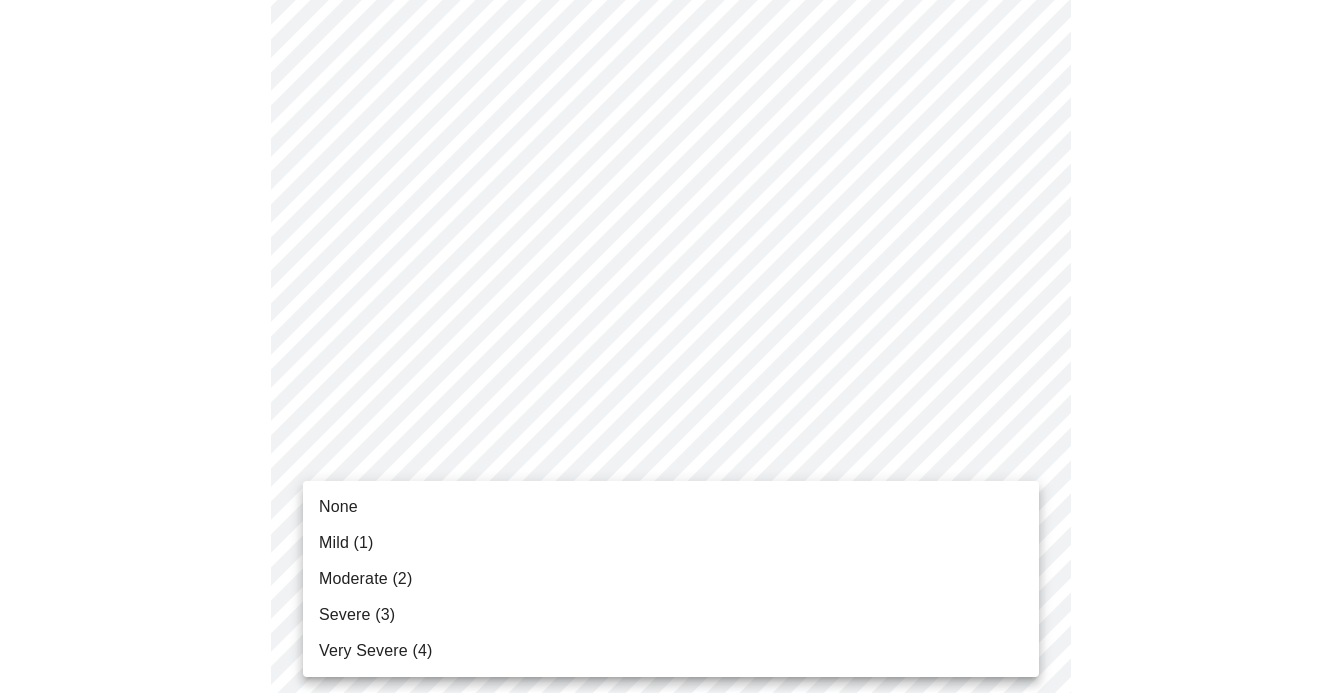 drag, startPoint x: 606, startPoint y: 602, endPoint x: 606, endPoint y: 587, distance: 15 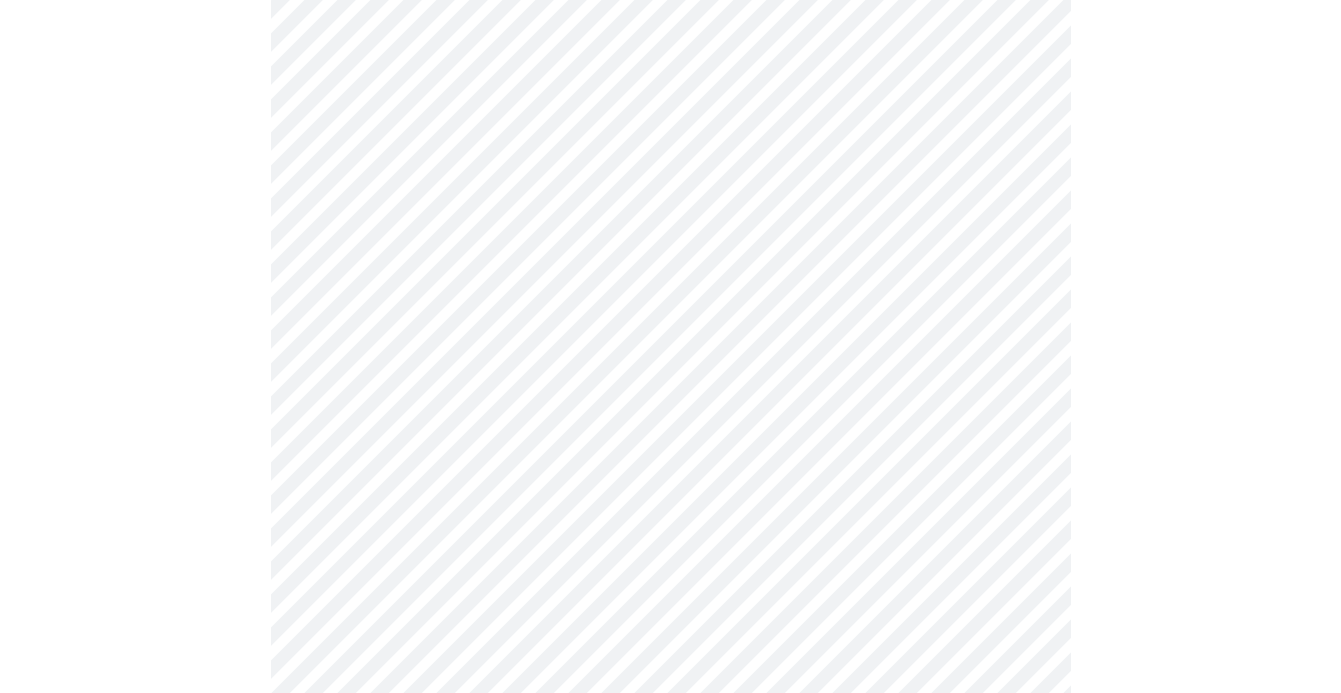 scroll, scrollTop: 624, scrollLeft: 0, axis: vertical 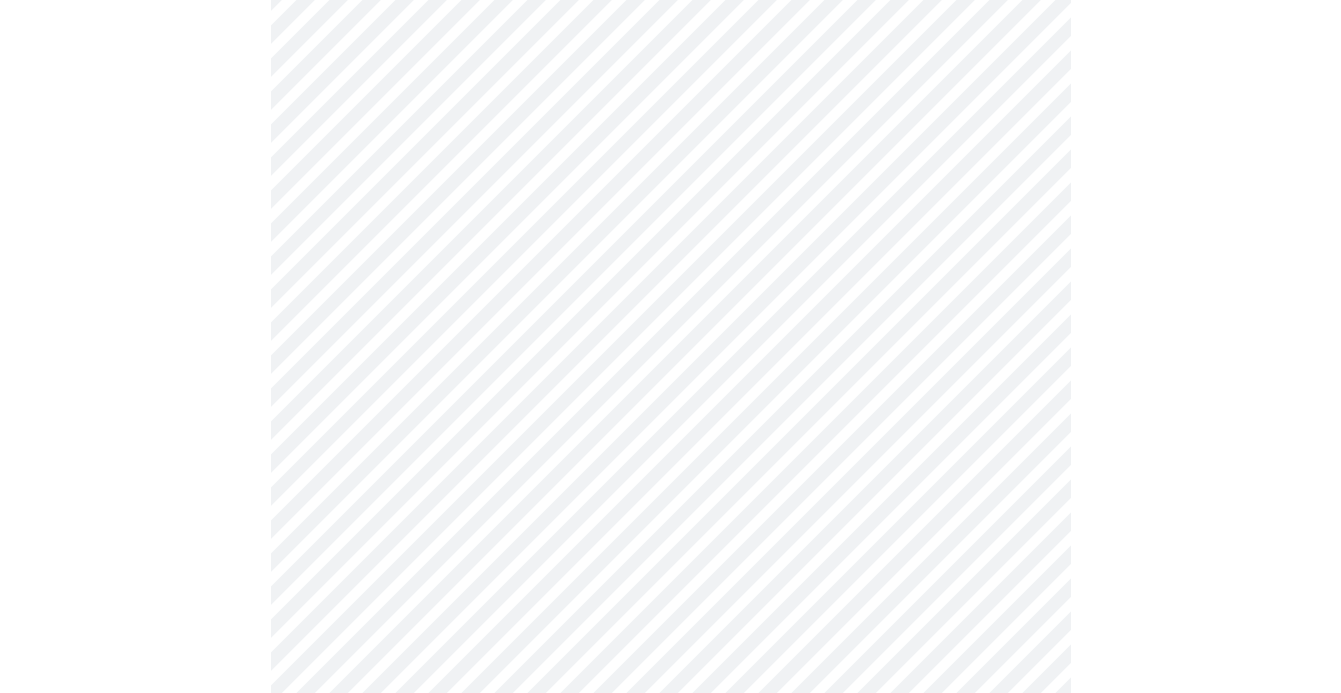 click on "MyMenopauseRx Appointments Messaging Labs Uploads Medications Community Refer a Friend Hi Christine   Intake Questions for Tue, Aug 5th 2025 @ 11:40am-12:00pm 3  /  13 Settings Billing Invoices Log out" at bounding box center (670, 658) 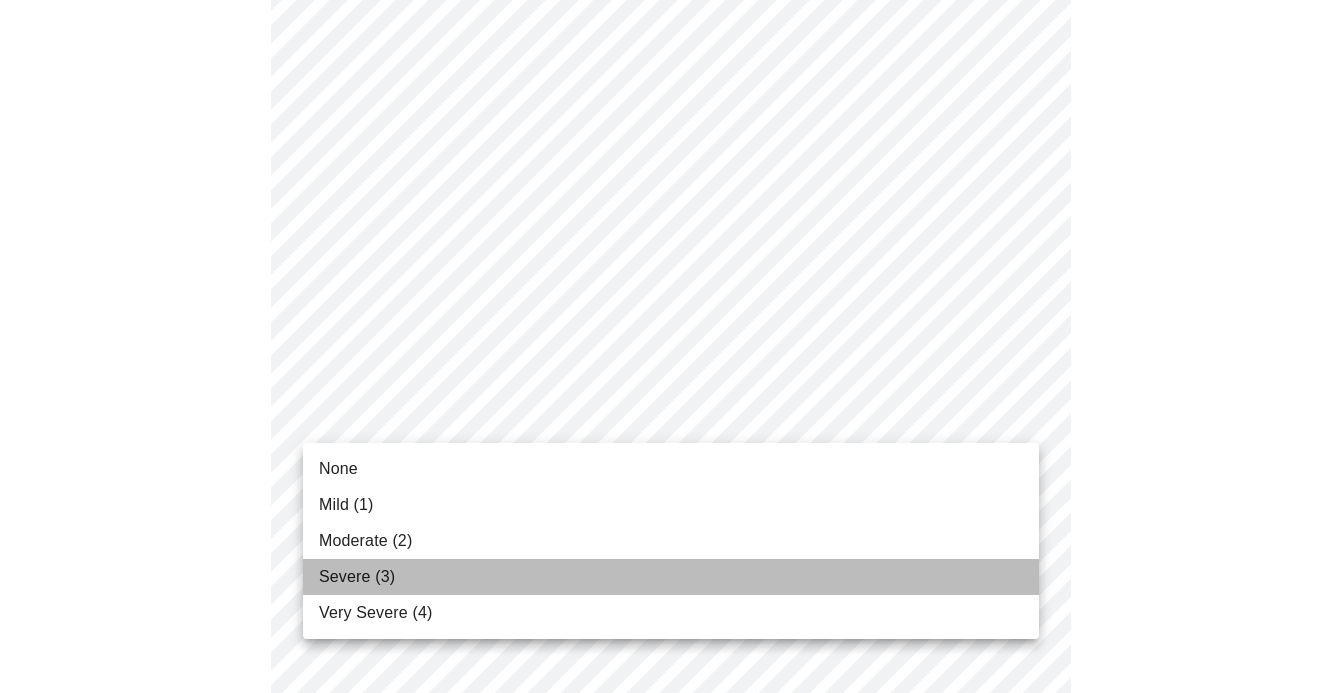 click on "Severe (3)" at bounding box center (671, 577) 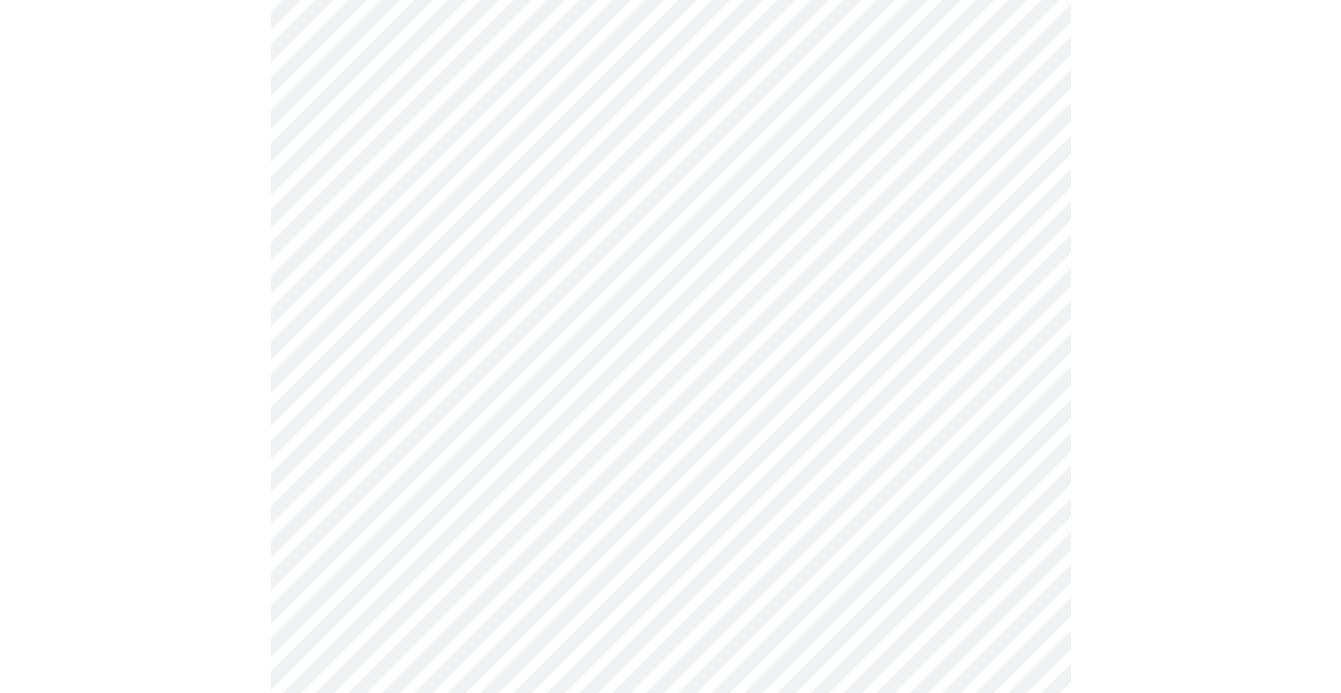 scroll, scrollTop: 772, scrollLeft: 0, axis: vertical 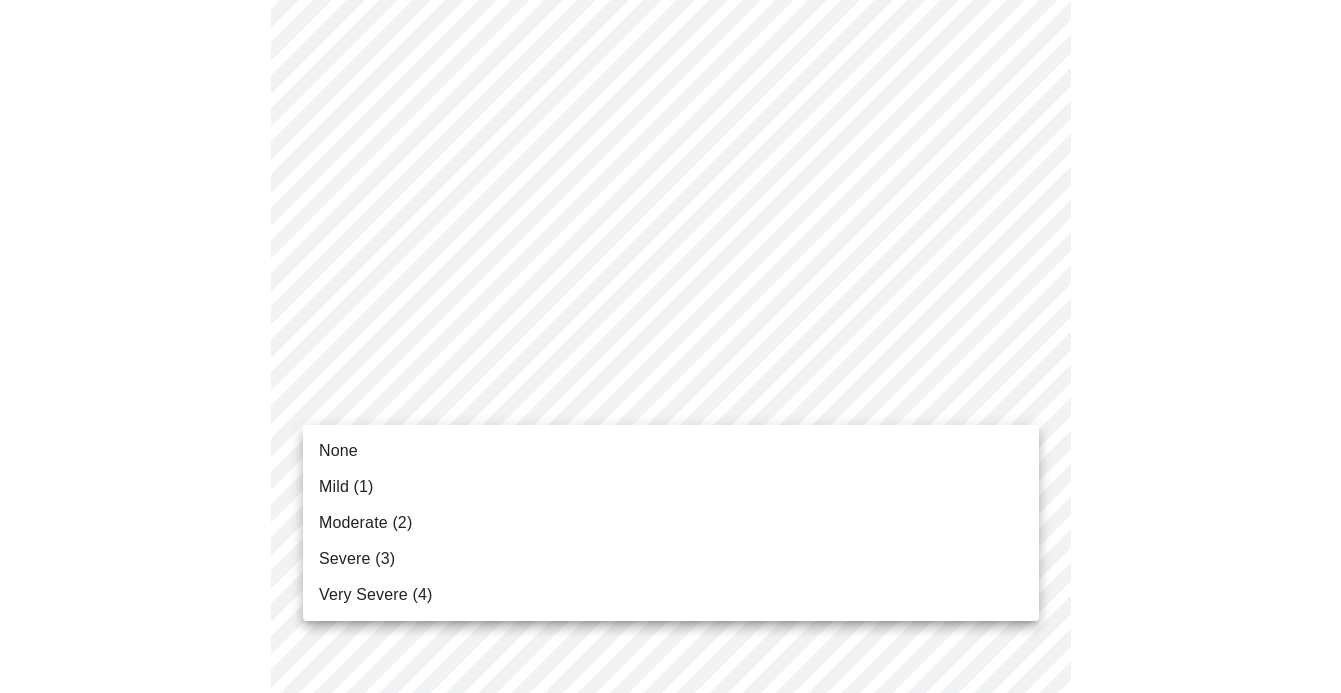 click on "MyMenopauseRx Appointments Messaging Labs Uploads Medications Community Refer a Friend Hi Christine   Intake Questions for Tue, Aug 5th 2025 @ 11:40am-12:00pm 3  /  13 Settings Billing Invoices Log out None Mild (1) Moderate (2) Severe (3) Very Severe (4)" at bounding box center (670, 496) 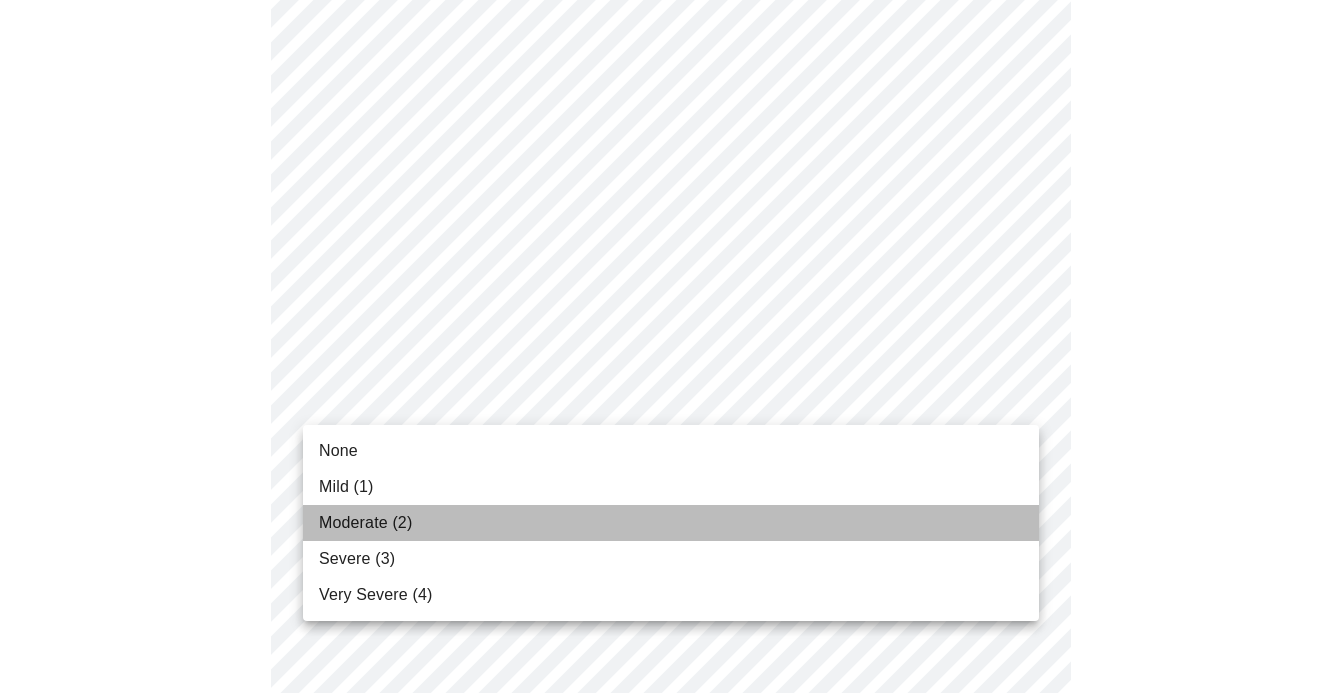 click on "Moderate (2)" at bounding box center (671, 523) 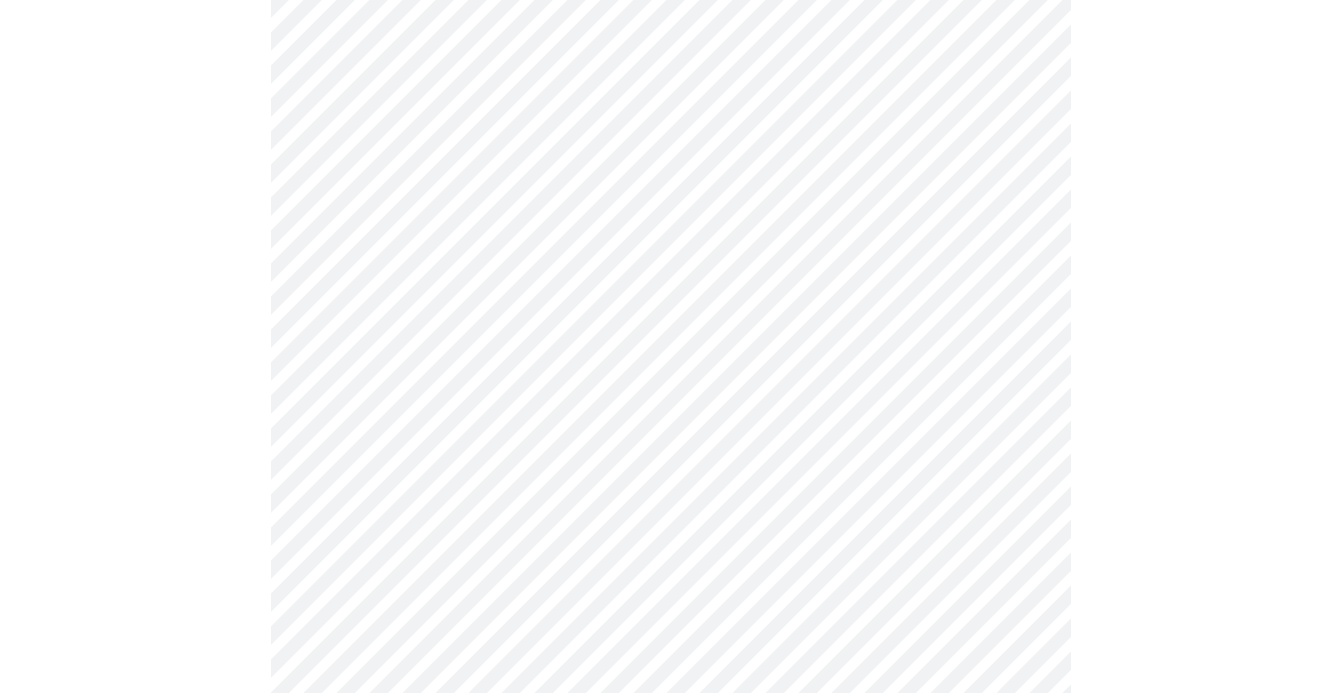 scroll, scrollTop: 921, scrollLeft: 0, axis: vertical 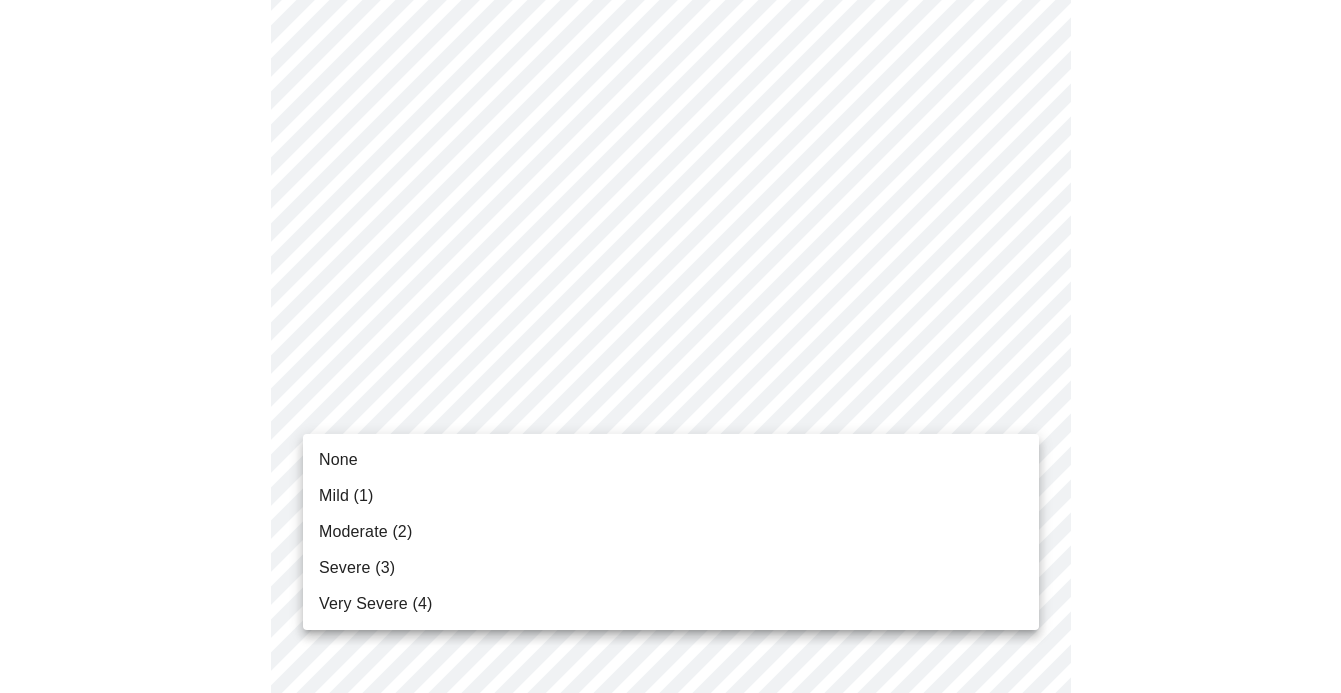 click on "MyMenopauseRx Appointments Messaging Labs Uploads Medications Community Refer a Friend Hi Christine   Intake Questions for Tue, Aug 5th 2025 @ 11:40am-12:00pm 3  /  13 Settings Billing Invoices Log out None Mild (1) Moderate (2) Severe (3) Very Severe (4)" at bounding box center (670, 333) 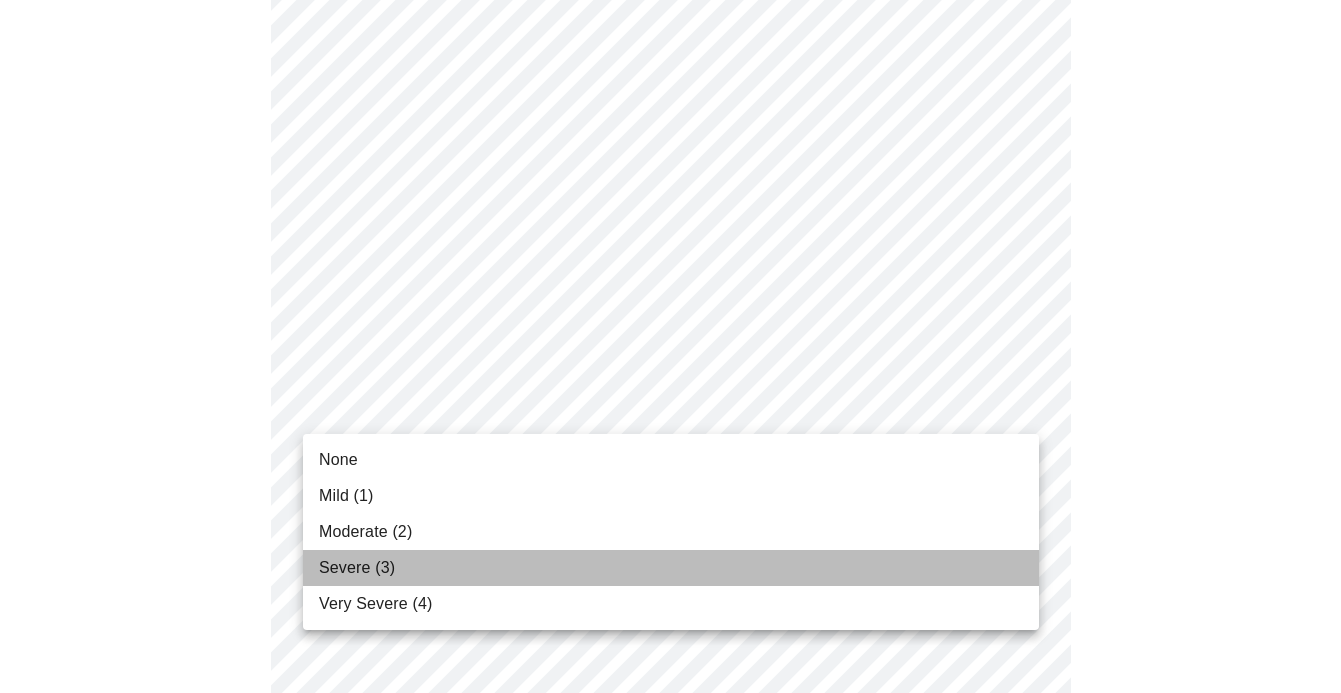 click on "Severe (3)" at bounding box center [671, 568] 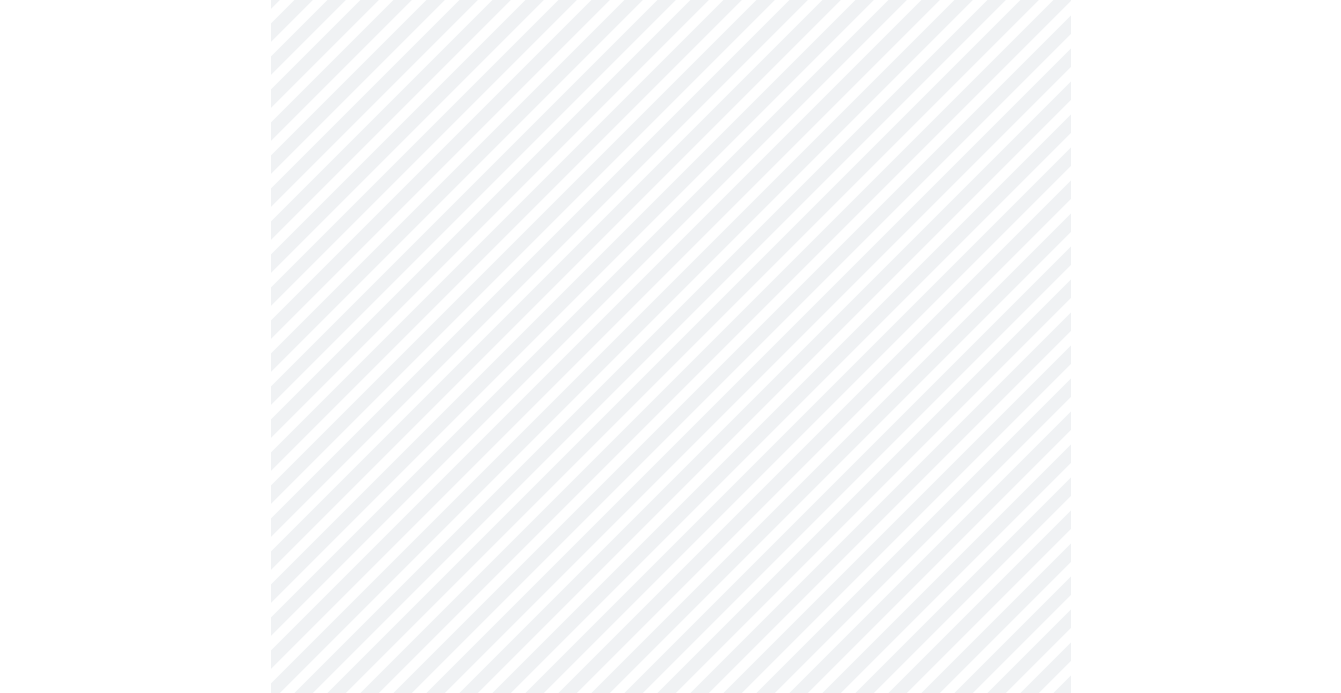 scroll, scrollTop: 1189, scrollLeft: 0, axis: vertical 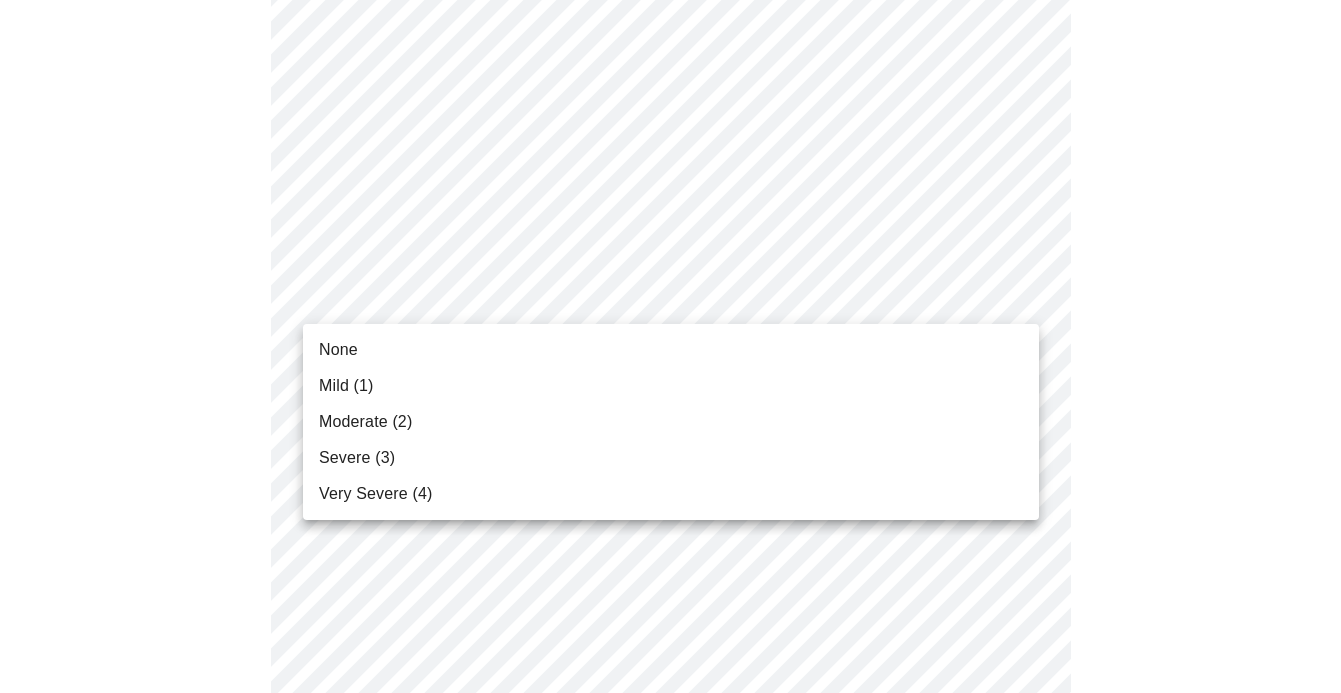 click on "MyMenopauseRx Appointments Messaging Labs Uploads Medications Community Refer a Friend Hi Christine   Intake Questions for Tue, Aug 5th 2025 @ 11:40am-12:00pm 3  /  13 Settings Billing Invoices Log out None Mild (1) Moderate (2) Severe (3) Very Severe (4)" at bounding box center [670, 51] 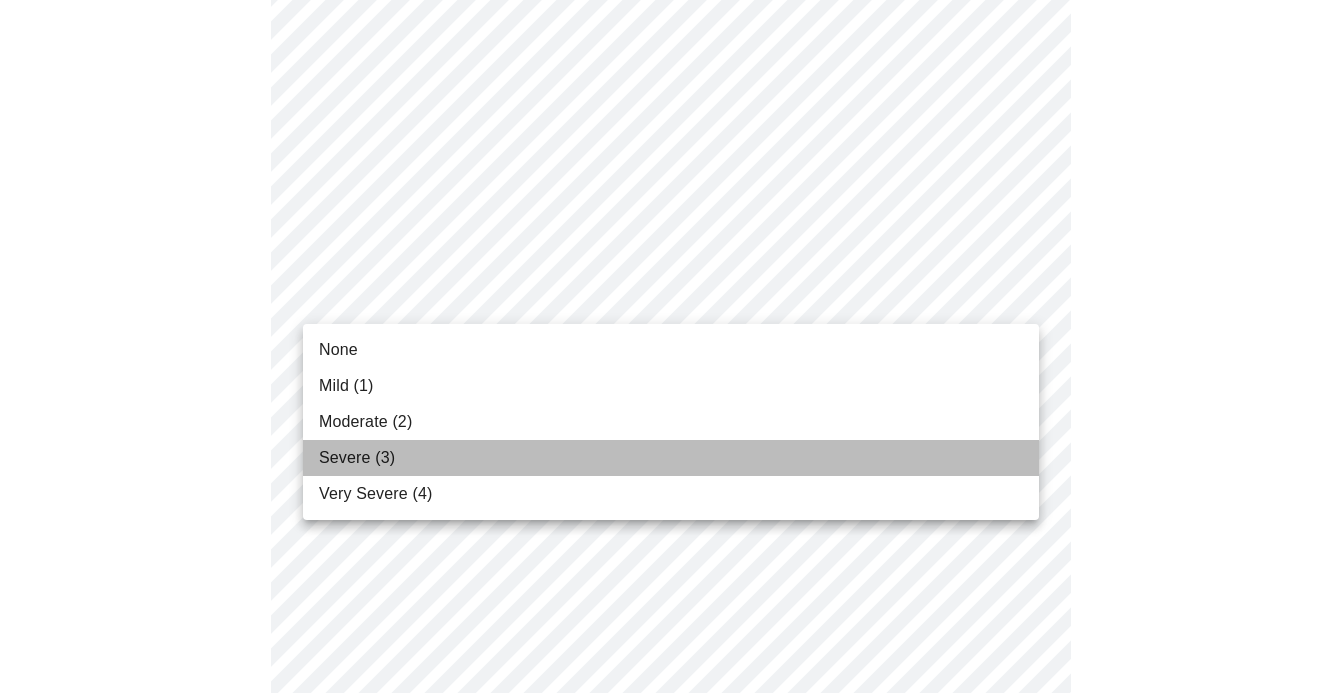 click on "Severe (3)" at bounding box center (671, 458) 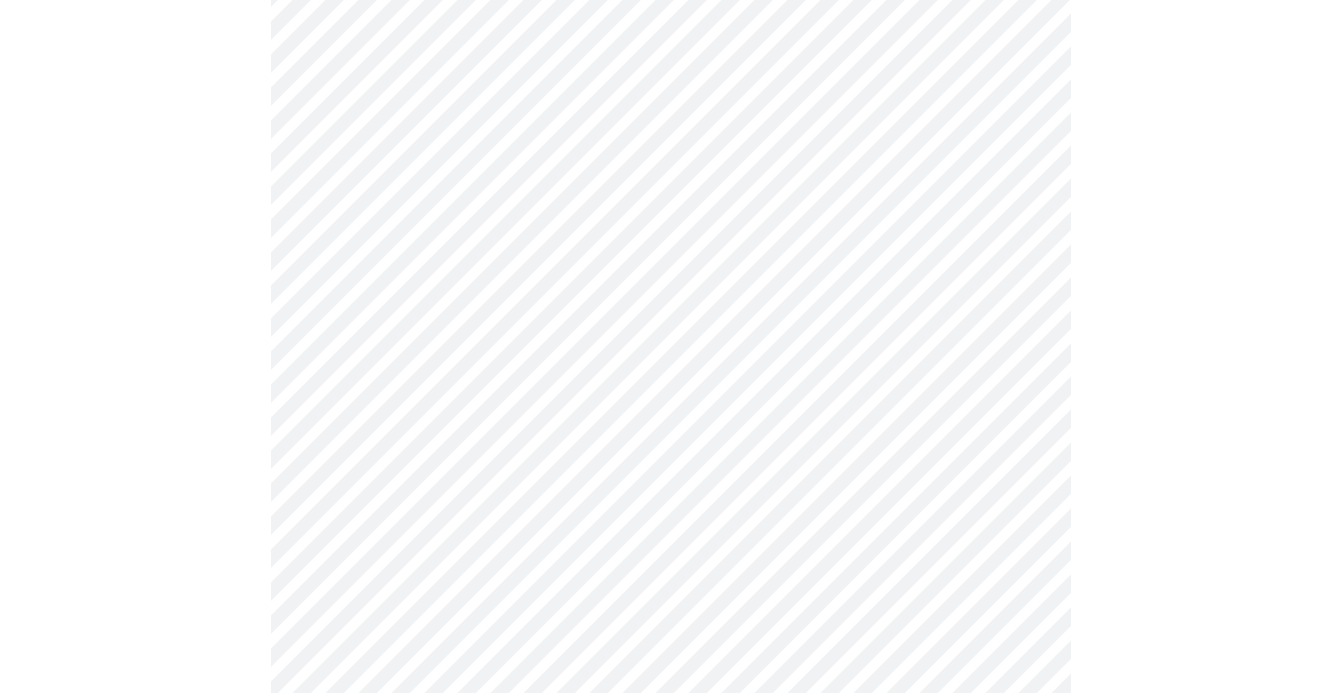 click on "MyMenopauseRx Appointments Messaging Labs Uploads Medications Community Refer a Friend Hi Christine   Intake Questions for Tue, Aug 5th 2025 @ 11:40am-12:00pm 3  /  13 Settings Billing Invoices Log out" at bounding box center (670, 37) 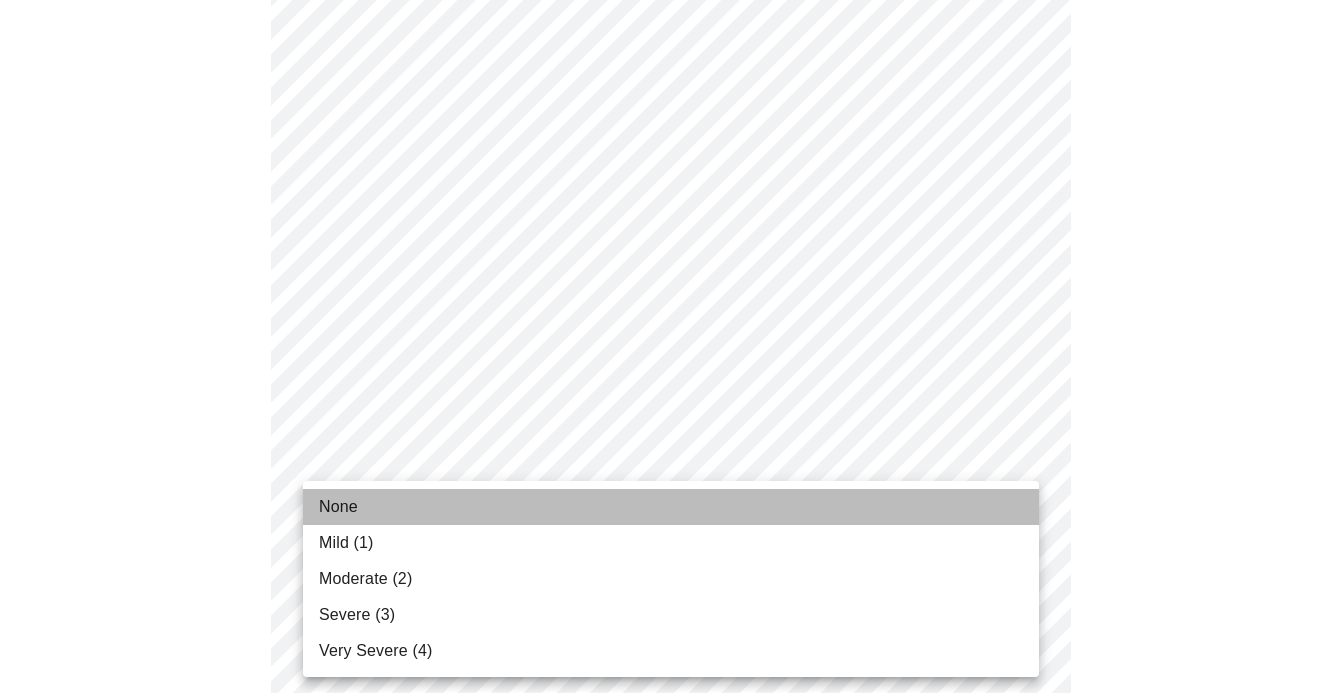 click on "None" at bounding box center [671, 507] 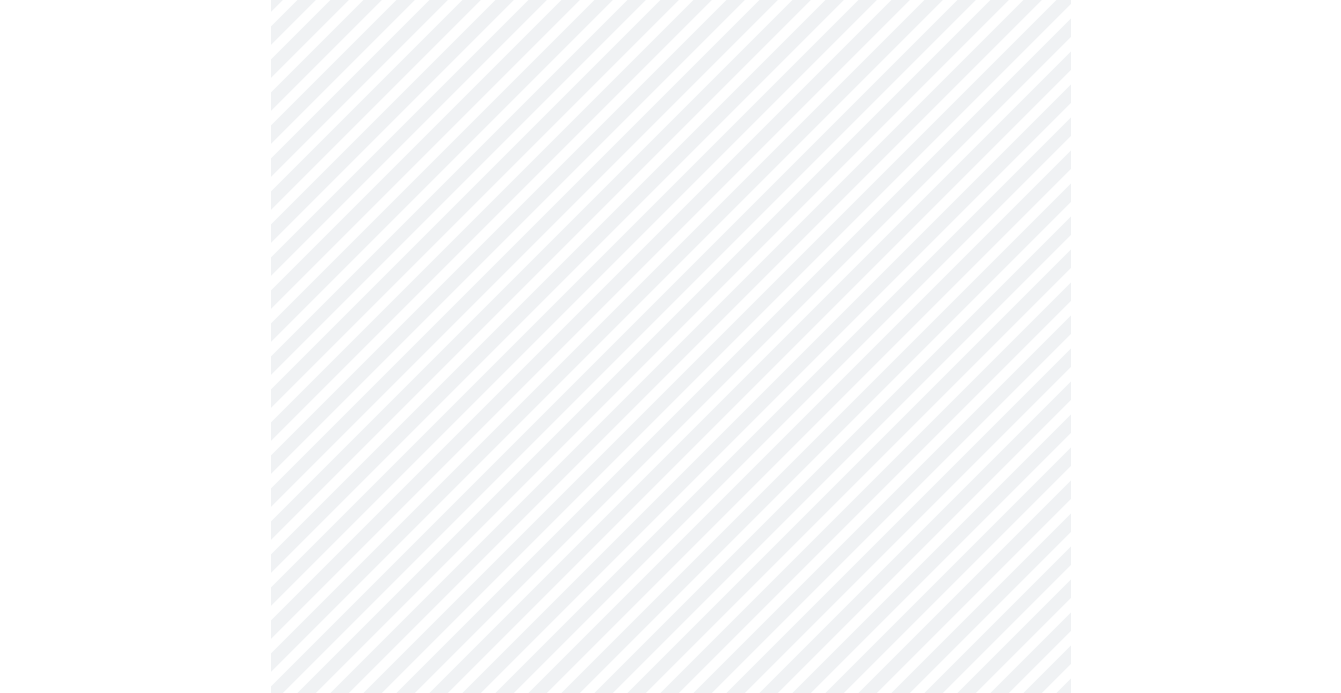 scroll, scrollTop: 1263, scrollLeft: 0, axis: vertical 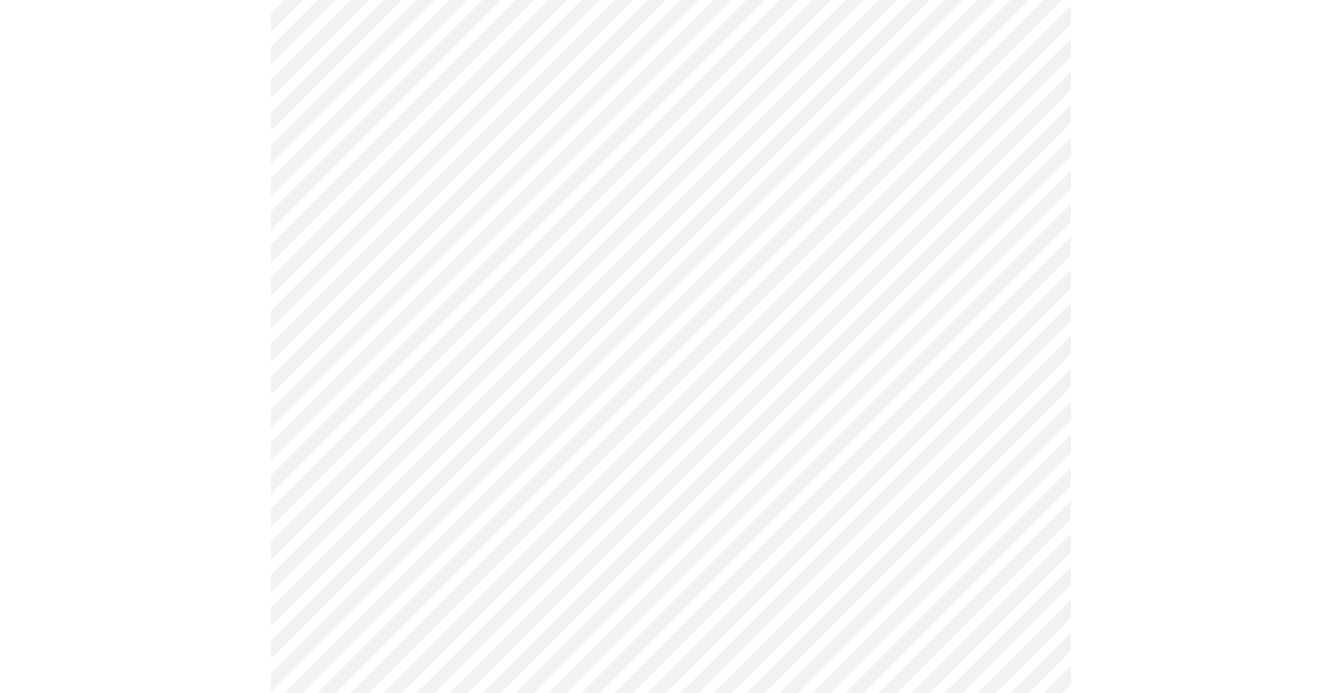 click on "MyMenopauseRx Appointments Messaging Labs Uploads Medications Community Refer a Friend Hi Christine   Intake Questions for Tue, Aug 5th 2025 @ 11:40am-12:00pm 3  /  13 Settings Billing Invoices Log out" at bounding box center (670, -51) 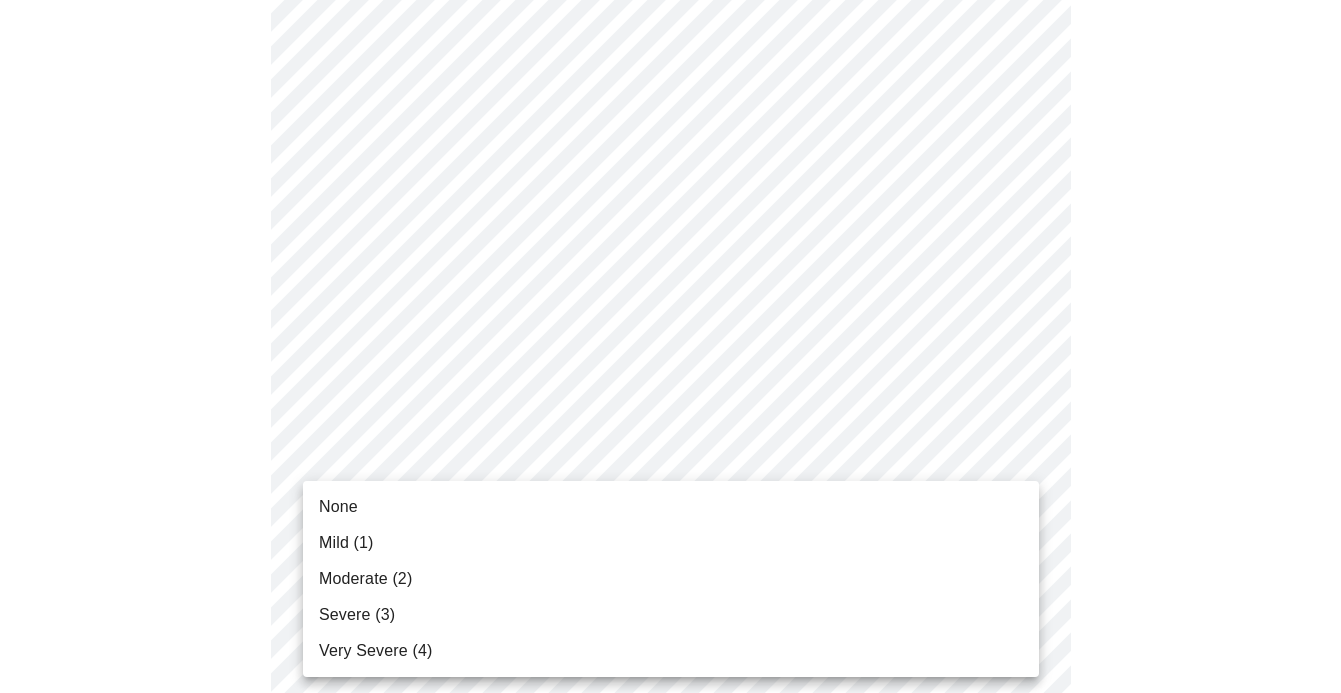 click on "None" at bounding box center (671, 507) 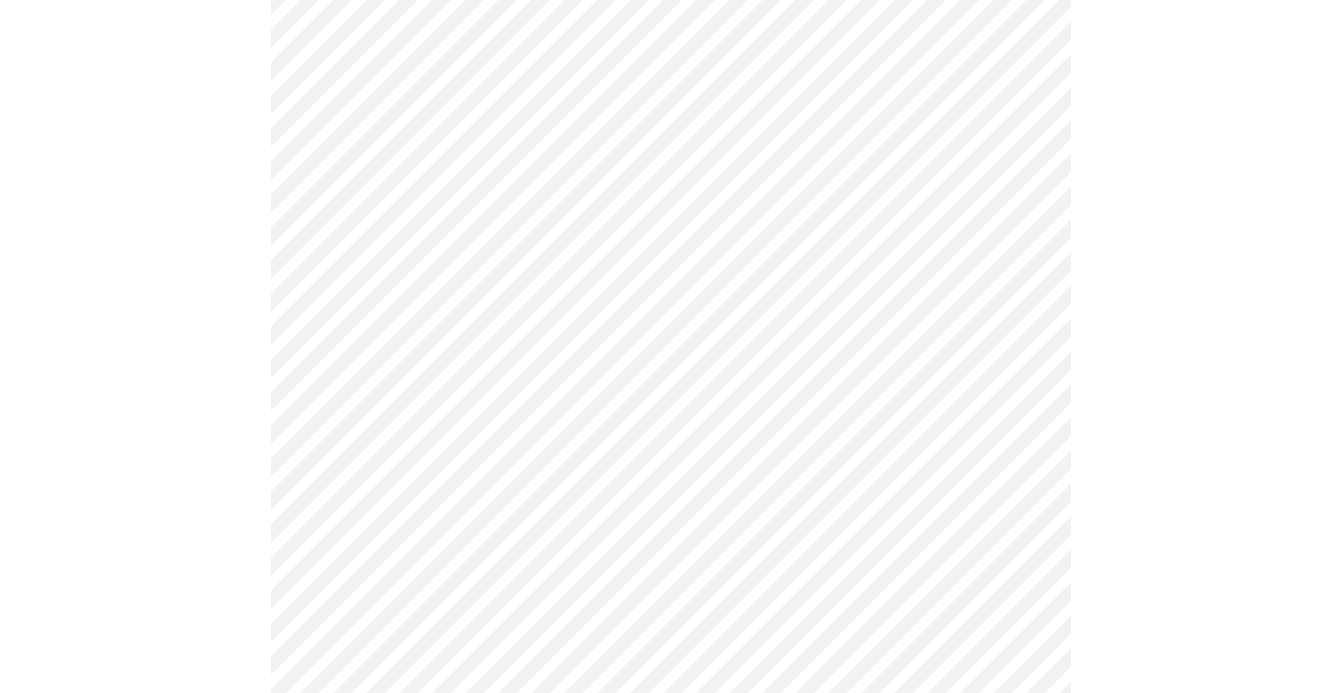 scroll, scrollTop: 1429, scrollLeft: 0, axis: vertical 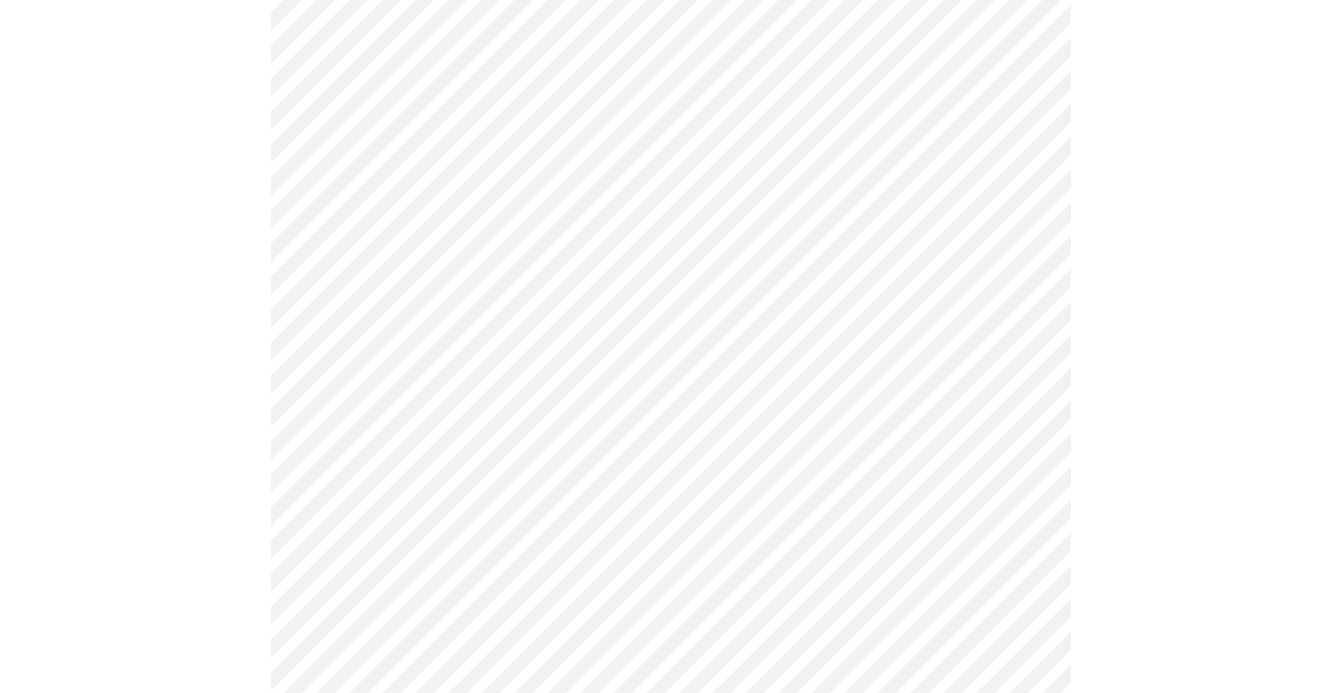 click on "MyMenopauseRx Appointments Messaging Labs Uploads Medications Community Refer a Friend Hi Christine   Intake Questions for Tue, Aug 5th 2025 @ 11:40am-12:00pm 3  /  13 Settings Billing Invoices Log out" at bounding box center [670, -231] 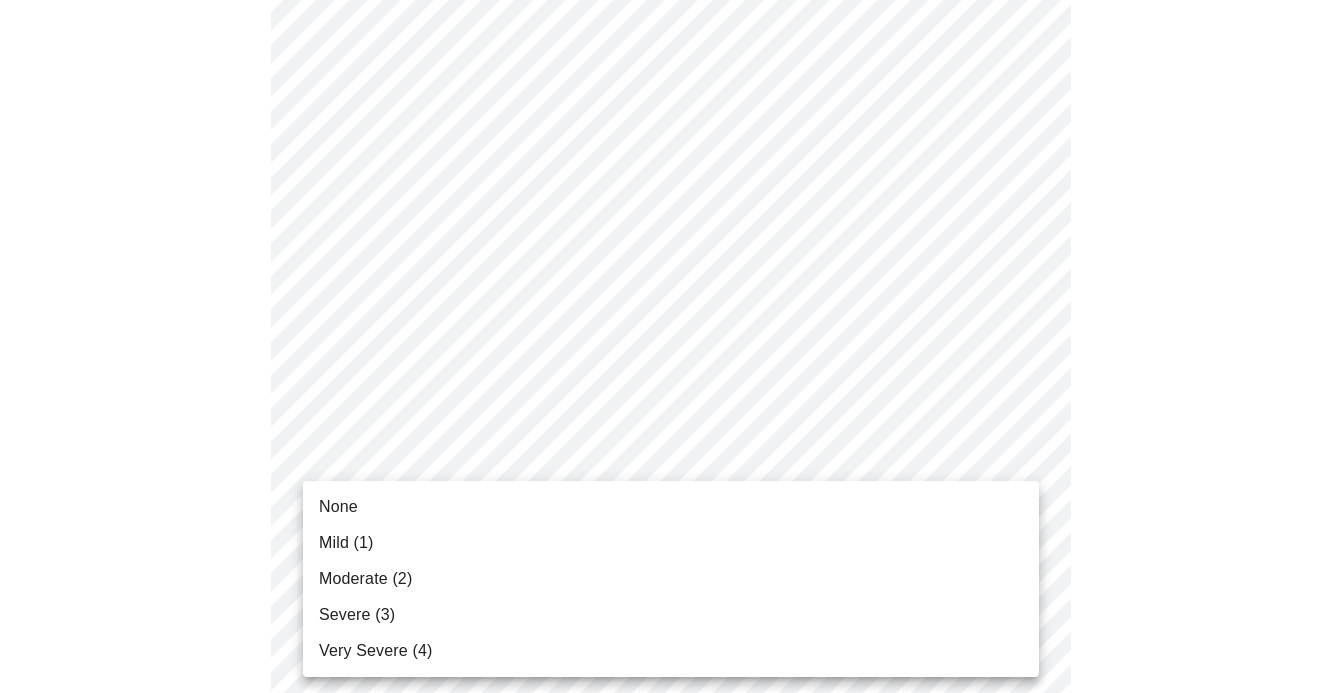 click on "Moderate (2)" at bounding box center (671, 579) 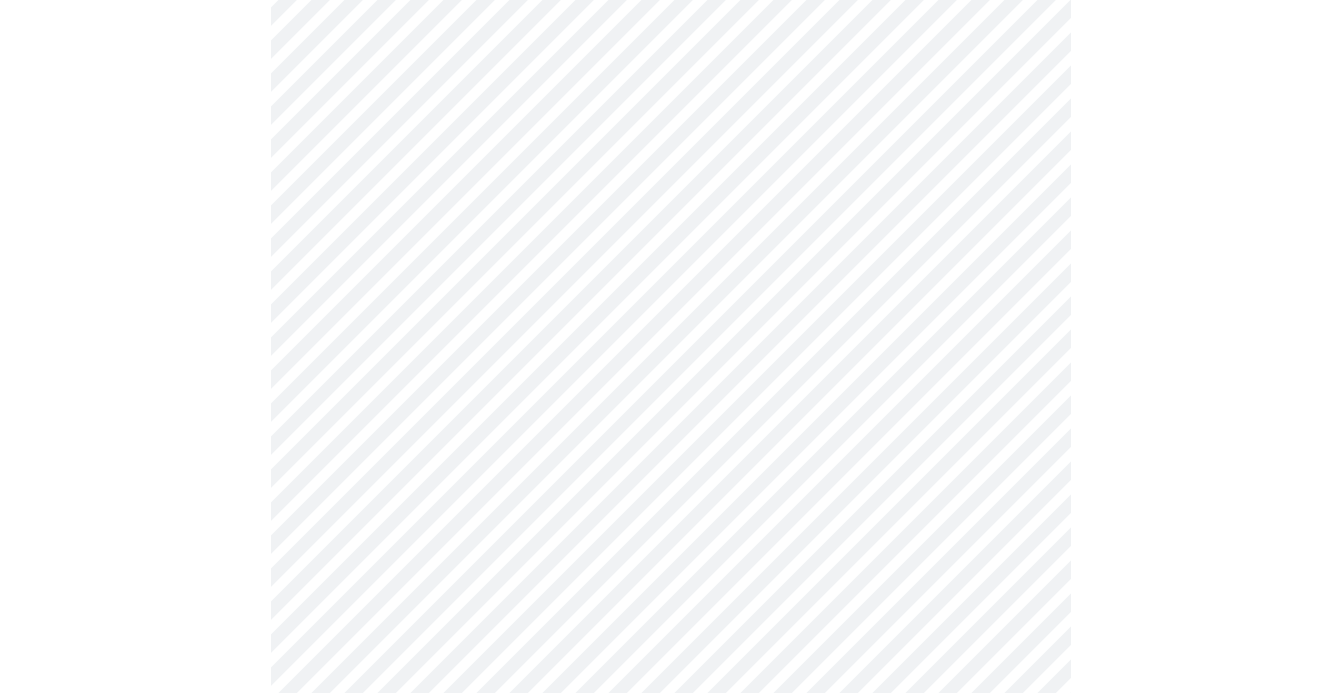 scroll, scrollTop: 871, scrollLeft: 0, axis: vertical 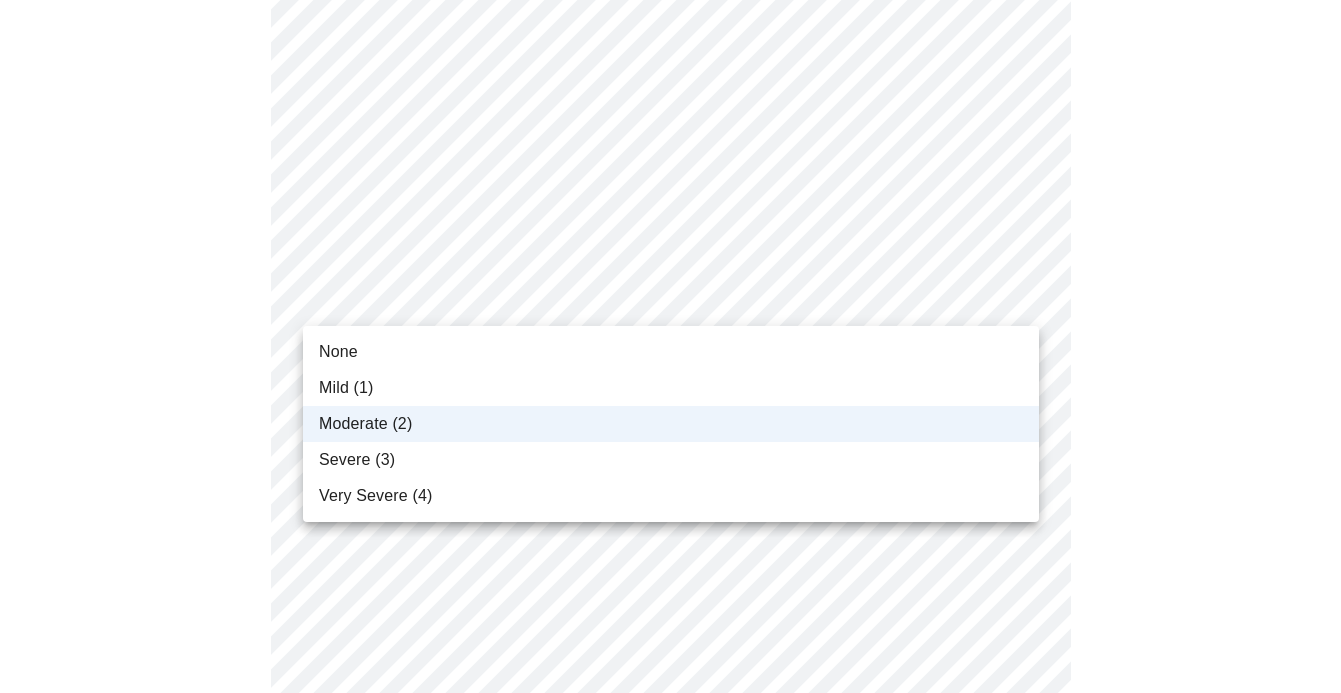 click on "MyMenopauseRx Appointments Messaging Labs Uploads Medications Community Refer a Friend Hi Christine   Intake Questions for Tue, Aug 5th 2025 @ 11:40am-12:00pm 3  /  13 Settings Billing Invoices Log out None Mild (1) Moderate (2) Severe (3) Very Severe (4)" at bounding box center [670, 313] 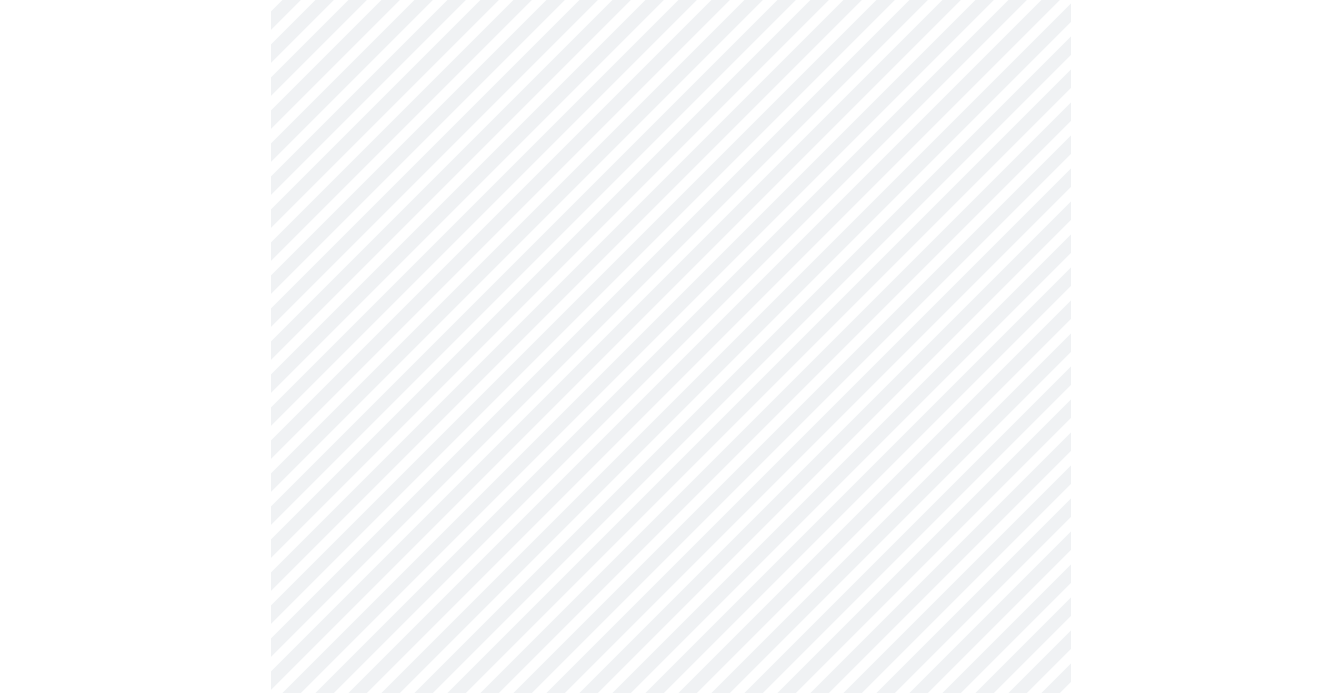 scroll, scrollTop: 741, scrollLeft: 0, axis: vertical 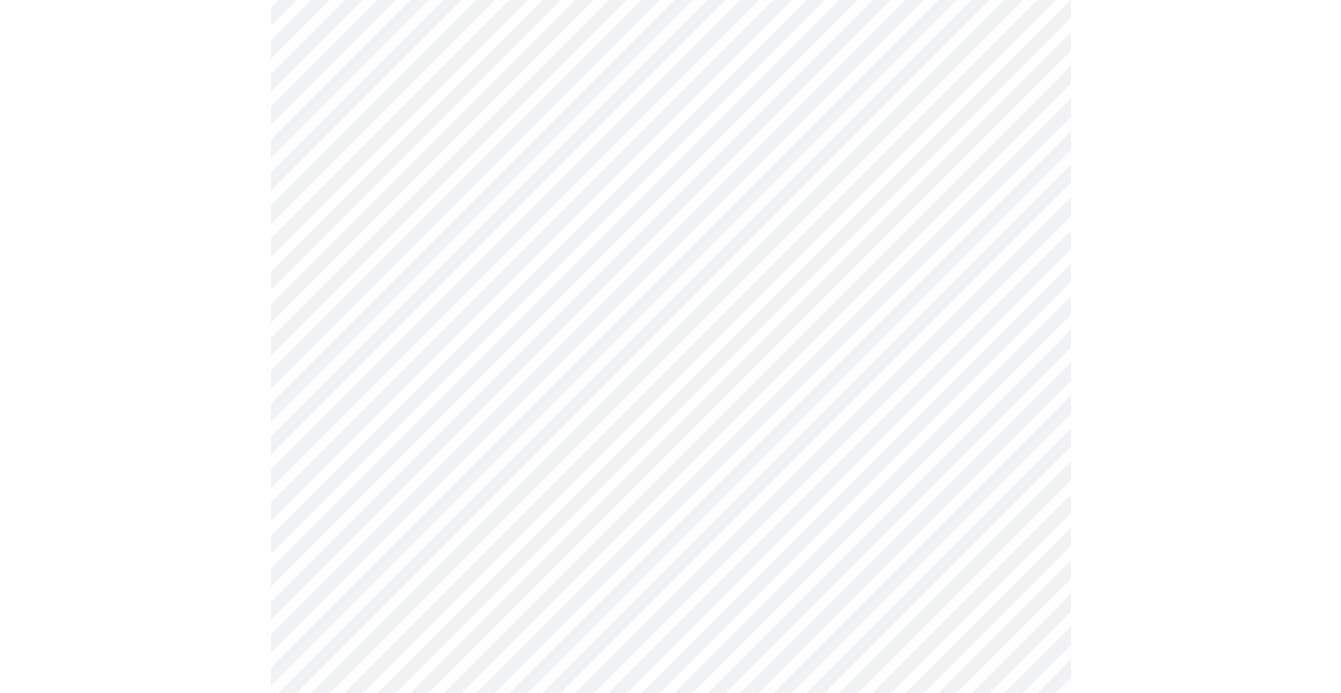 click on "MyMenopauseRx Appointments Messaging Labs Uploads Medications Community Refer a Friend Hi Christine   Intake Questions for Tue, Aug 5th 2025 @ 11:40am-12:00pm 4  /  13 Settings Billing Invoices Log out" at bounding box center [670, 213] 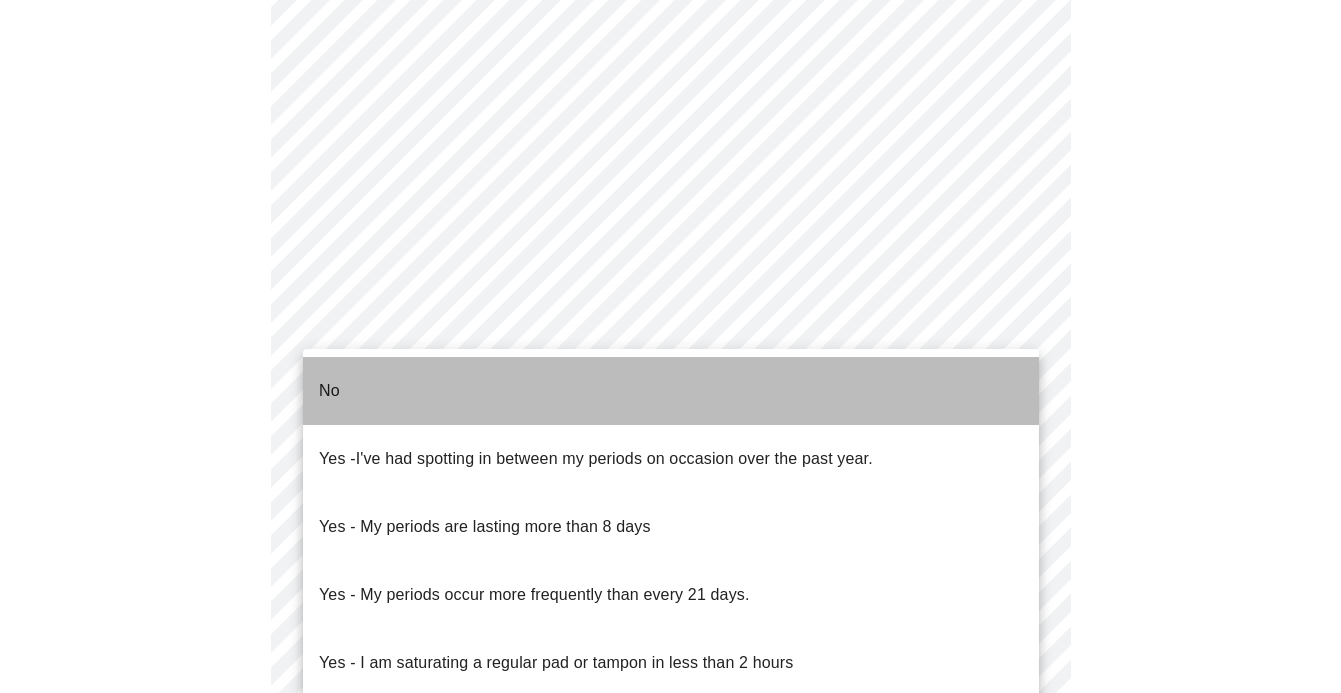 click on "No" at bounding box center (671, 391) 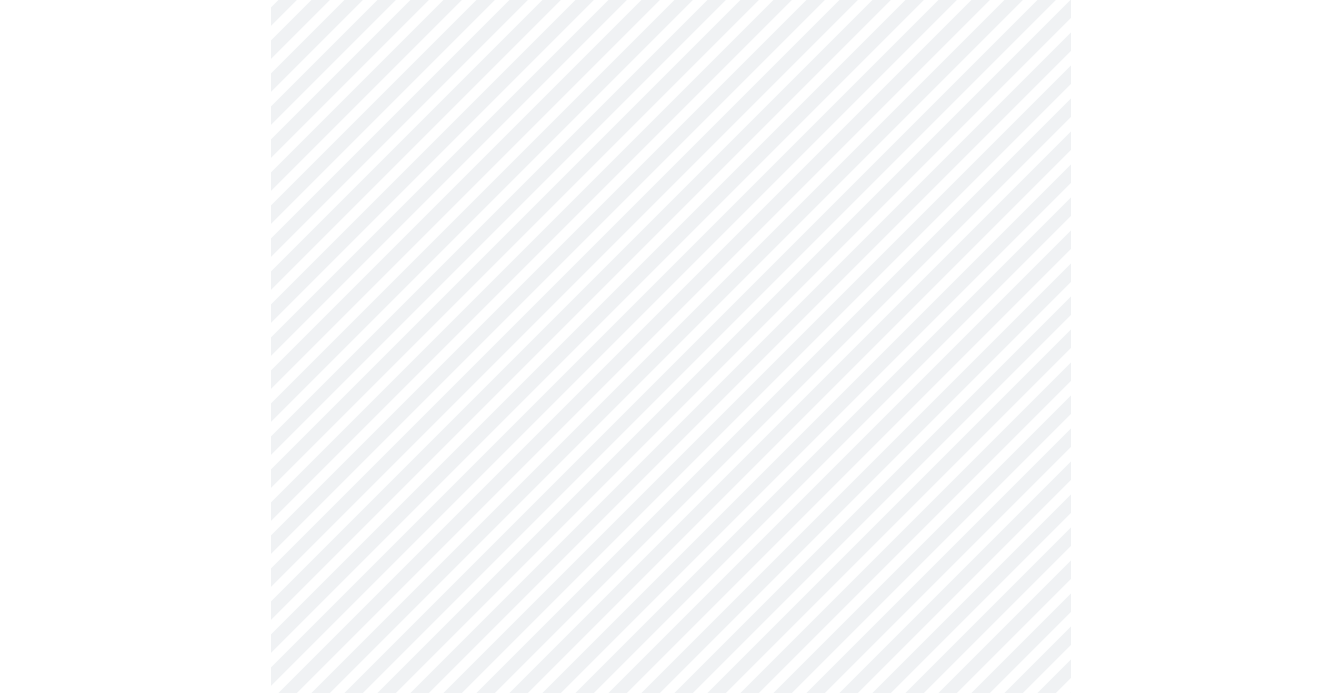 click on "MyMenopauseRx Appointments Messaging Labs Uploads Medications Community Refer a Friend Hi Christine   Intake Questions for Tue, Aug 5th 2025 @ 11:40am-12:00pm 4  /  13 Settings Billing Invoices Log out" at bounding box center (670, 207) 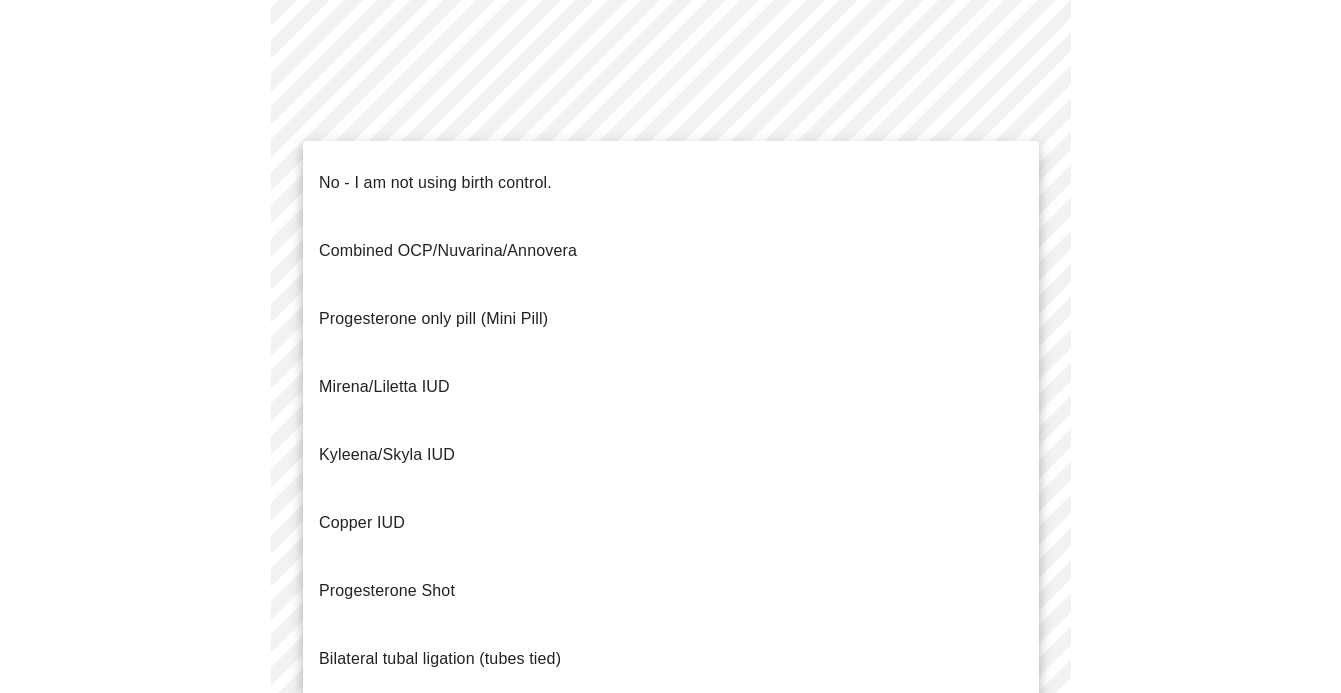 click on "No - I am not using birth control." at bounding box center [671, 183] 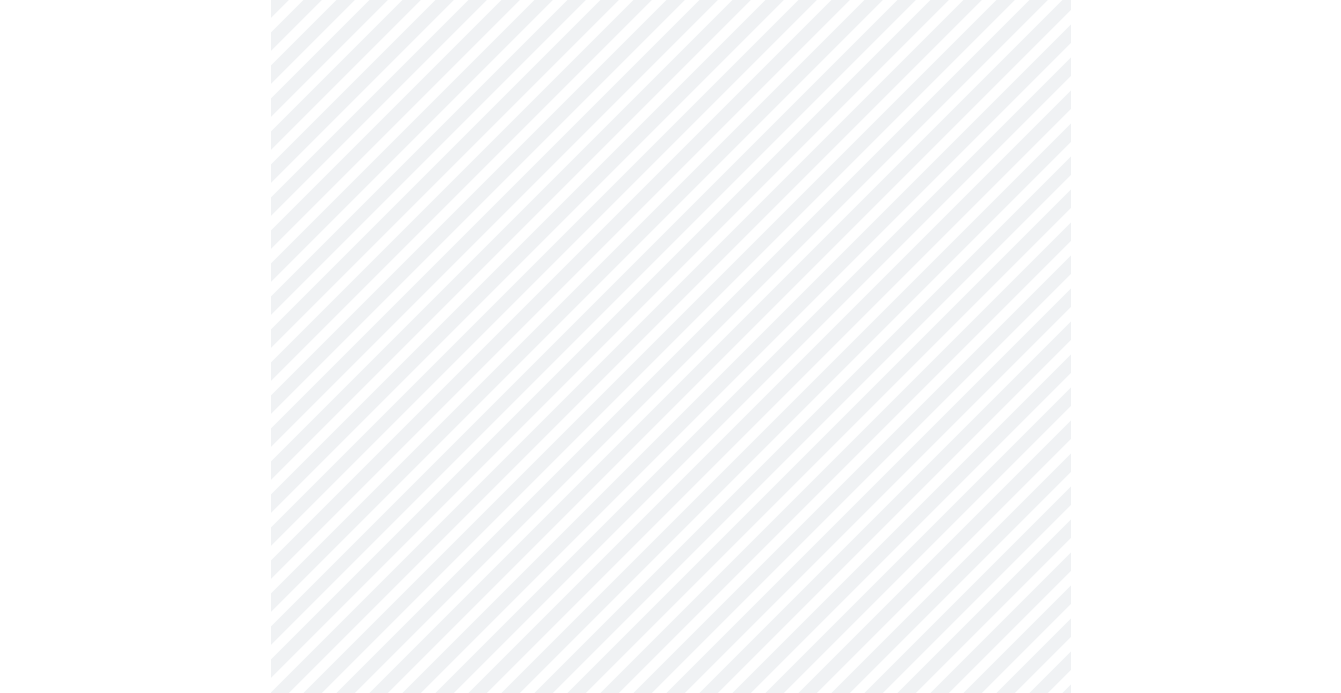scroll, scrollTop: 1120, scrollLeft: 0, axis: vertical 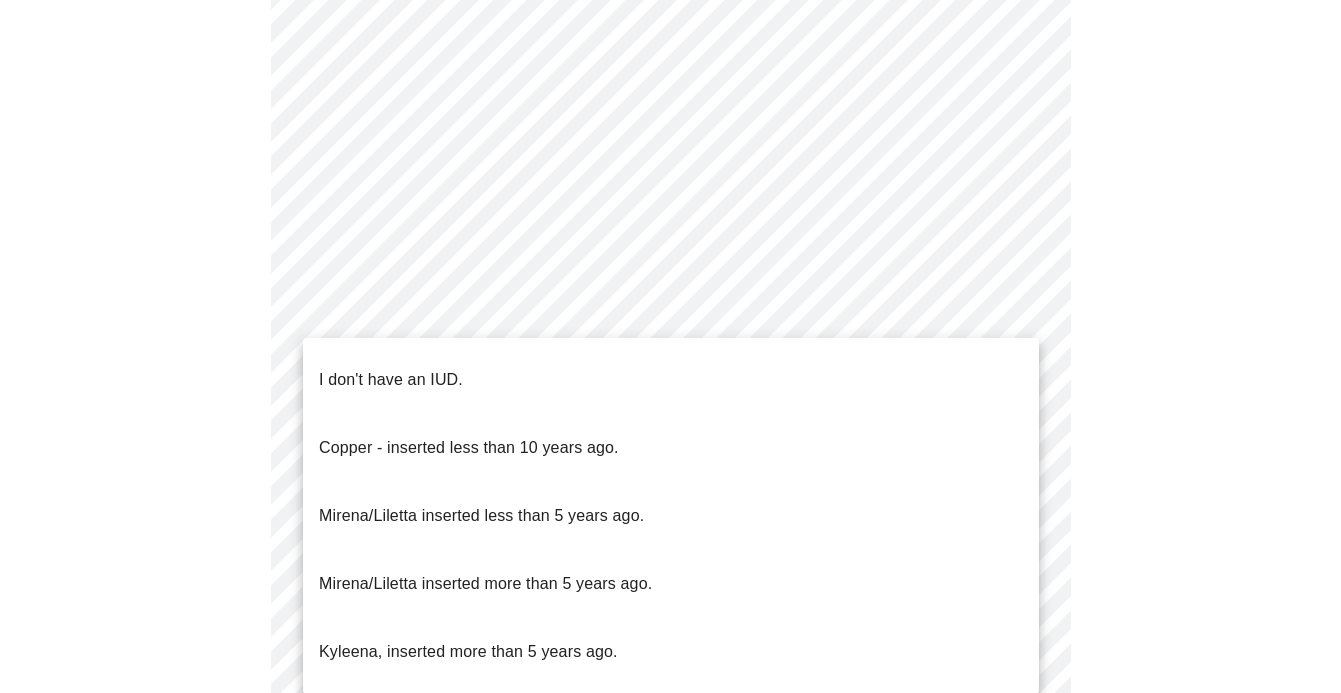 click on "MyMenopauseRx Appointments Messaging Labs Uploads Medications Community Refer a Friend Hi Christine   Intake Questions for Tue, Aug 5th 2025 @ 11:40am-12:00pm 4  /  13 Settings Billing Invoices Log out I don't have an IUD.
Copper - inserted less than 10 years ago.
Mirena/Liletta inserted less than 5 years ago.
Mirena/Liletta inserted more than 5 years ago.
Kyleena, inserted more than 5 years ago." at bounding box center (670, -178) 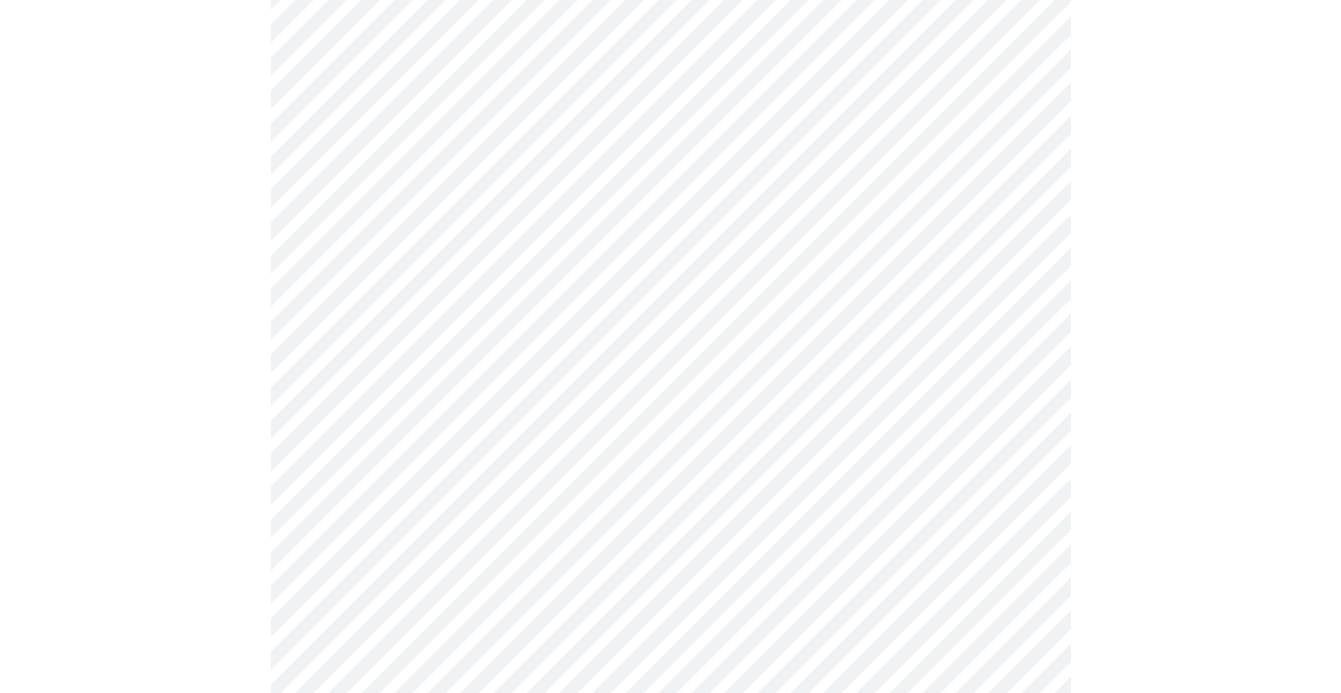 click on "MyMenopauseRx Appointments Messaging Labs Uploads Medications Community Refer a Friend Hi Christine   Intake Questions for Tue, Aug 5th 2025 @ 11:40am-12:00pm 4  /  13 Settings Billing Invoices Log out" at bounding box center [670, -184] 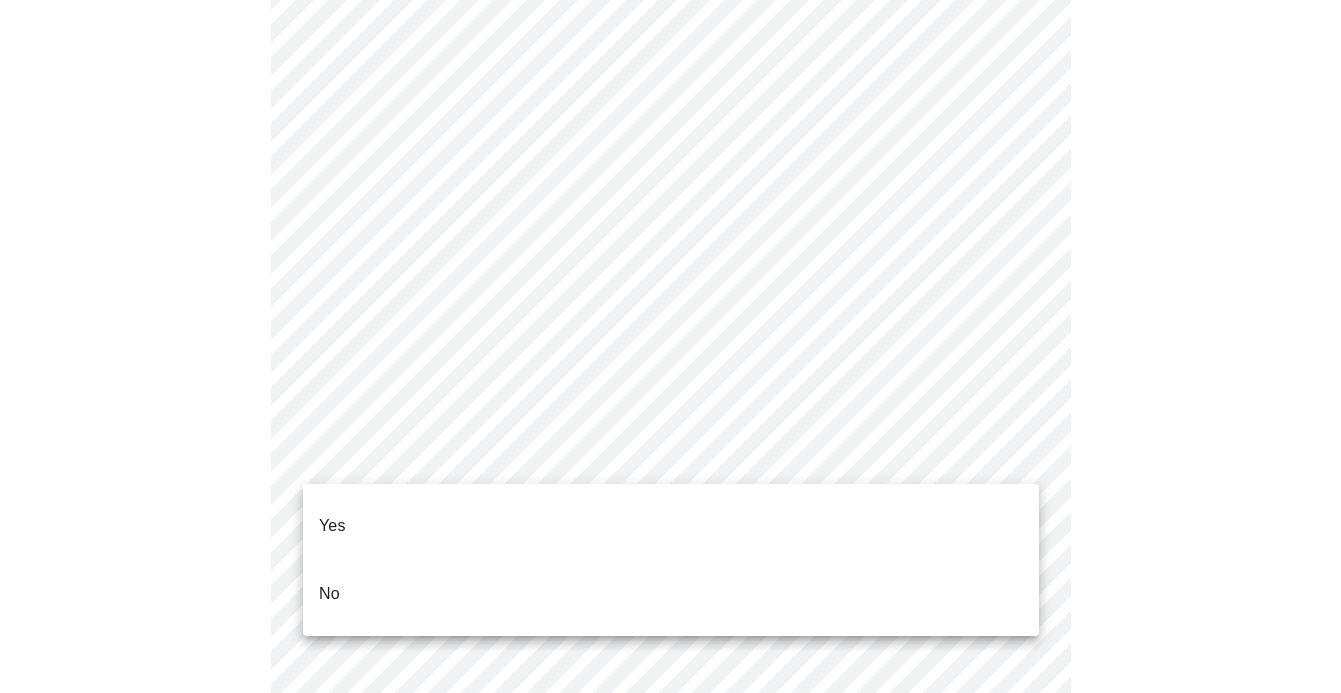 click on "Yes" at bounding box center [671, 526] 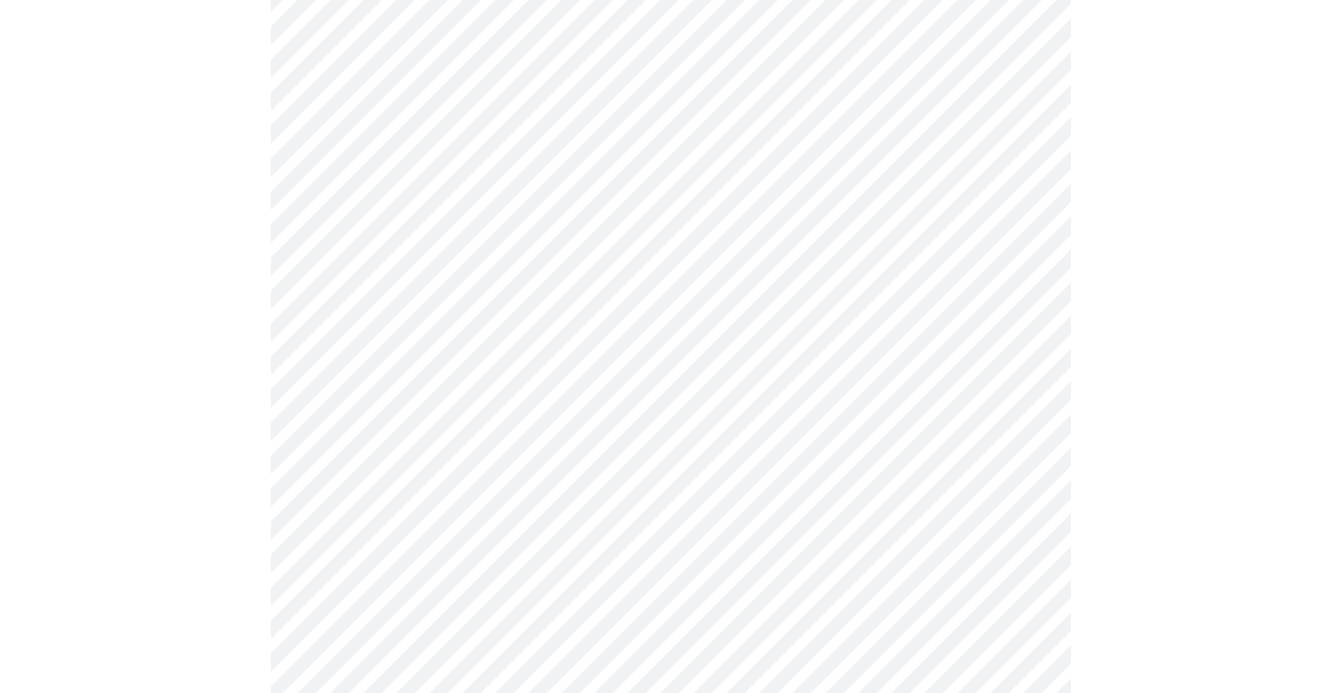 scroll, scrollTop: 5161, scrollLeft: 0, axis: vertical 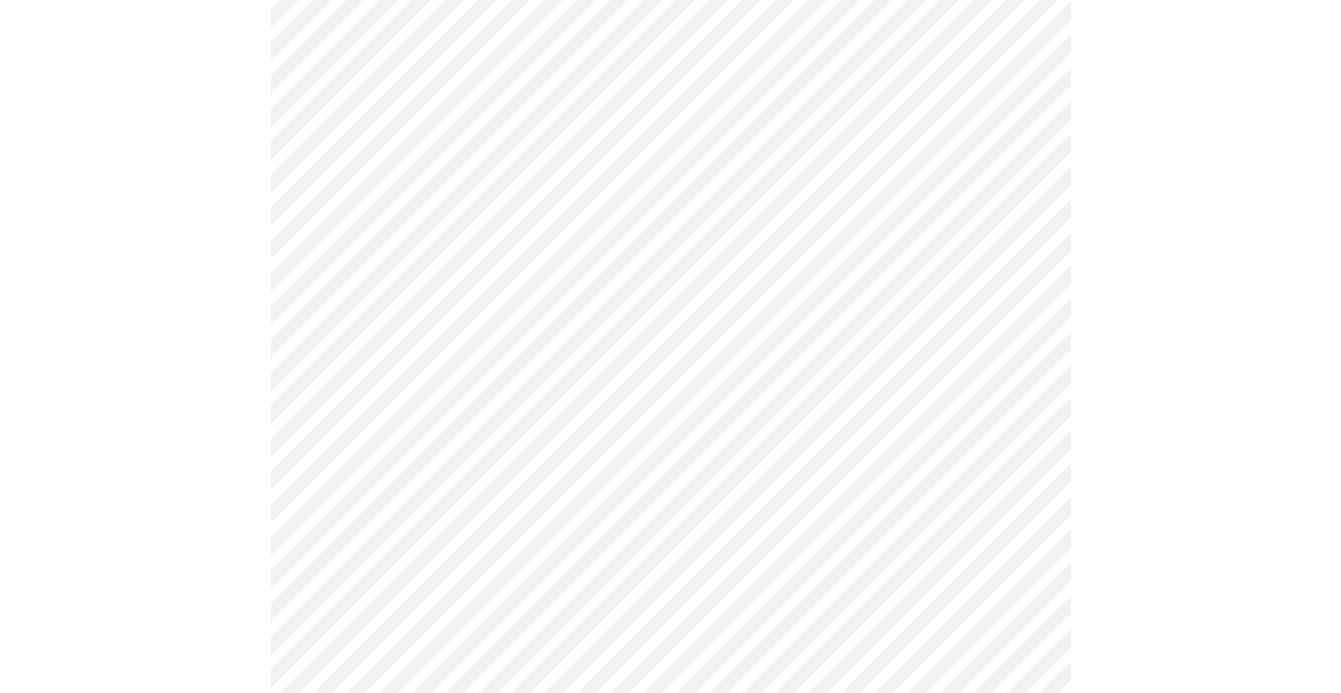 click on "MyMenopauseRx Appointments Messaging Labs Uploads Medications Community Refer a Friend Hi Christine   Intake Questions for Tue, Aug 5th 2025 @ 11:40am-12:00pm 7  /  13 Settings Billing Invoices Log out" at bounding box center [670, -1968] 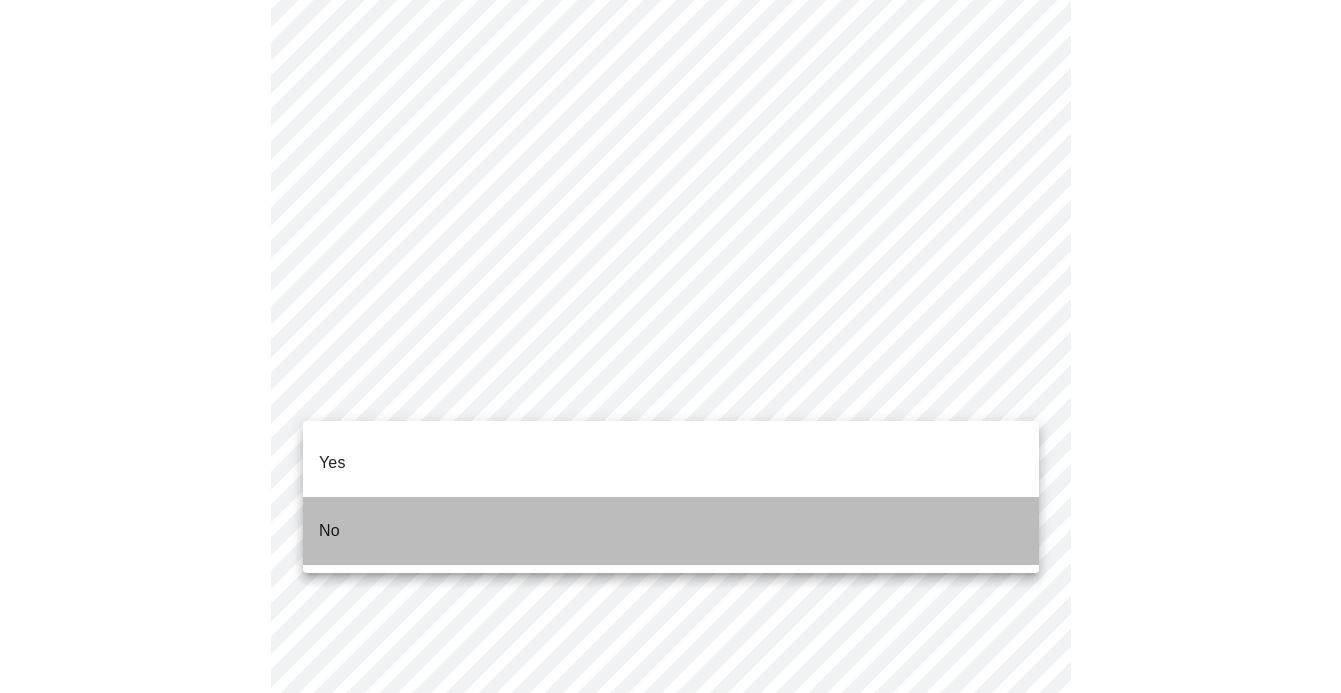 click on "No" at bounding box center [671, 531] 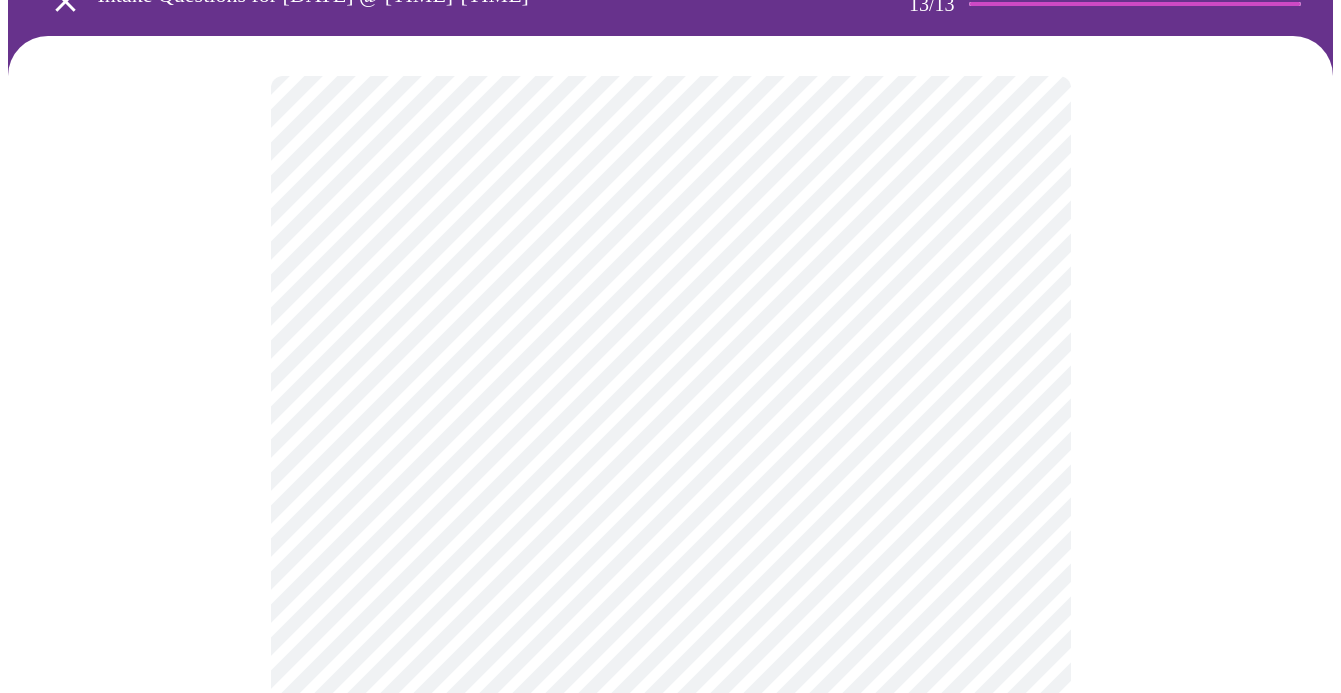 scroll, scrollTop: 0, scrollLeft: 0, axis: both 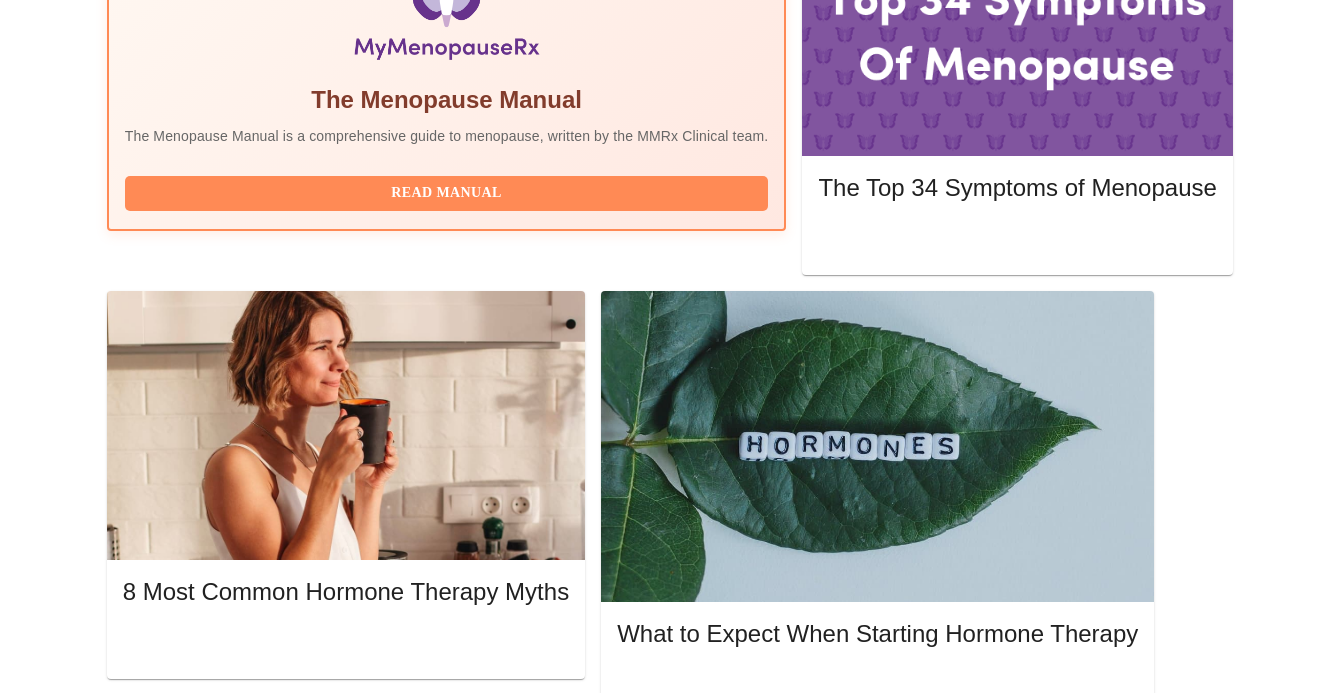 click on "Complete Pre-Assessment" at bounding box center (1098, 1497) 